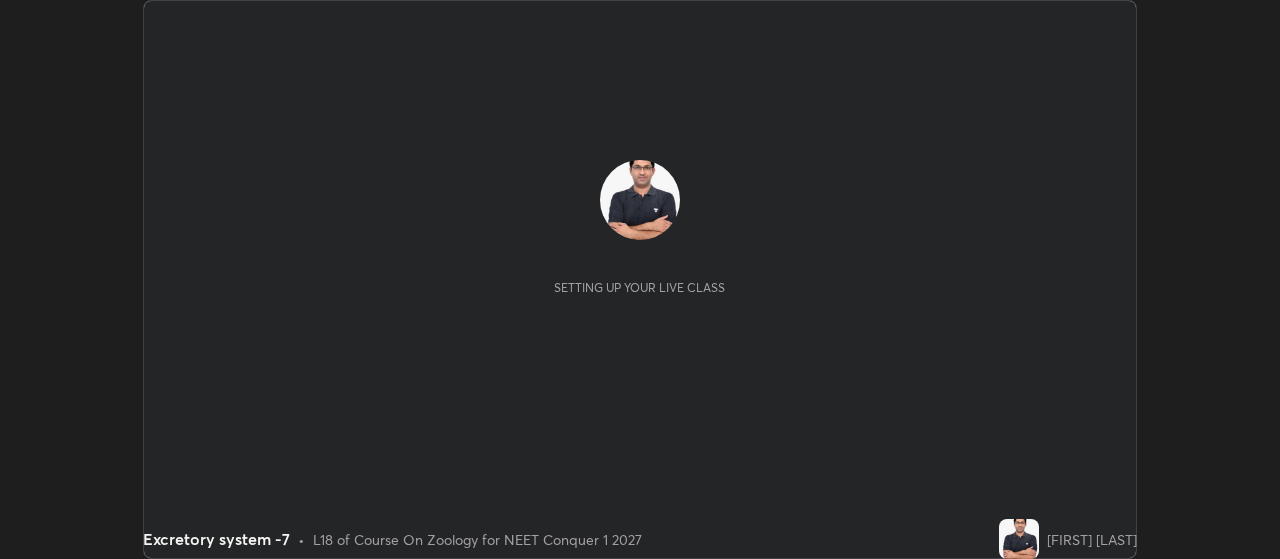 scroll, scrollTop: 0, scrollLeft: 0, axis: both 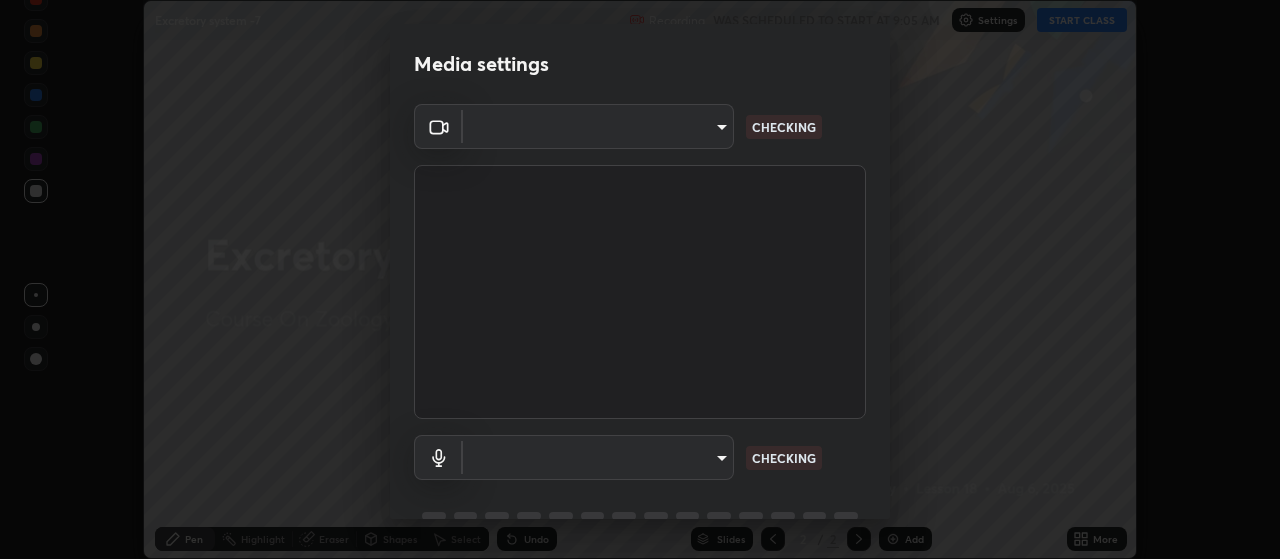 type on "3aa1f2dfd03d01f189a8a01f68d52051269995ca7ca0ffcaee6397e0c867a5cc" 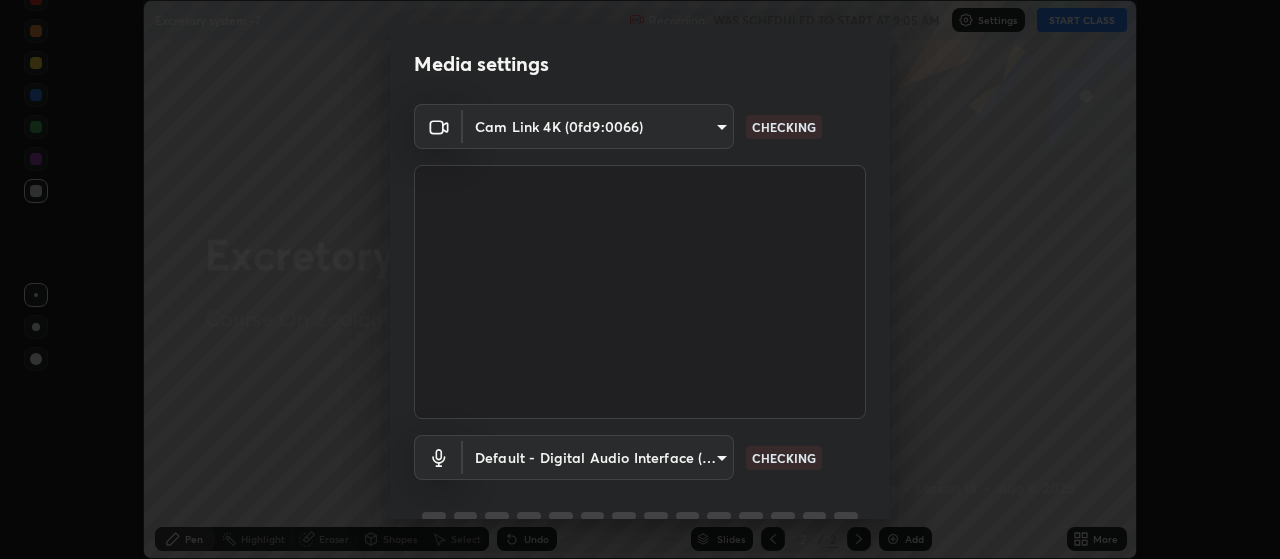 click on "Erase all Excretory system -7 Recording WAS SCHEDULED TO START AT  9:05 AM Settings START CLASS Setting up your live class Excretory system -7 • L18 of Course On Zoology for NEET Conquer 1 2027 [FIRST] [LAST] Pen Highlight Eraser Shapes Select Undo Slides 2 / 2 Add More No doubts shared Encourage your learners to ask a doubt for better clarity Report an issue Reason for reporting Buffering Chat not working Audio - Video sync issue Educator video quality low ​ Attach an image Report Media settings Cam Link 4K (0fd9:0066) 3aa1f2dfd03d01f189a8a01f68d52051269995ca7ca0ffcaee6397e0c867a5cc CHECKING Default - Digital Audio Interface (11- Cam Link 4K) default CHECKING 1 / 5 Next" at bounding box center [640, 279] 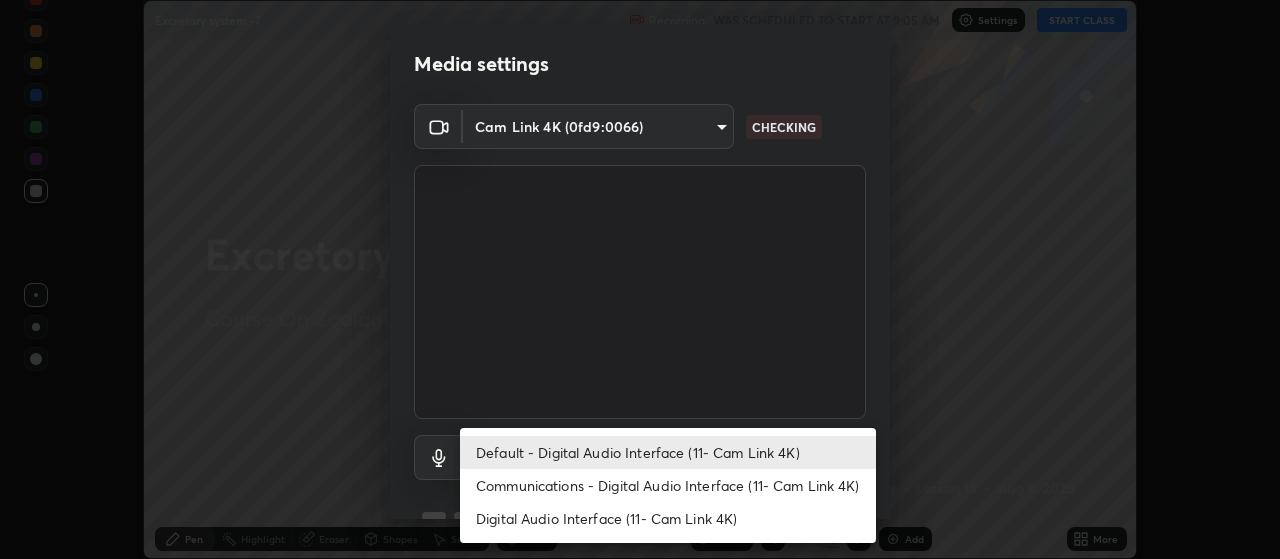 click on "Communications - Digital Audio Interface (11- Cam Link 4K)" at bounding box center [668, 485] 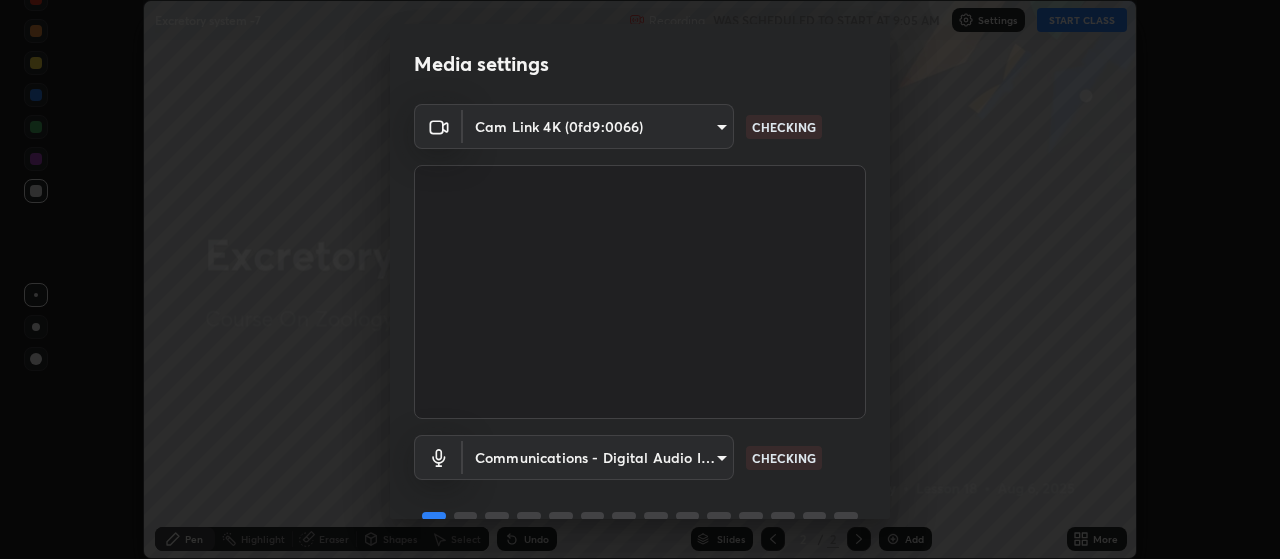 scroll, scrollTop: 97, scrollLeft: 0, axis: vertical 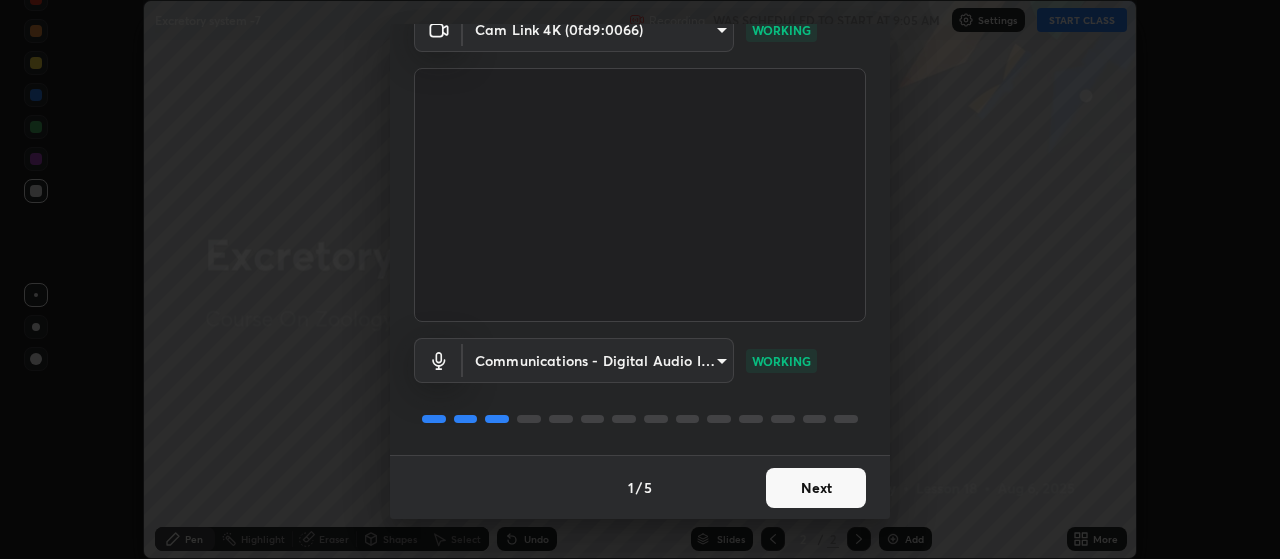 click on "Next" at bounding box center [816, 488] 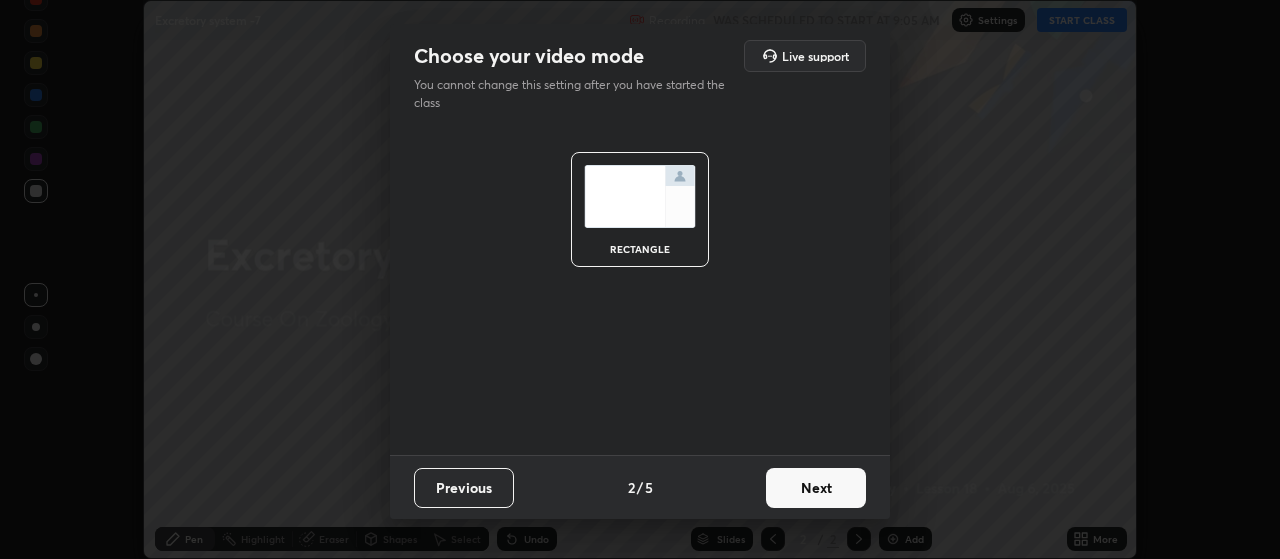 scroll, scrollTop: 0, scrollLeft: 0, axis: both 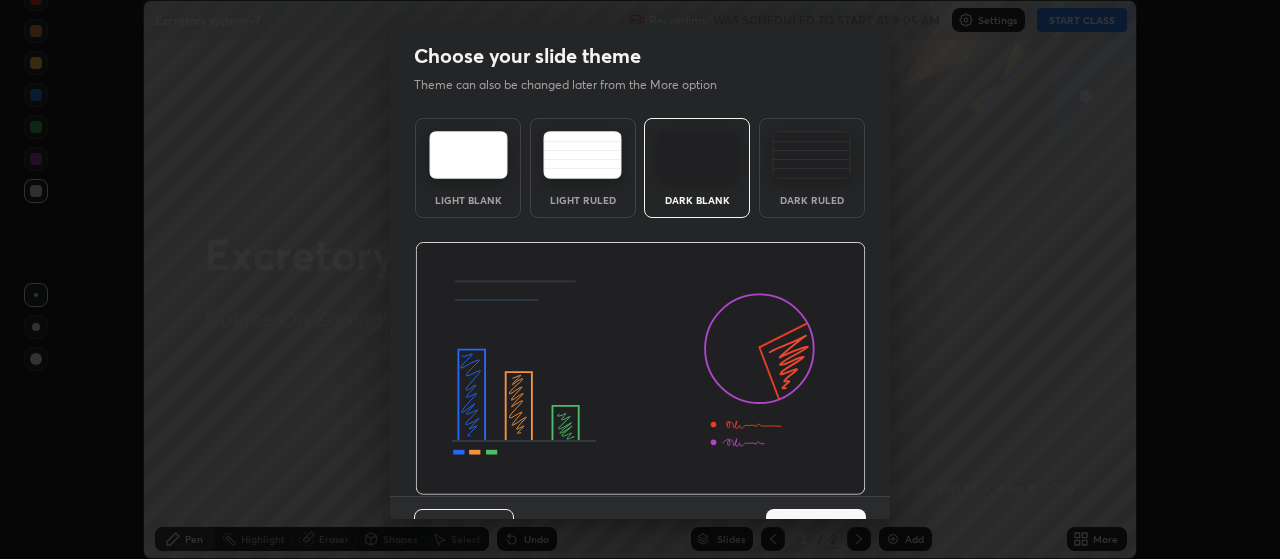 click at bounding box center (640, 369) 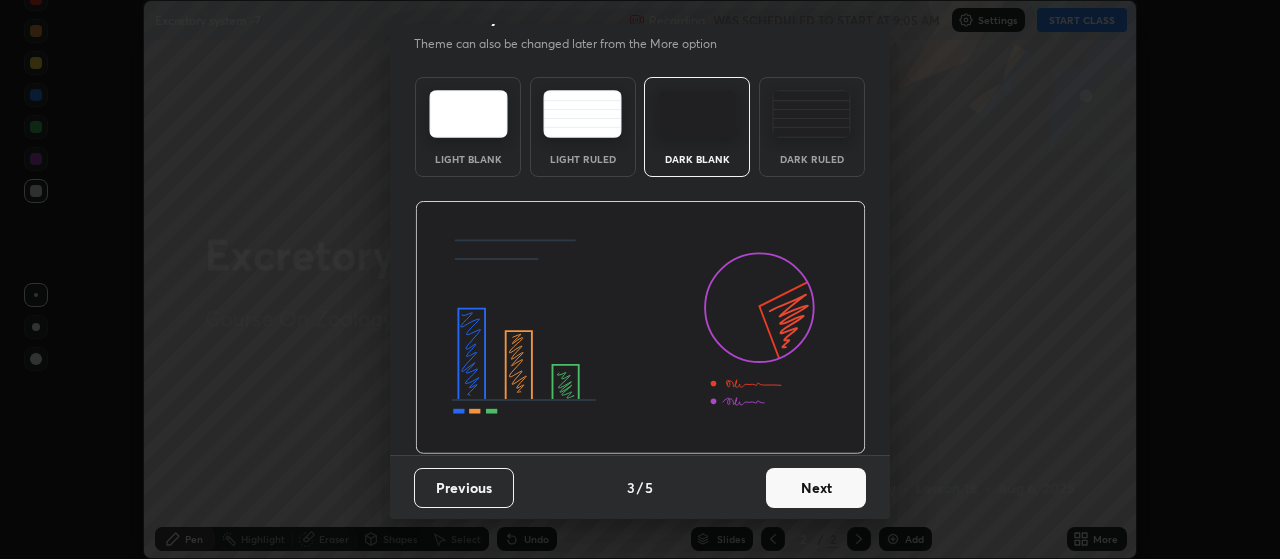 click on "Next" at bounding box center (816, 488) 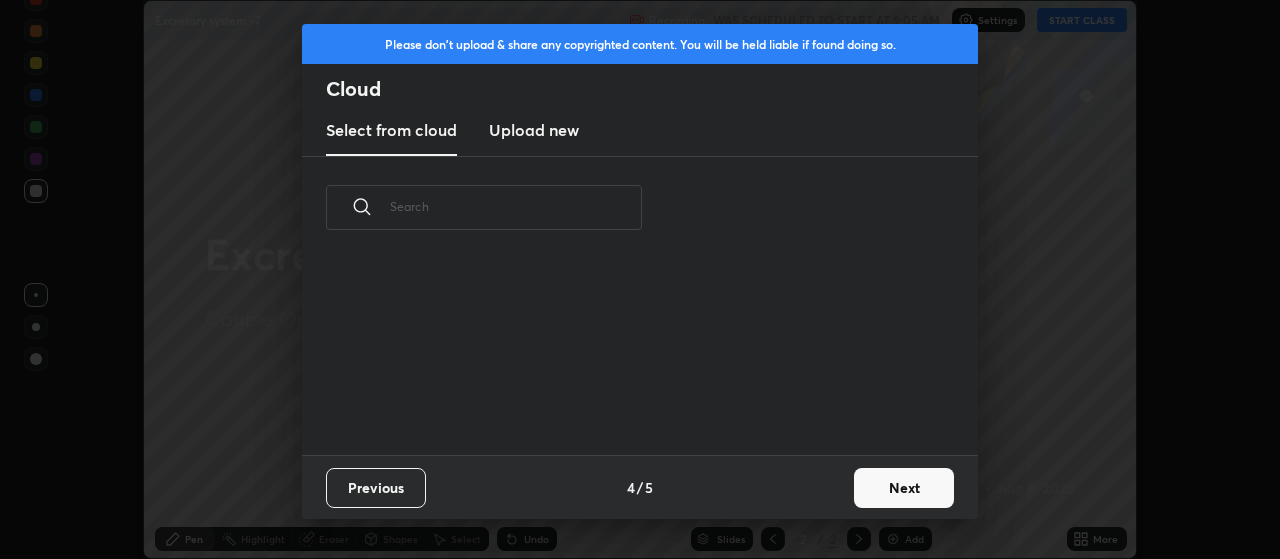 click on "Next" at bounding box center (904, 488) 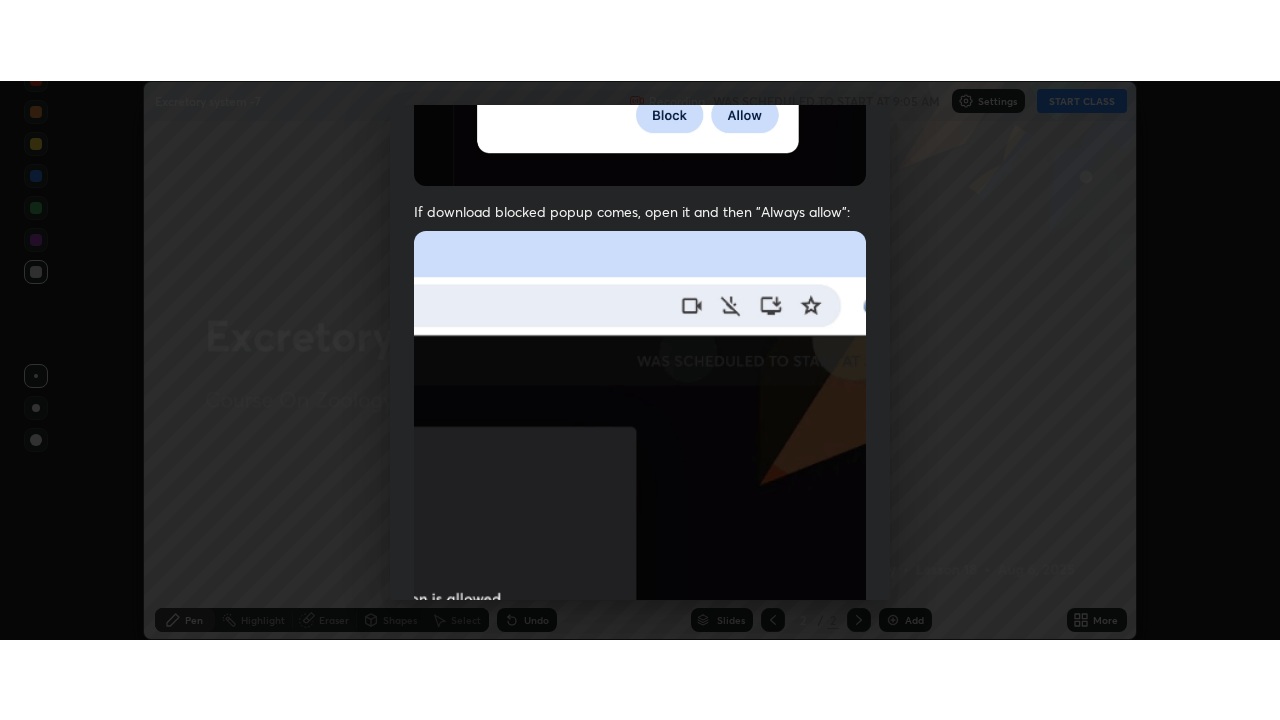 scroll, scrollTop: 505, scrollLeft: 0, axis: vertical 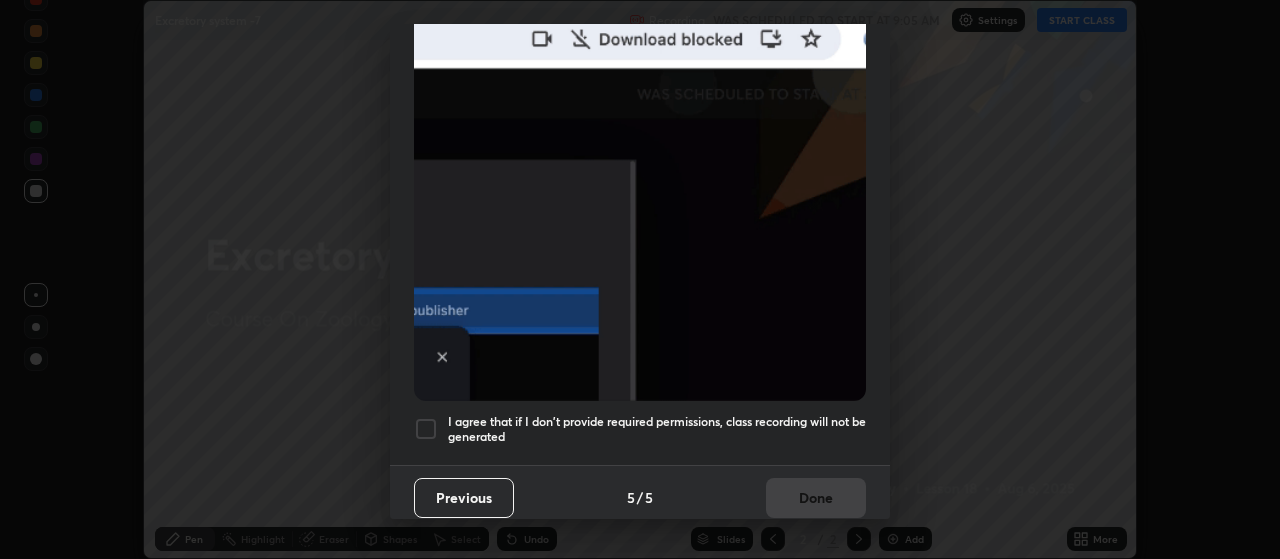 click at bounding box center [426, 429] 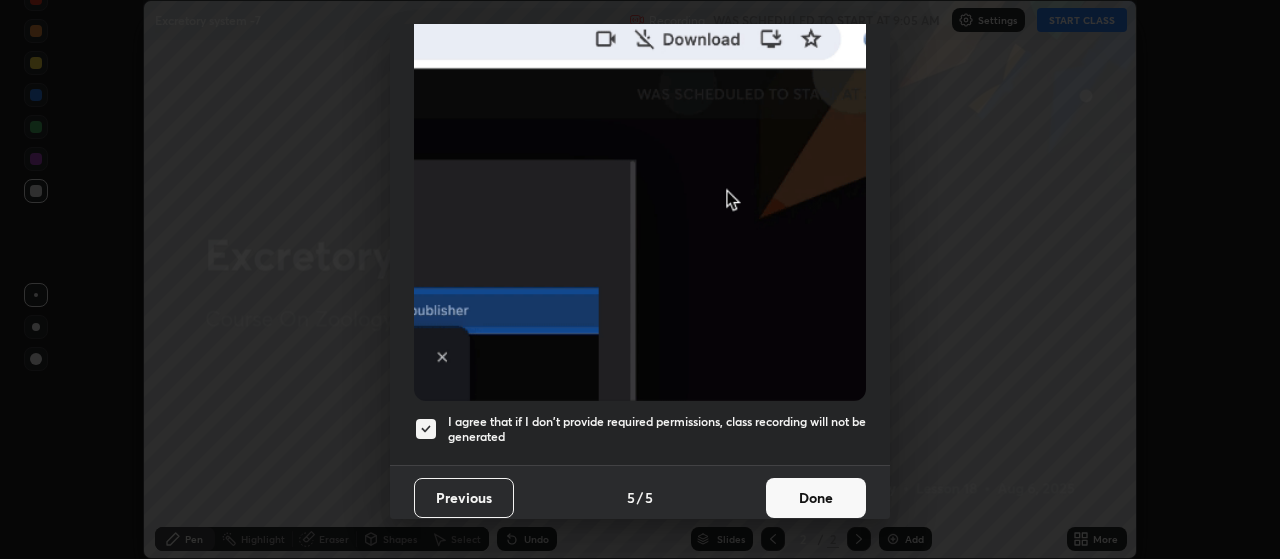 click on "Done" at bounding box center [816, 498] 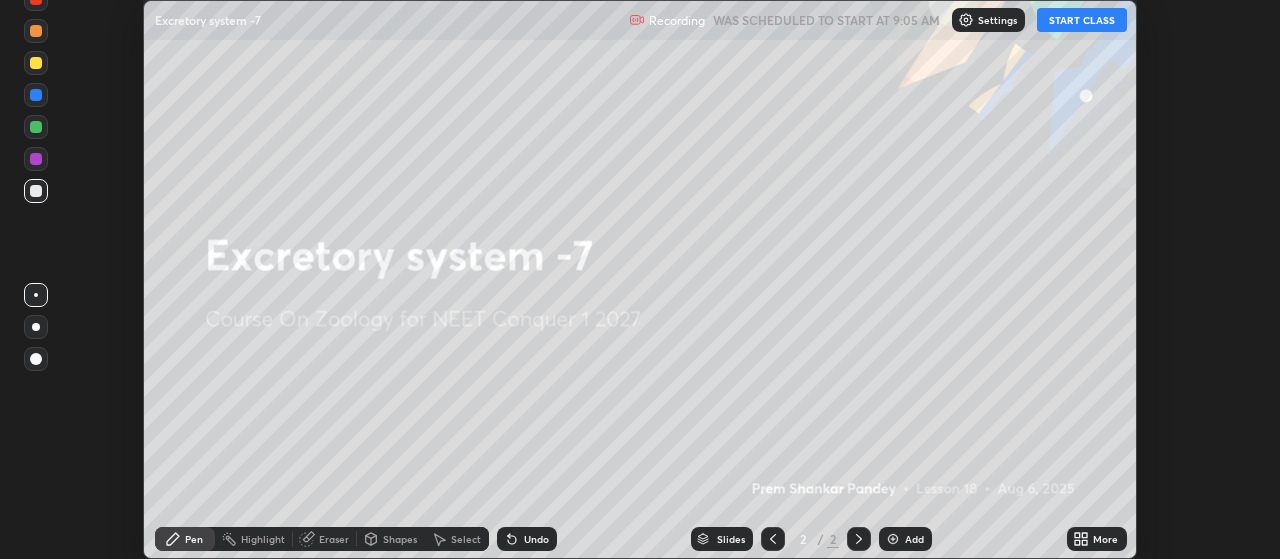 click on "START CLASS" at bounding box center [1082, 20] 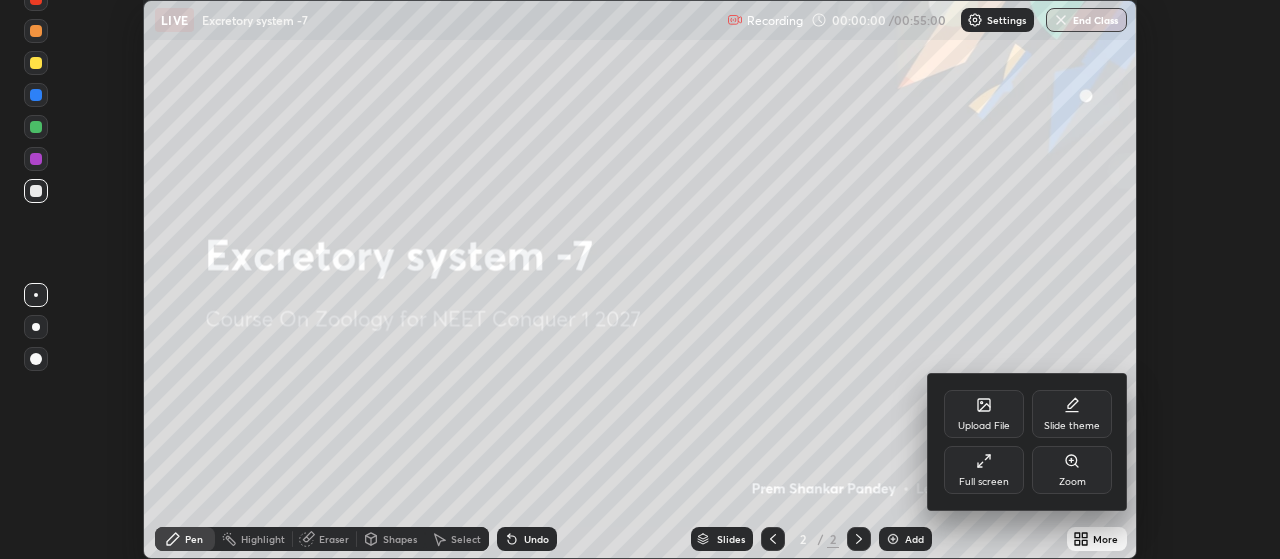 click on "Full screen" at bounding box center [984, 470] 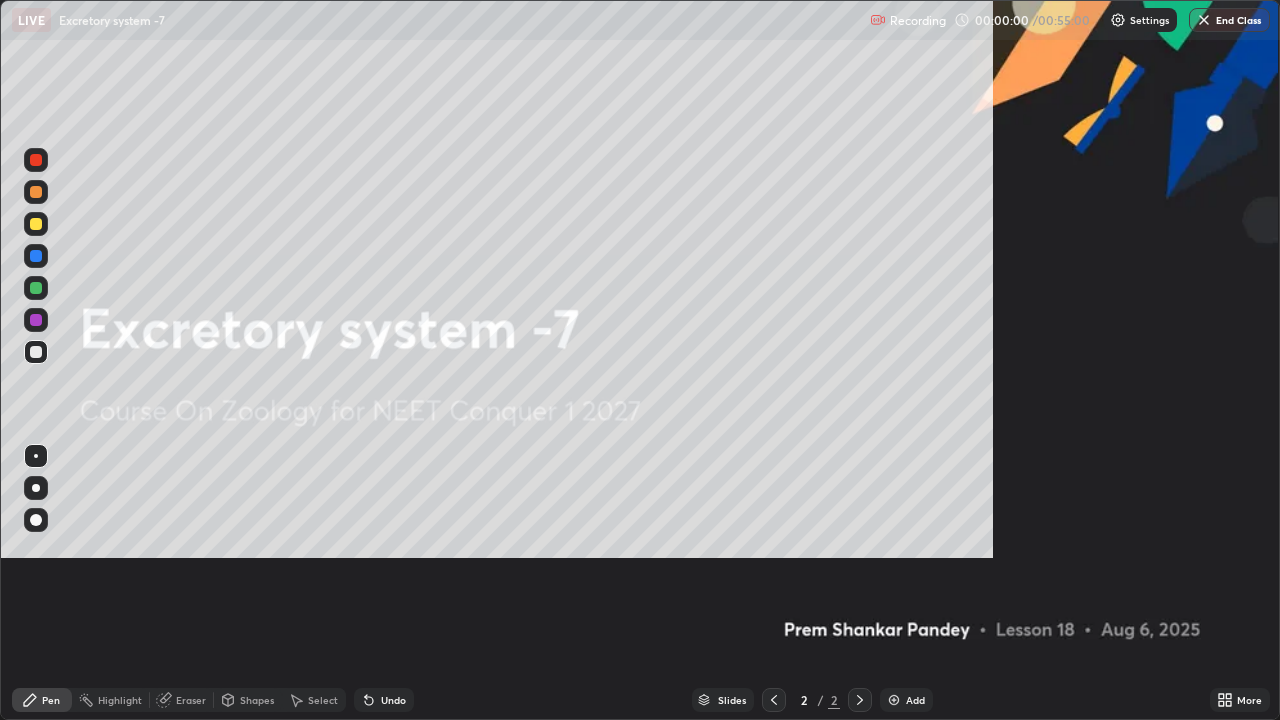 scroll, scrollTop: 99280, scrollLeft: 98720, axis: both 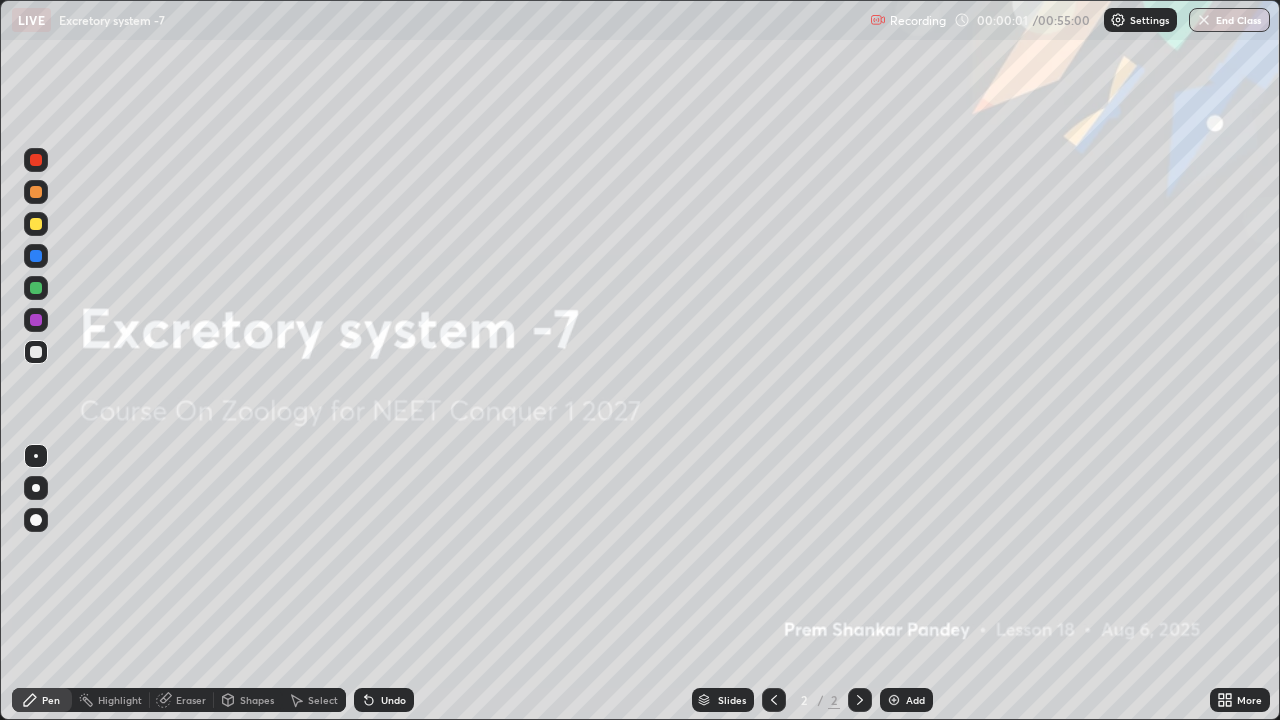 click at bounding box center [894, 700] 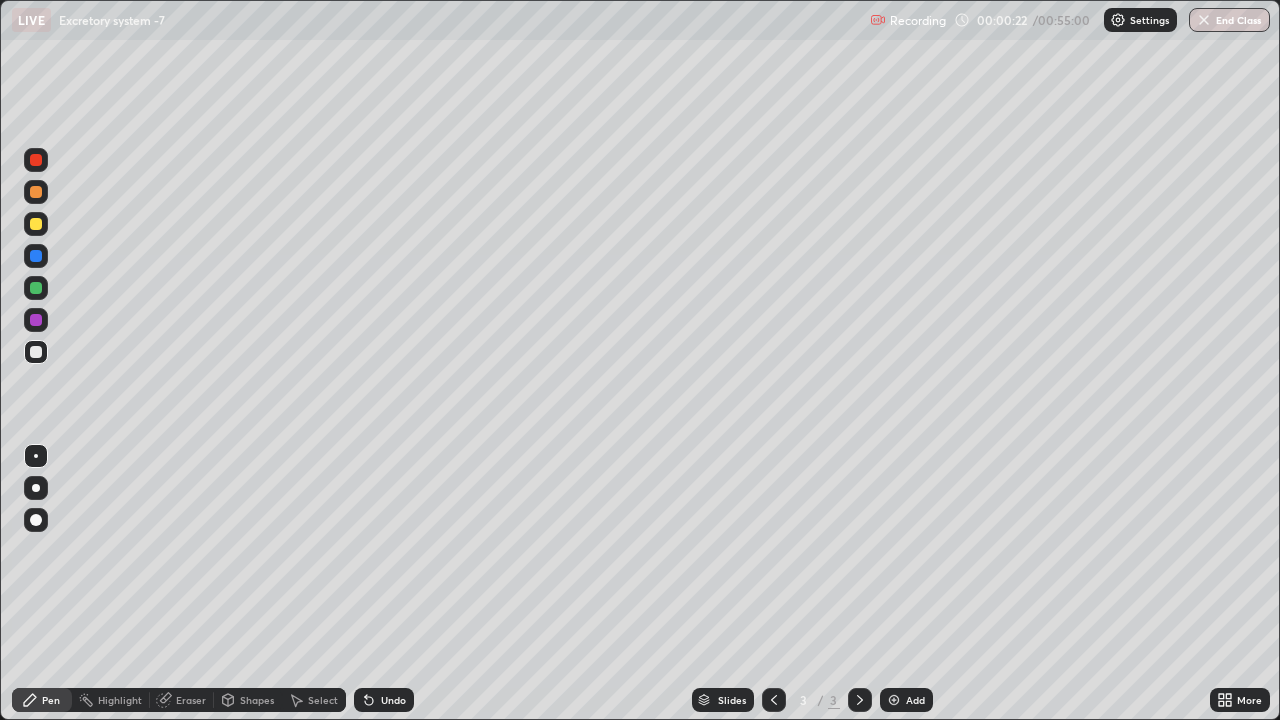 click at bounding box center (36, 352) 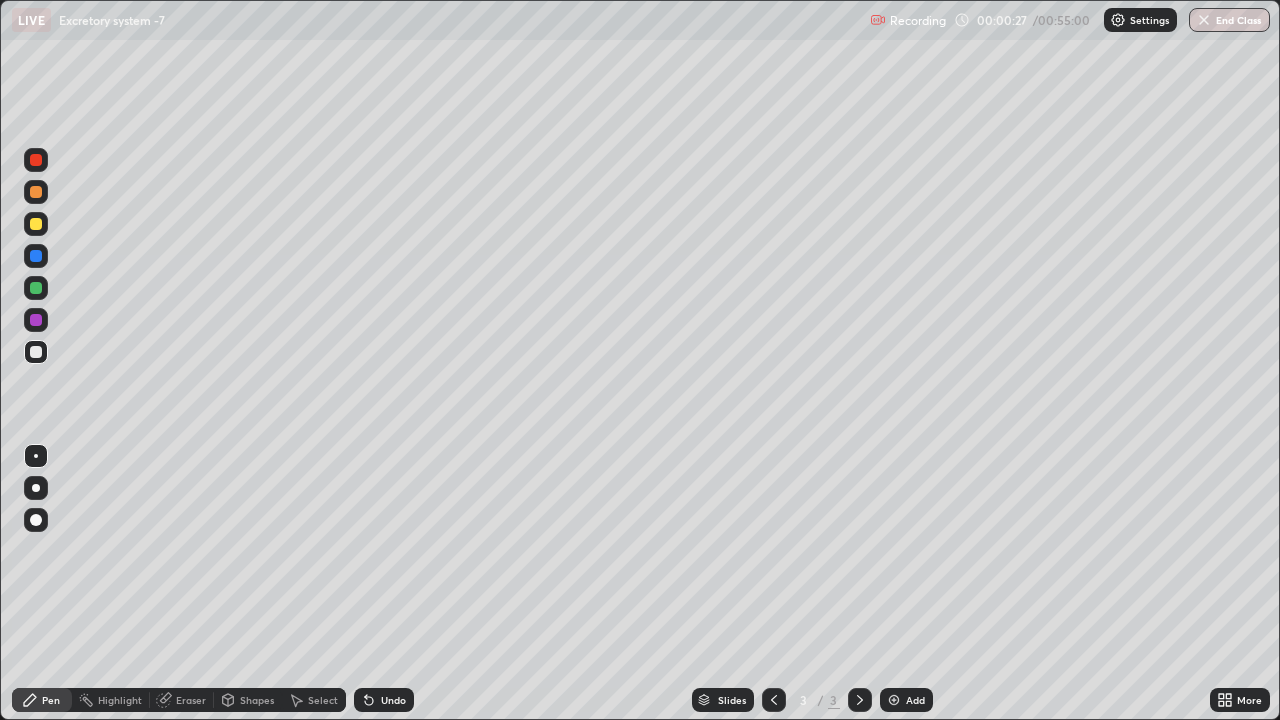 click at bounding box center (36, 352) 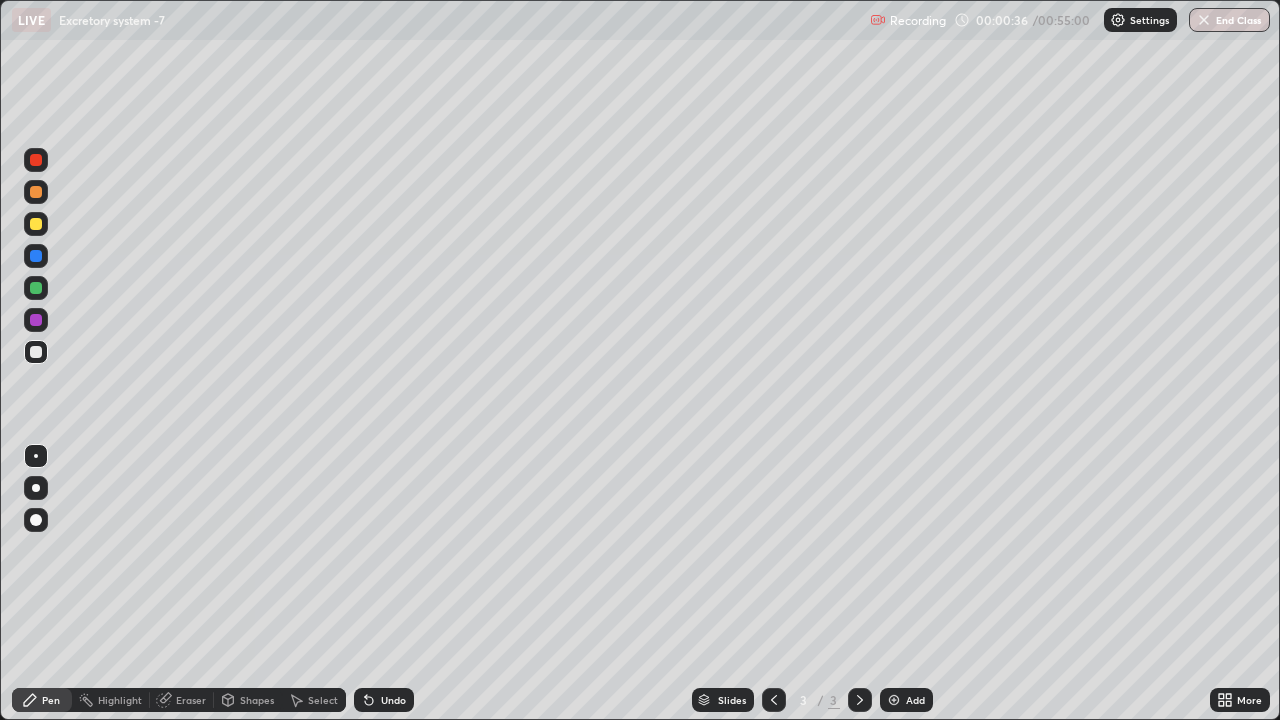 click at bounding box center (36, 488) 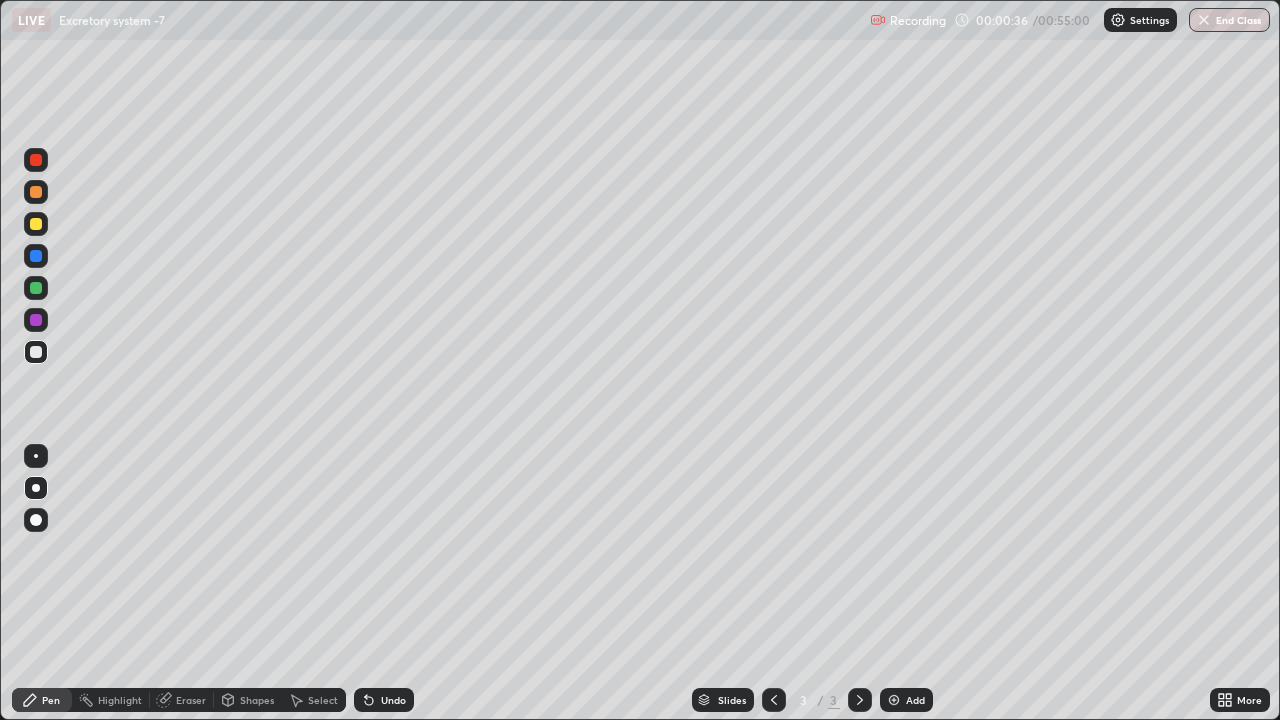 click at bounding box center [36, 488] 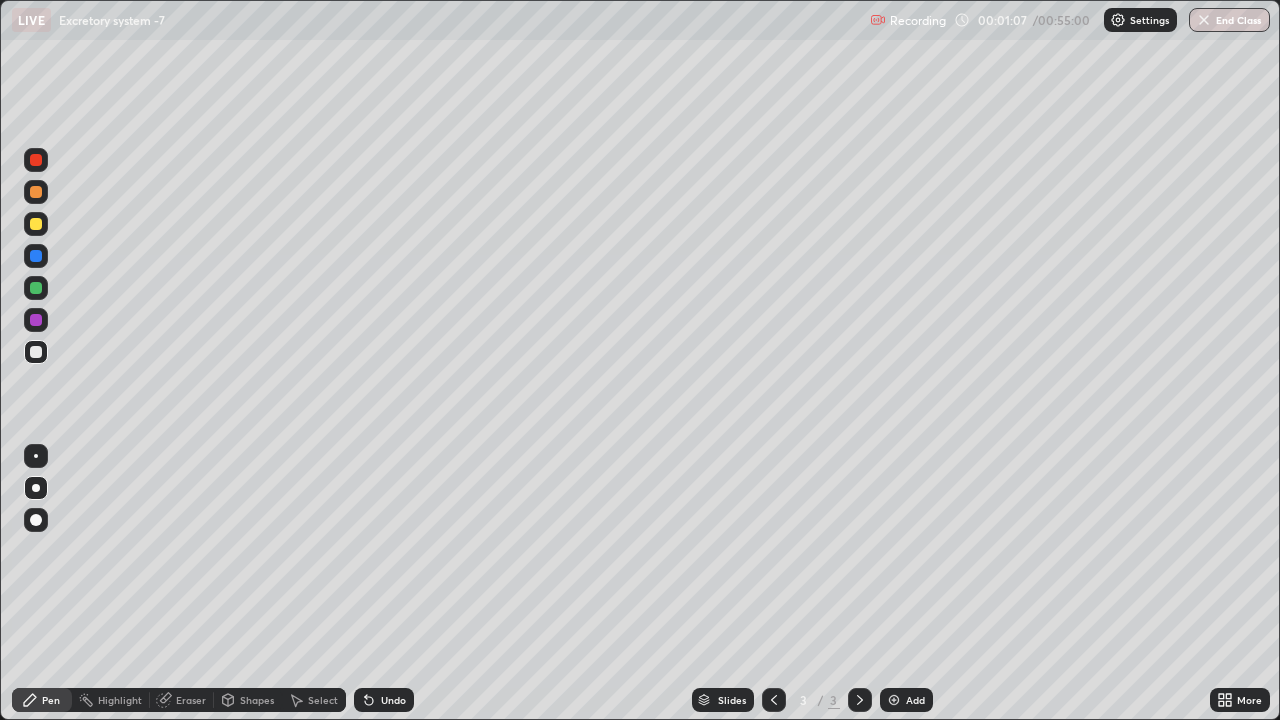 click at bounding box center [36, 288] 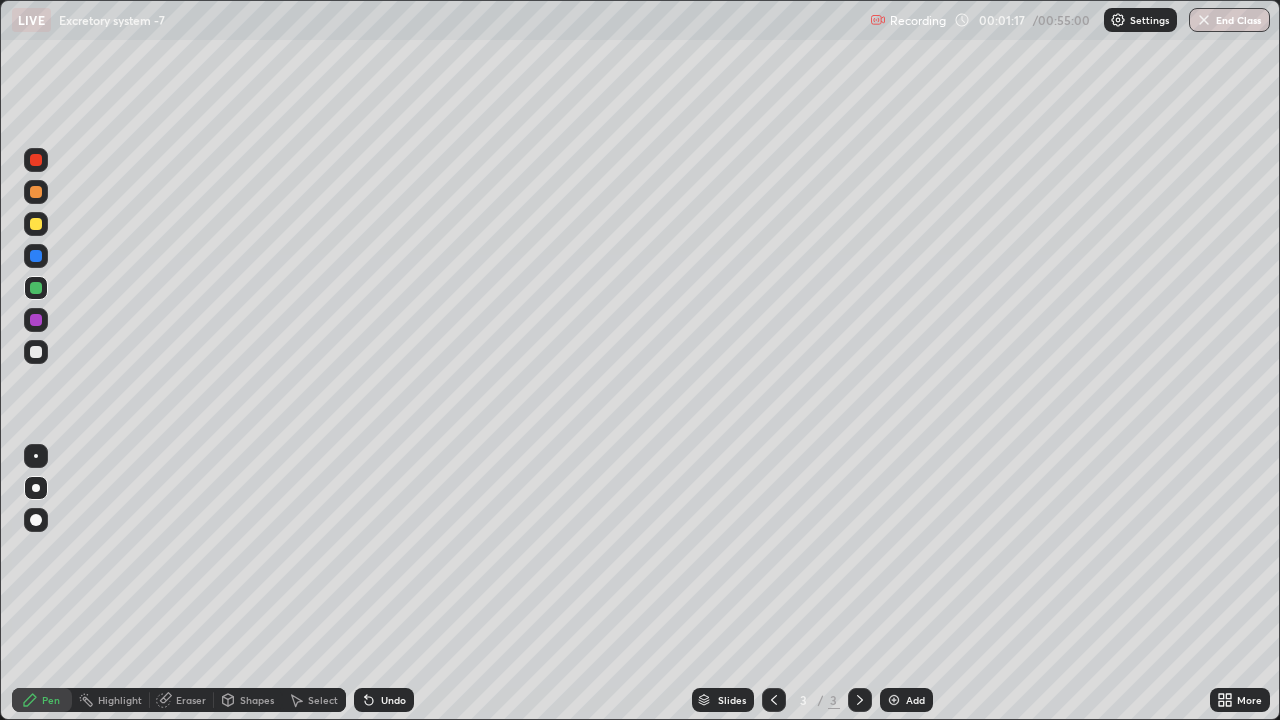 click on "Eraser" at bounding box center (191, 700) 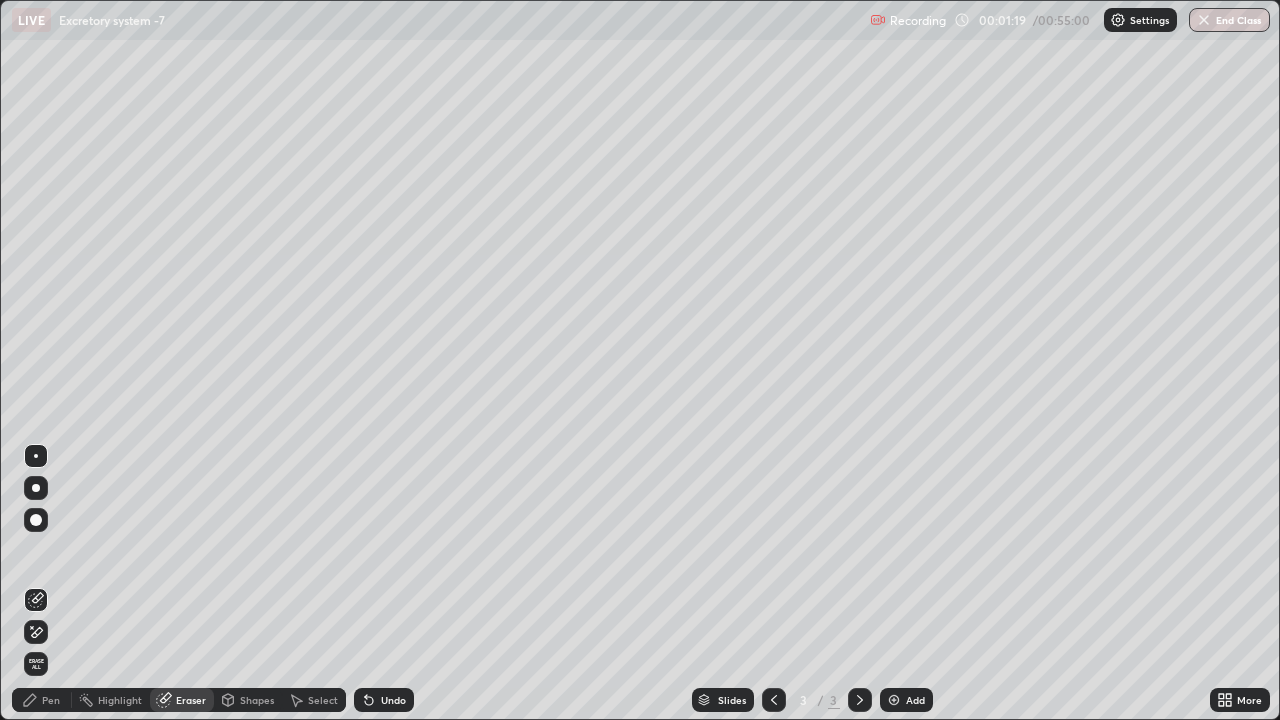 click on "Pen" at bounding box center [51, 700] 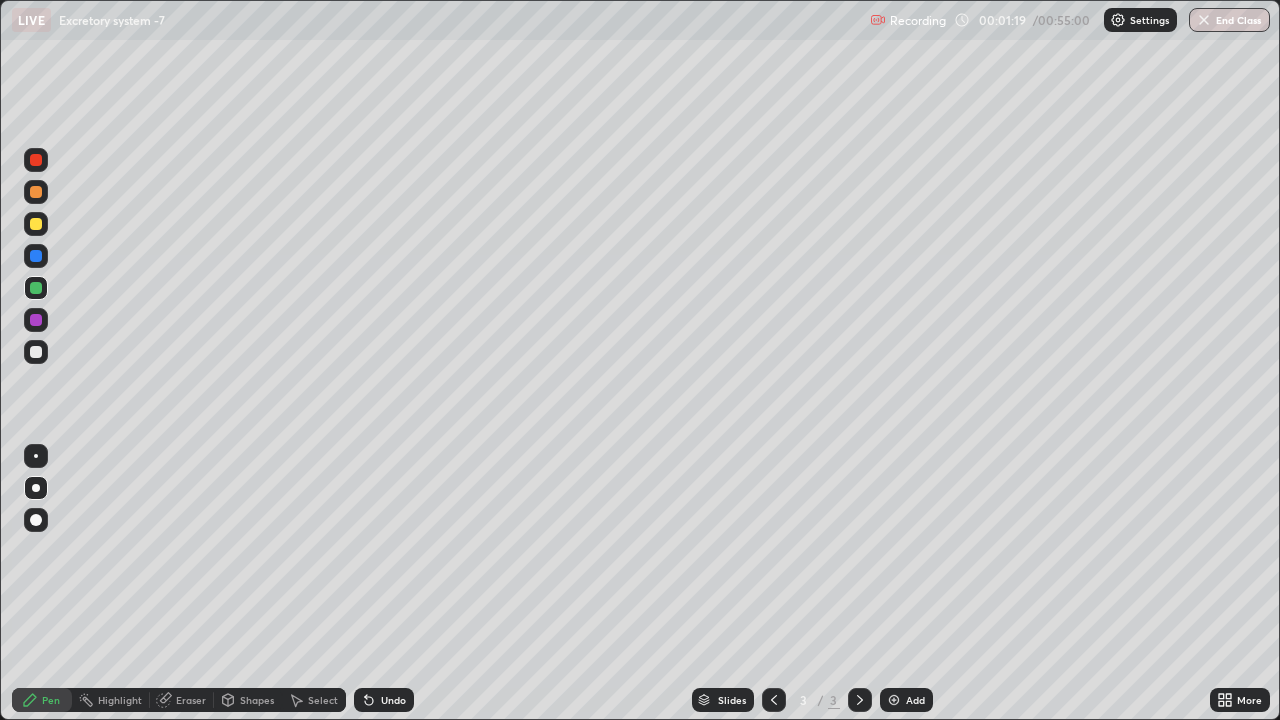 click at bounding box center (36, 352) 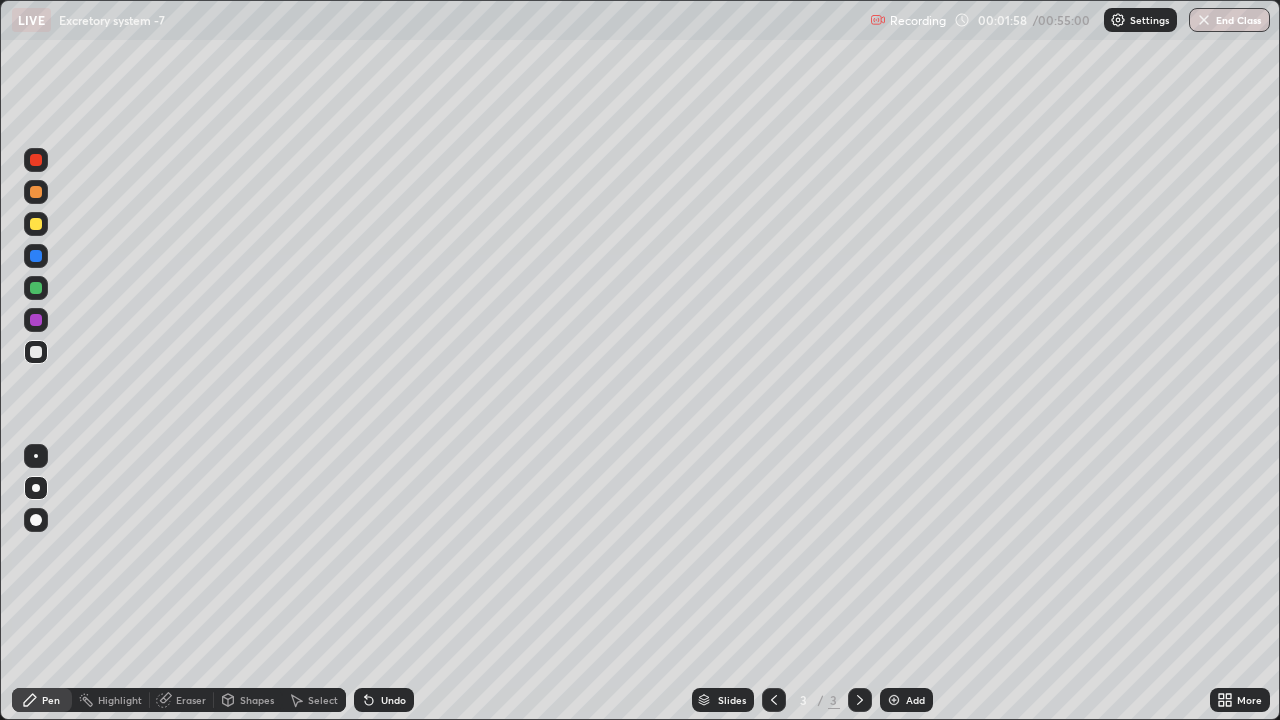 click at bounding box center (36, 288) 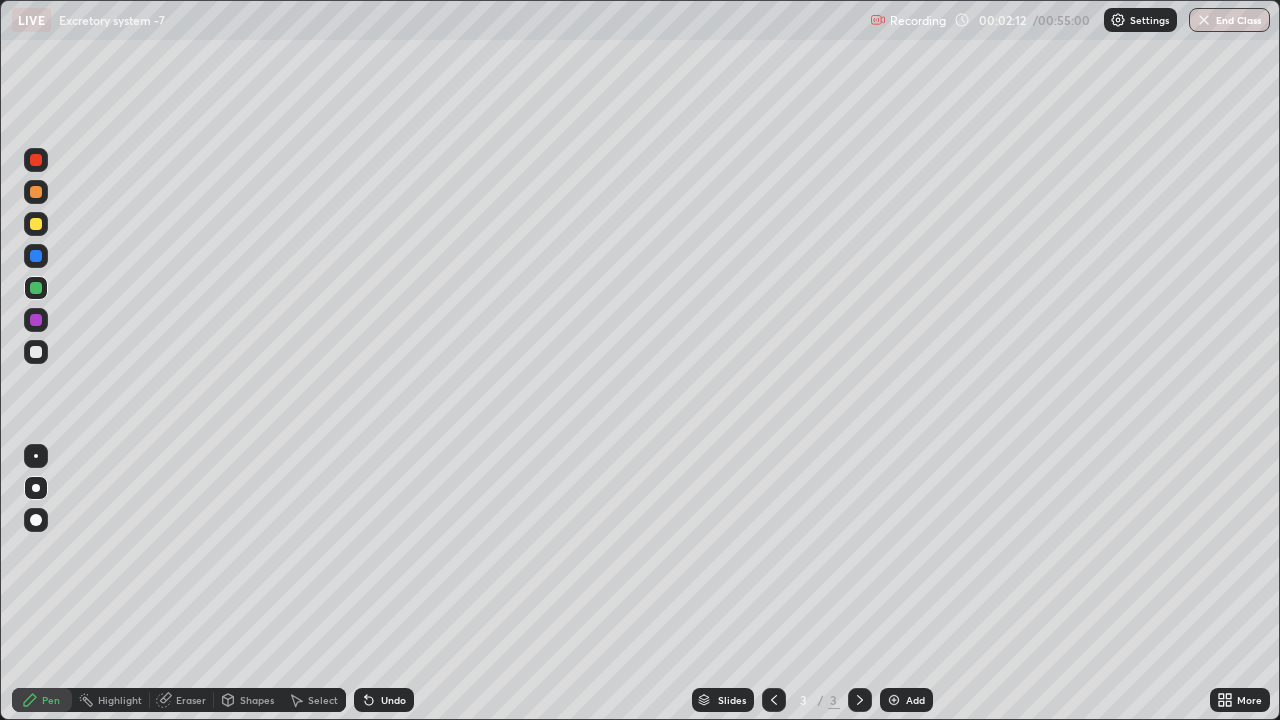 click at bounding box center (36, 160) 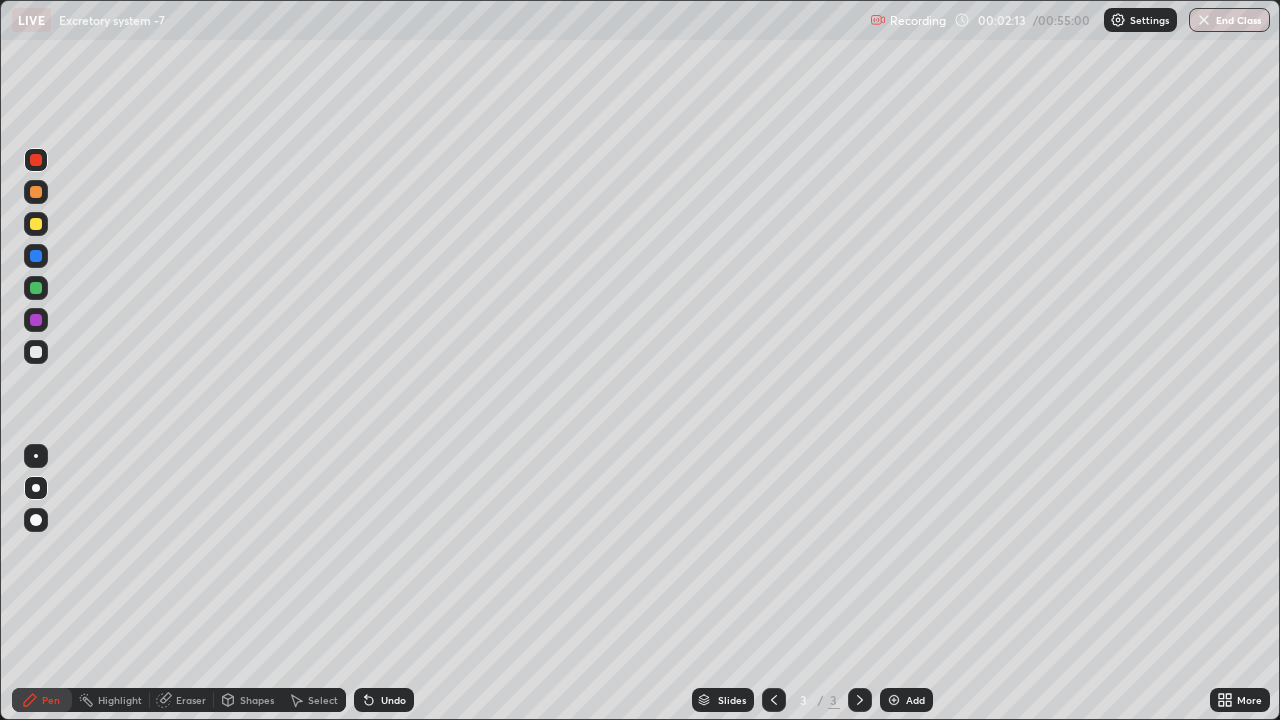 click at bounding box center [36, 224] 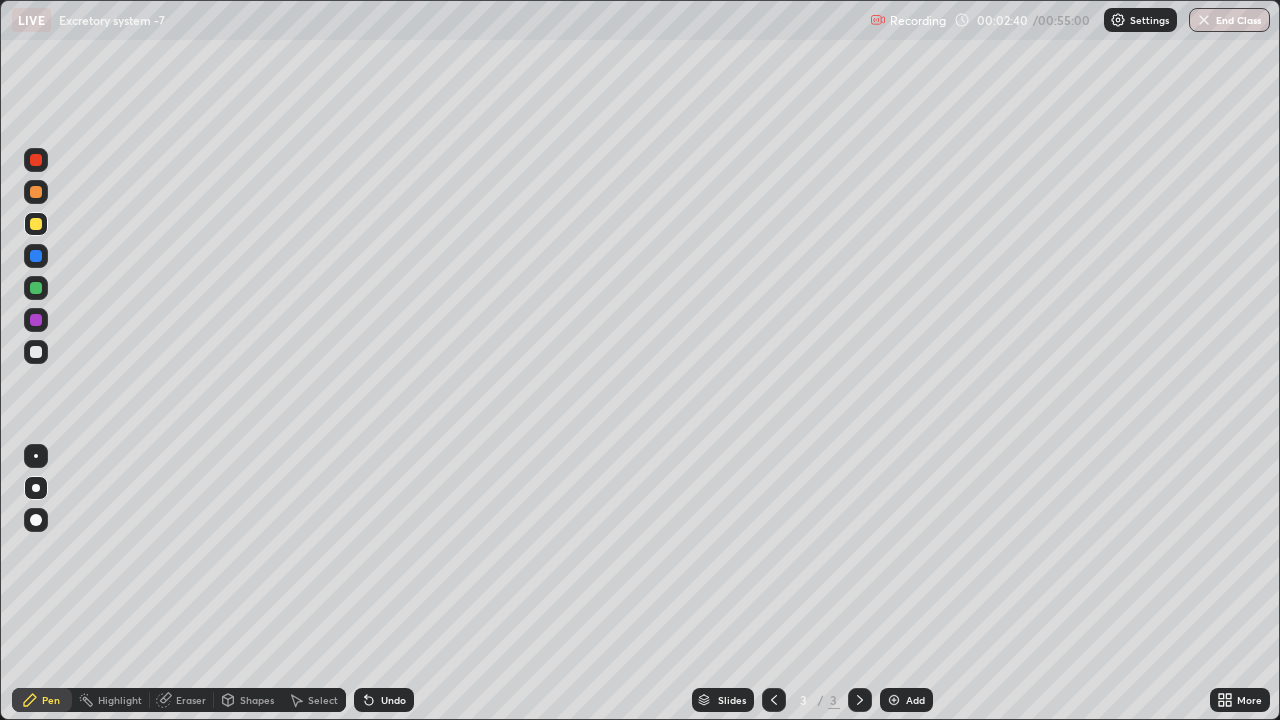click at bounding box center (36, 160) 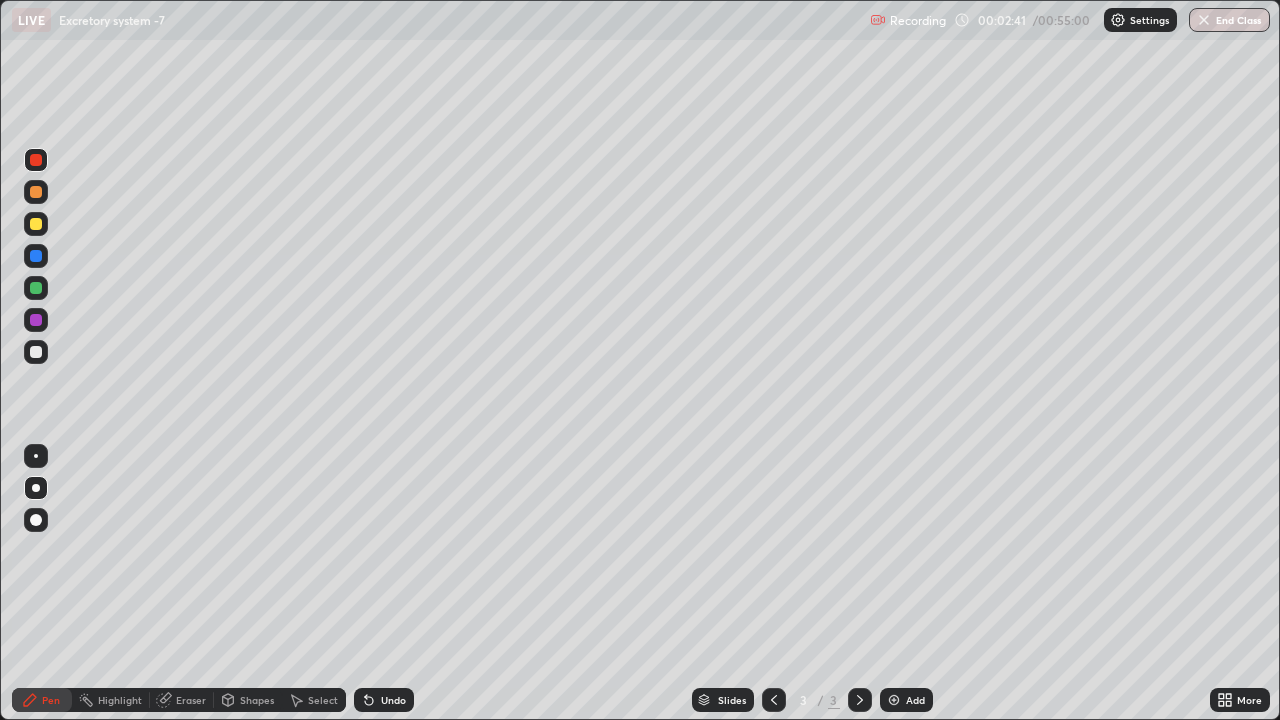 click at bounding box center [36, 160] 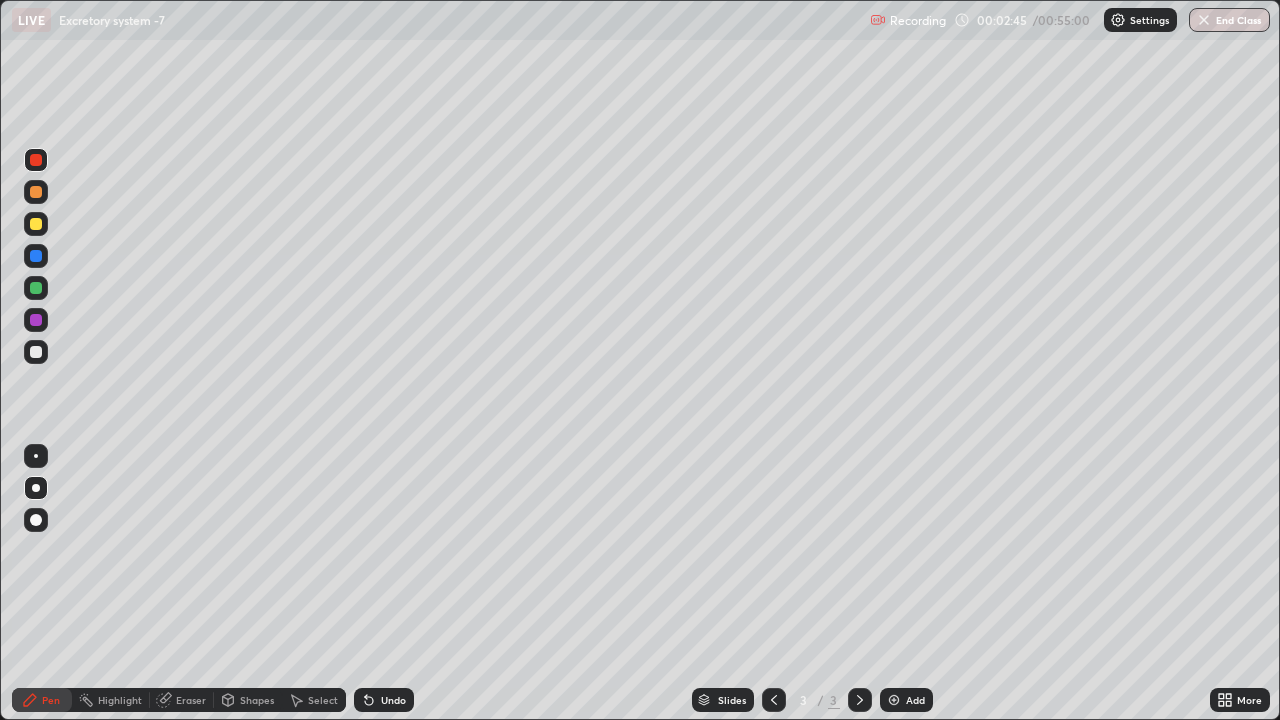click at bounding box center (36, 256) 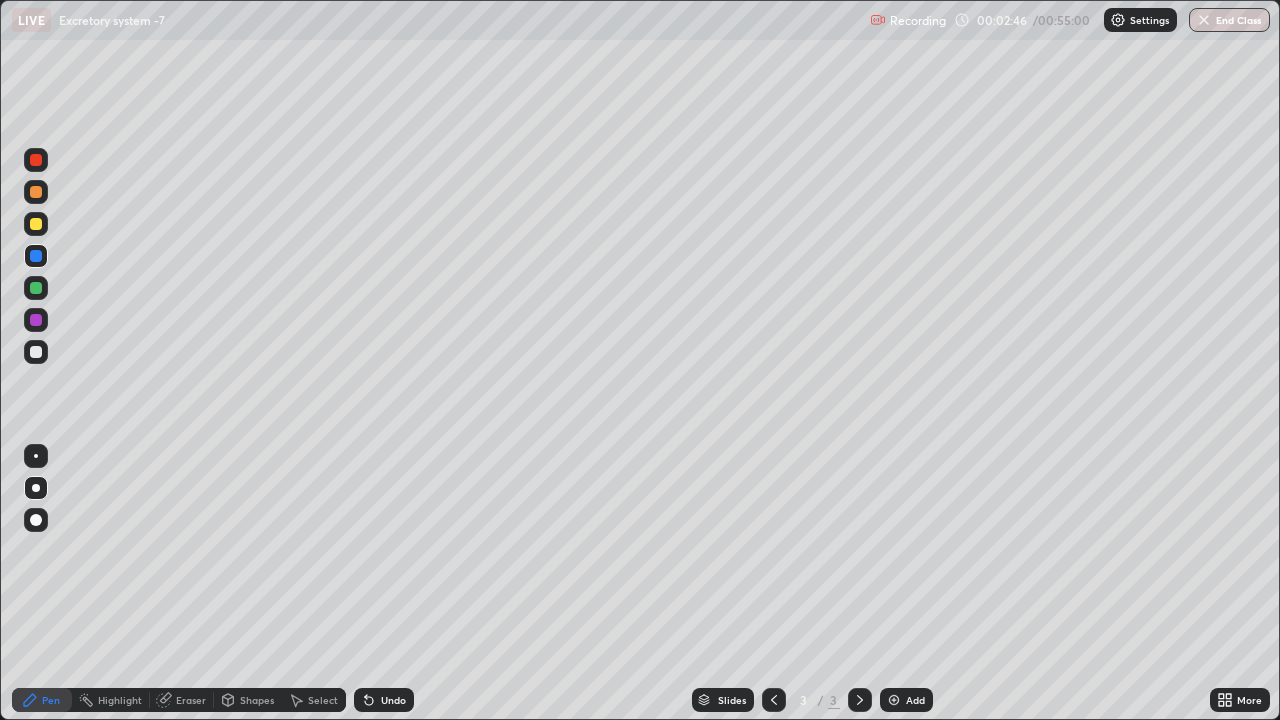 click at bounding box center [36, 256] 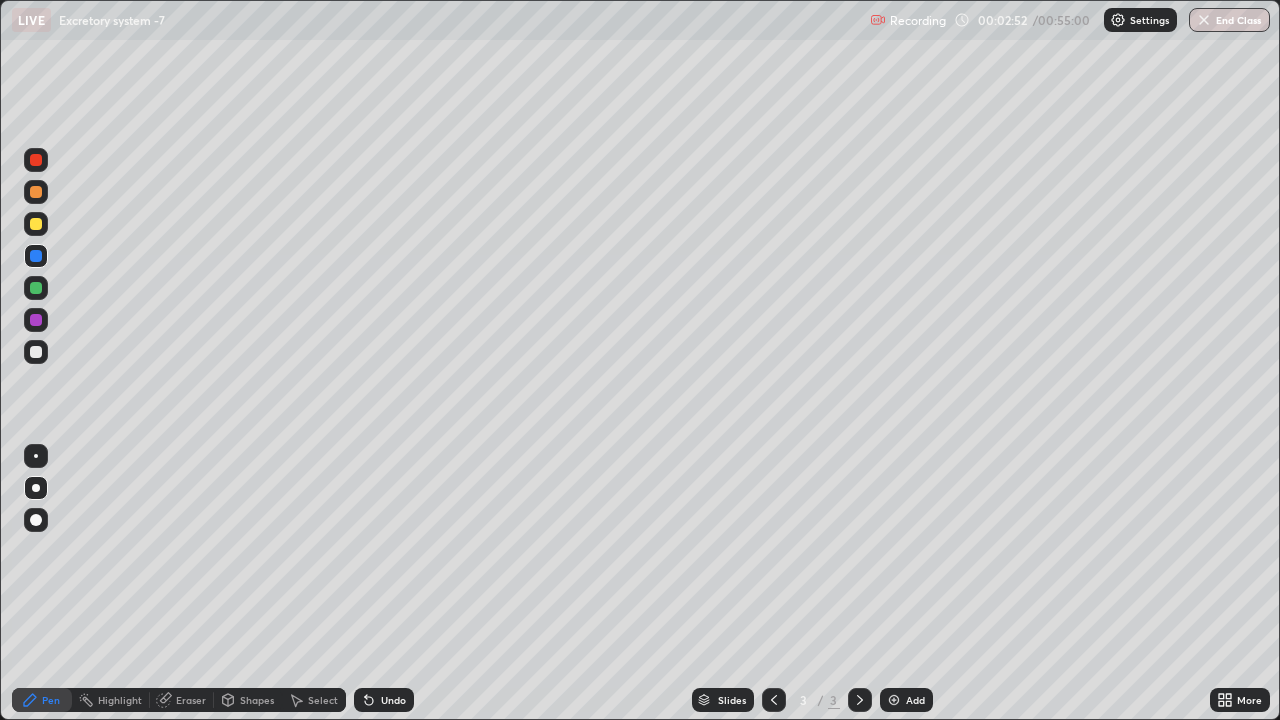 click at bounding box center [36, 160] 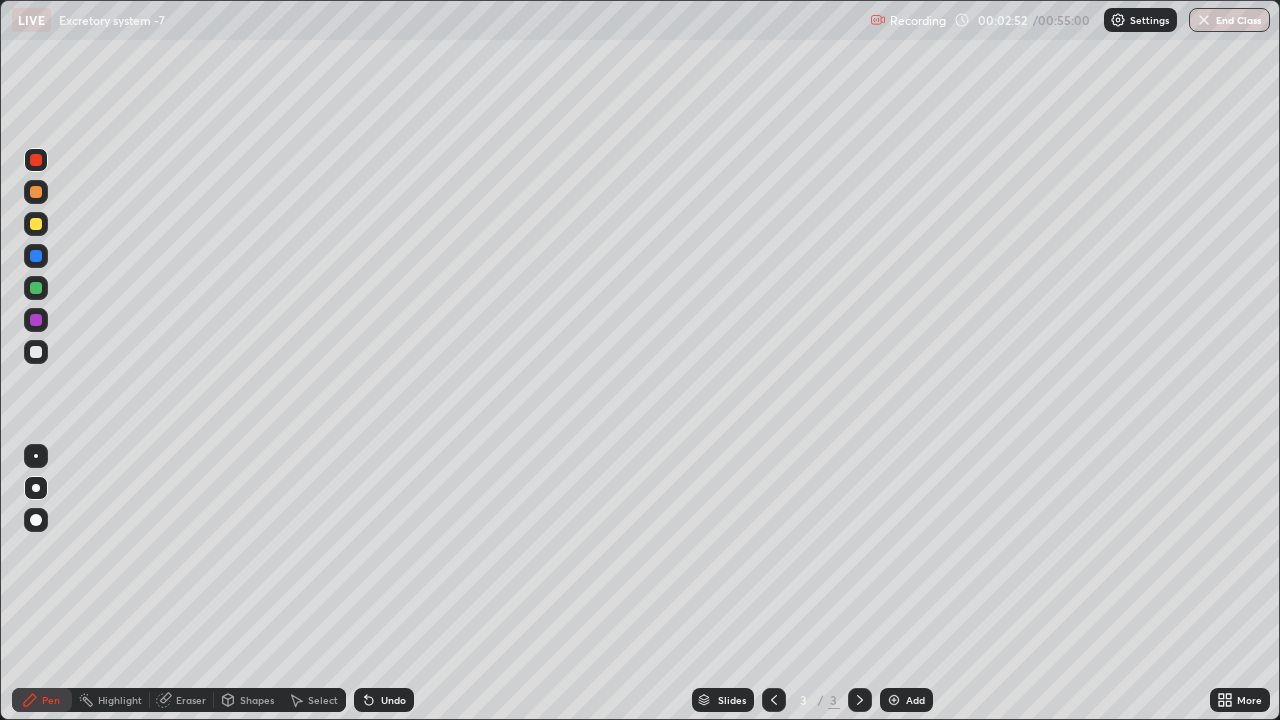 click at bounding box center [36, 160] 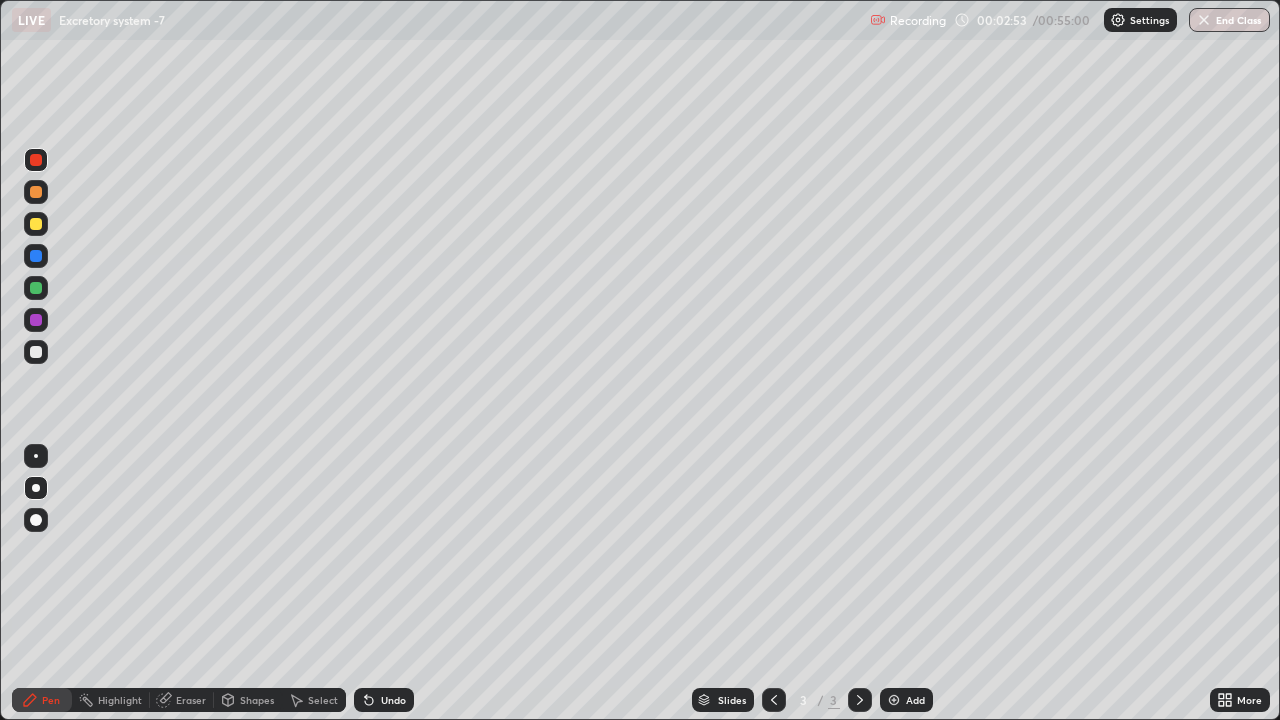 click at bounding box center [36, 352] 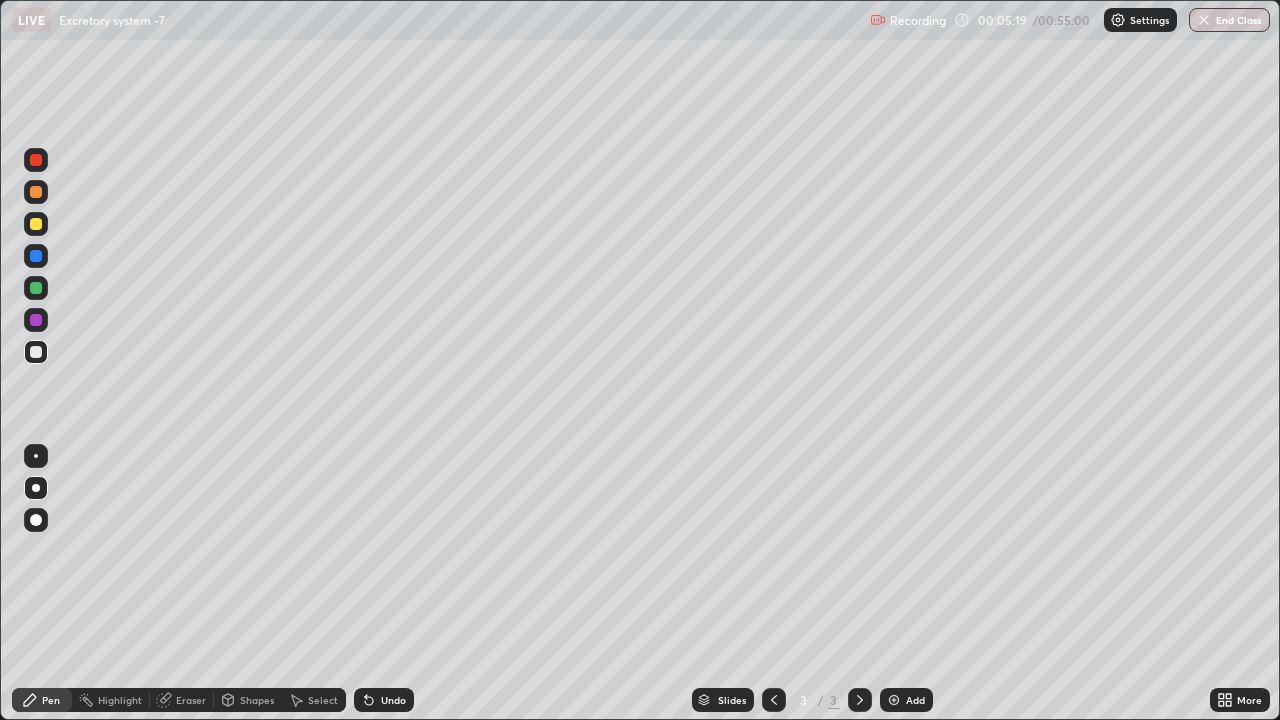 click at bounding box center (36, 352) 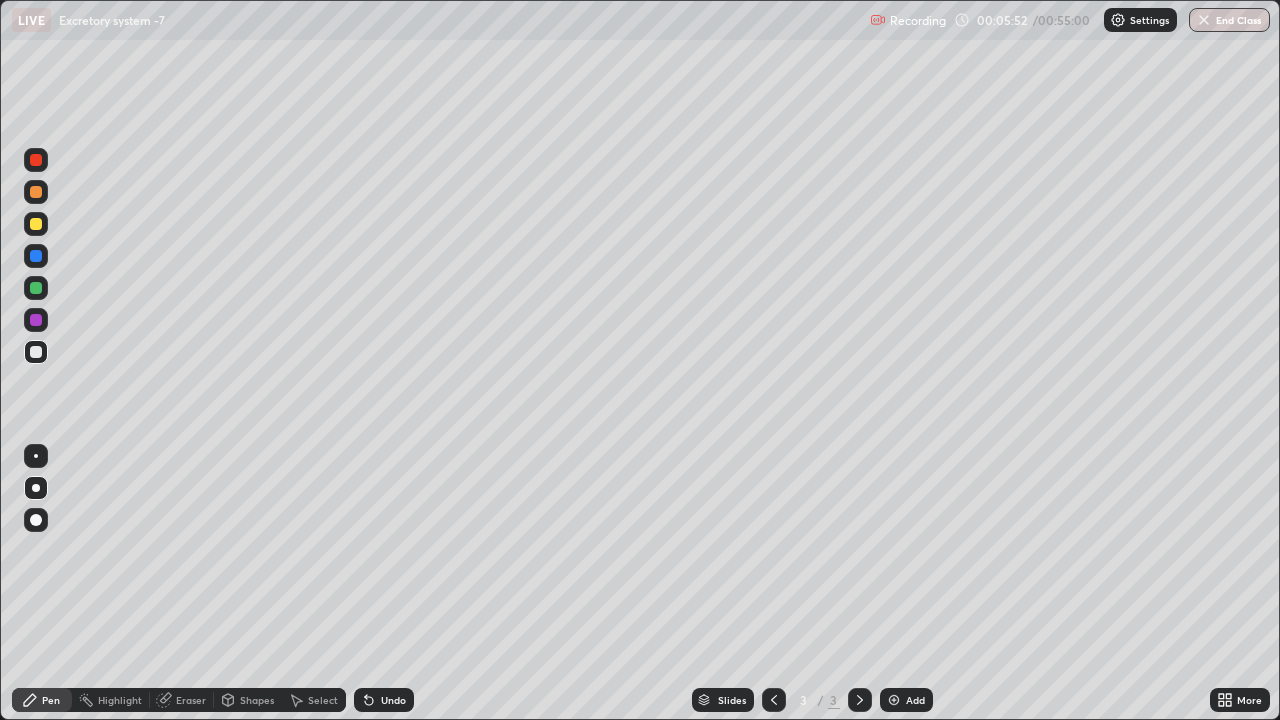 click at bounding box center [894, 700] 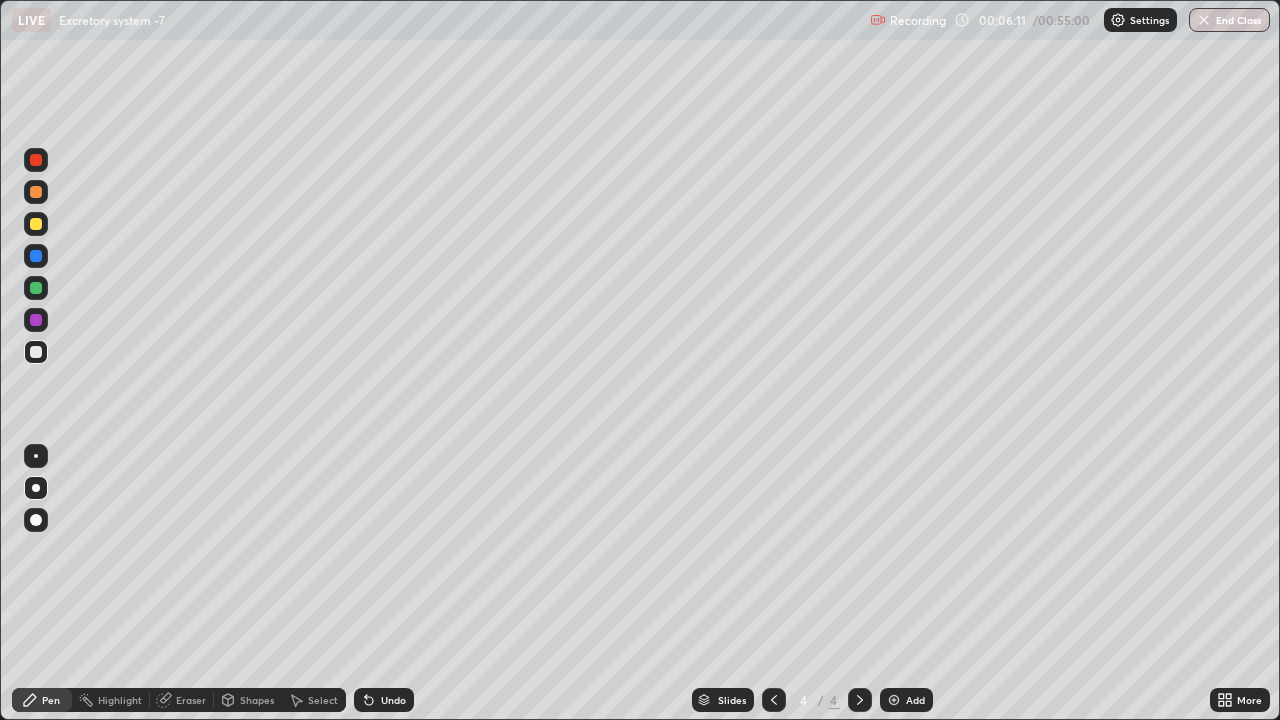 click on "Eraser" at bounding box center (182, 700) 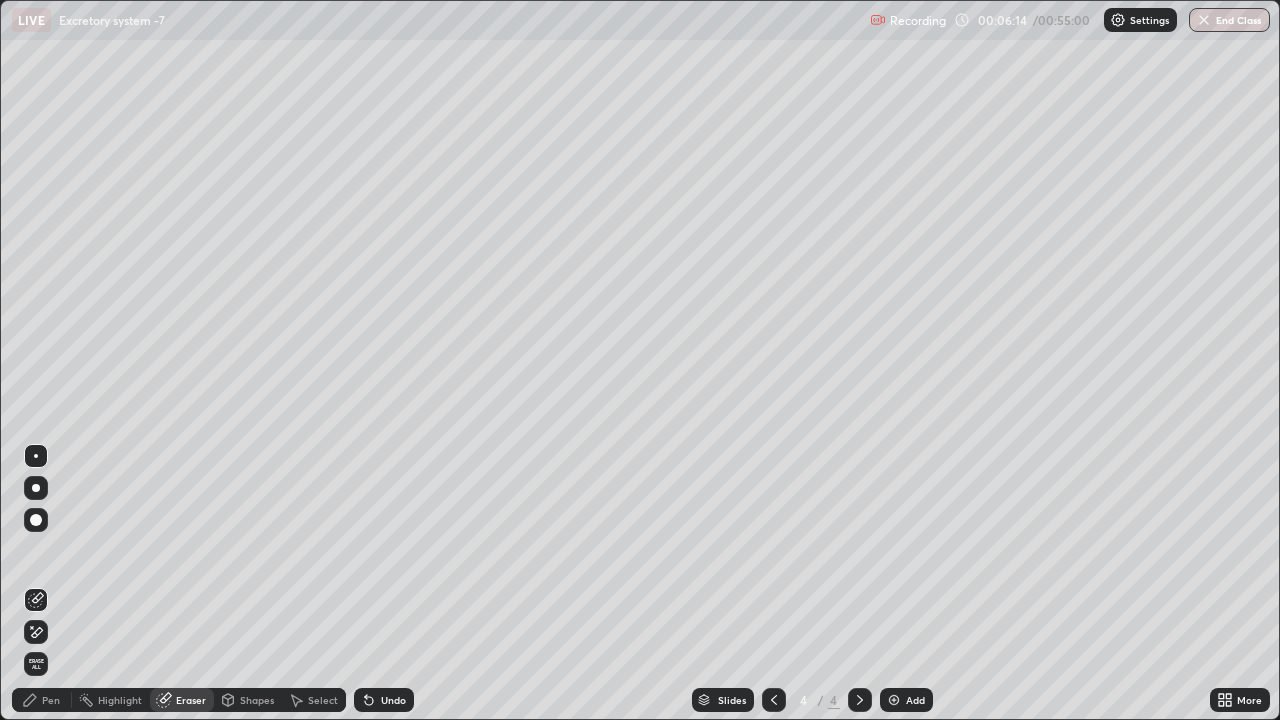 click on "Pen" at bounding box center [51, 700] 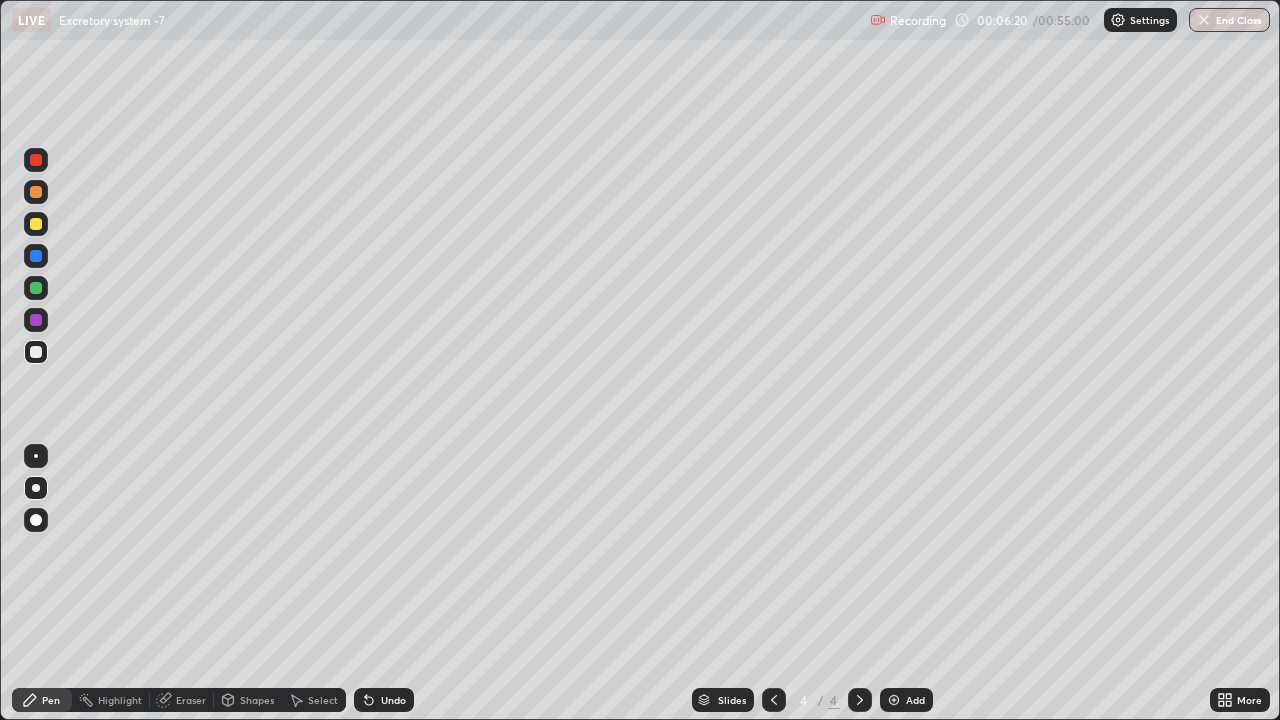click at bounding box center (36, 224) 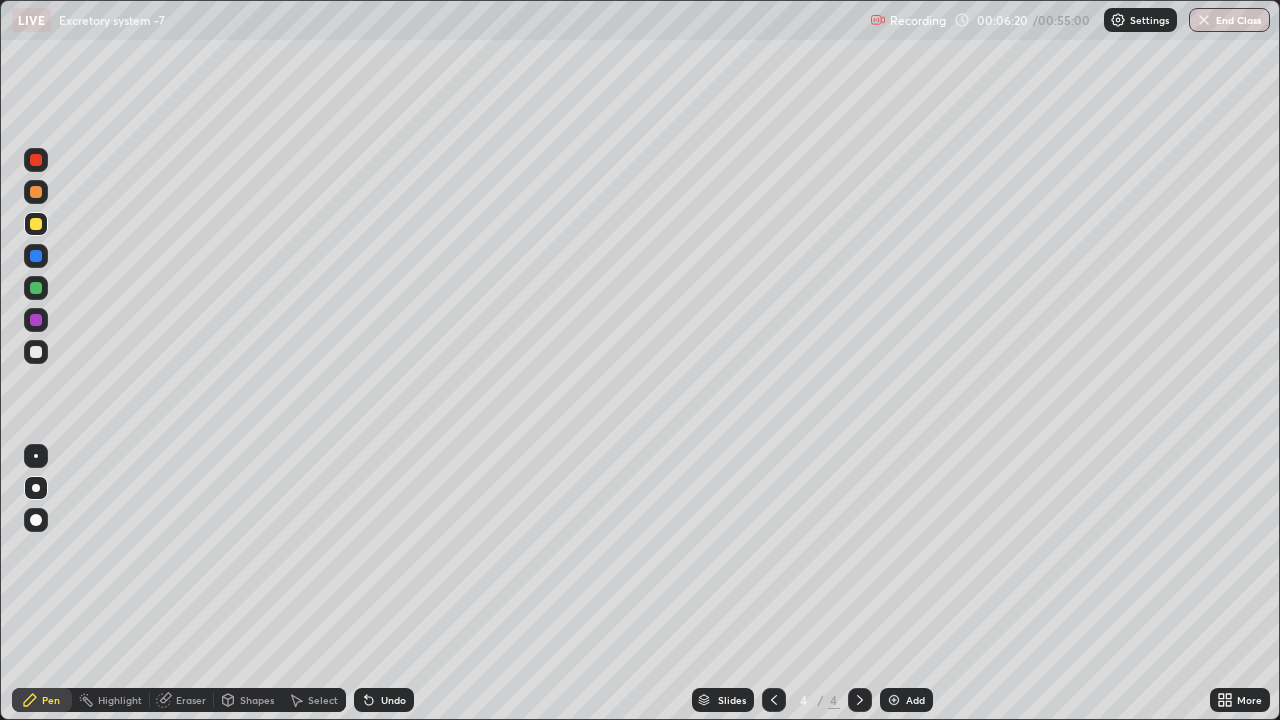 click at bounding box center (36, 224) 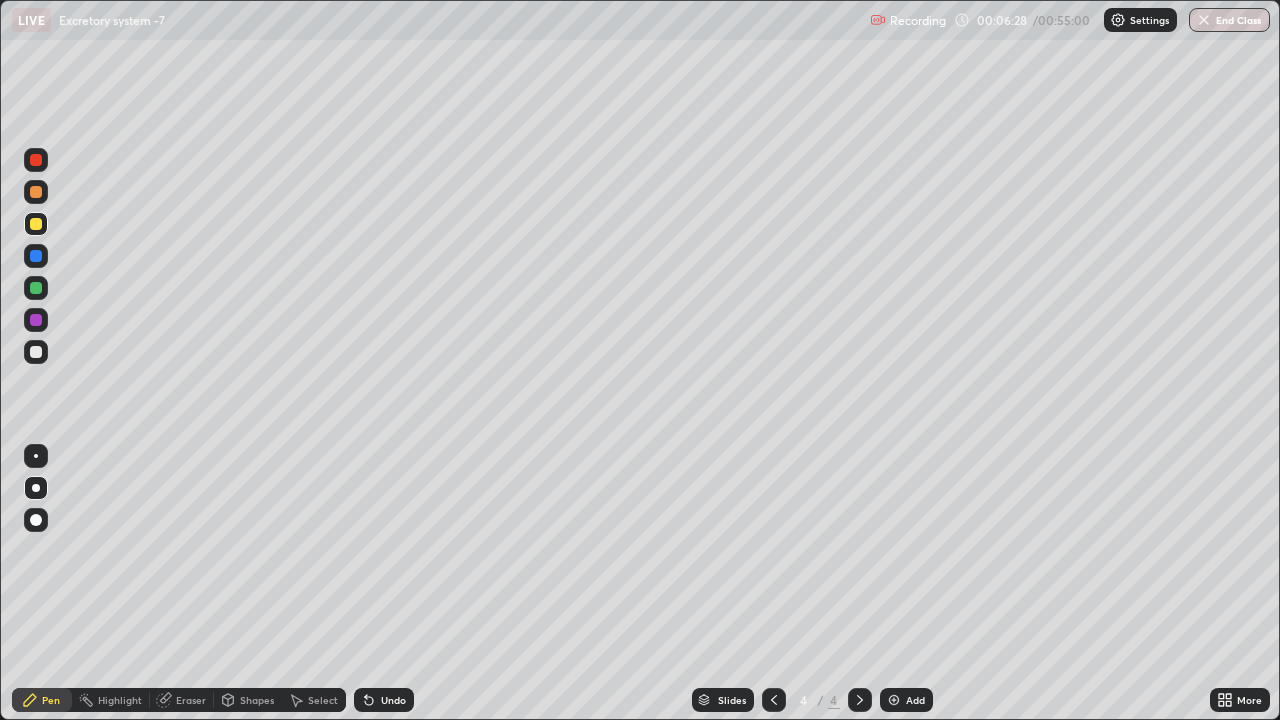 click at bounding box center [36, 288] 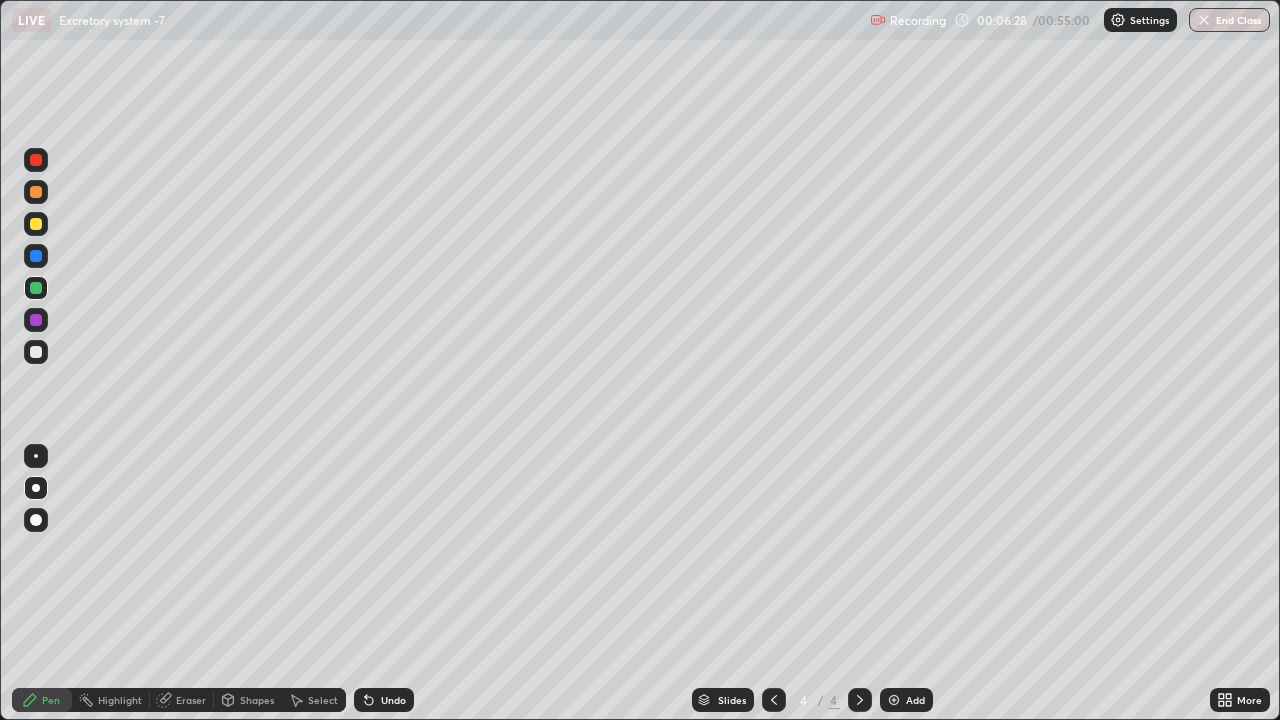 click at bounding box center [36, 288] 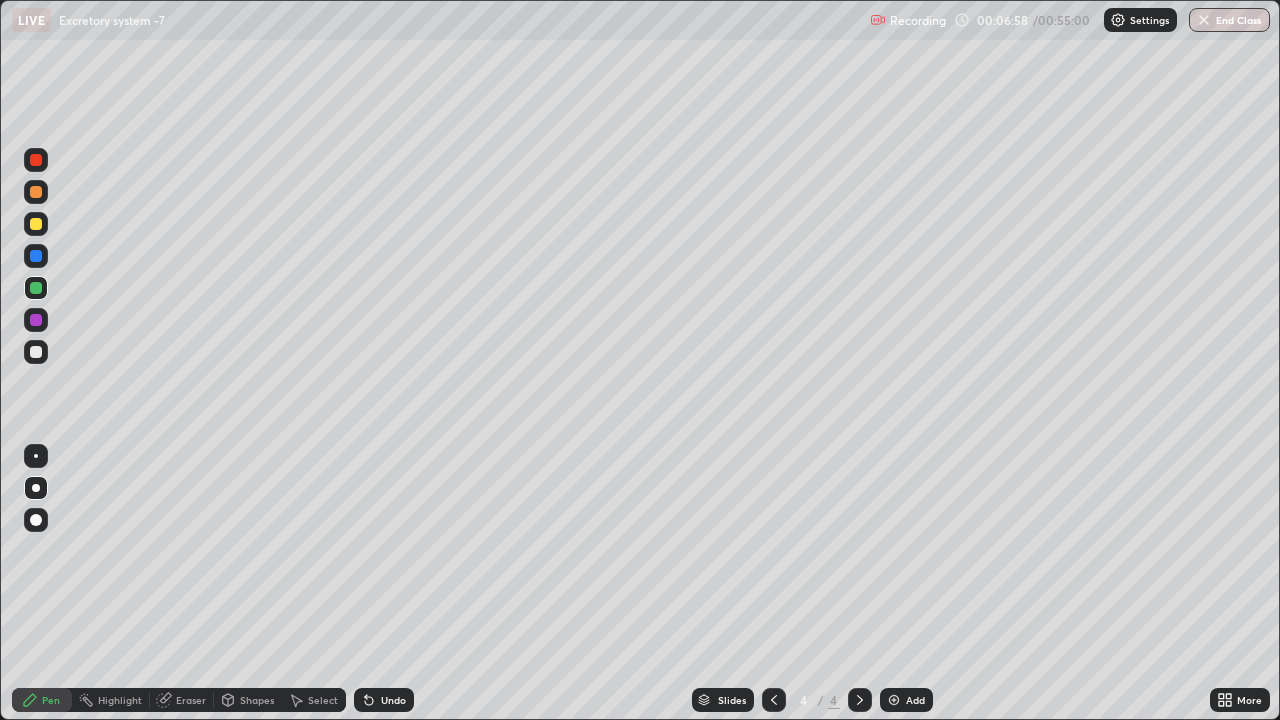 click 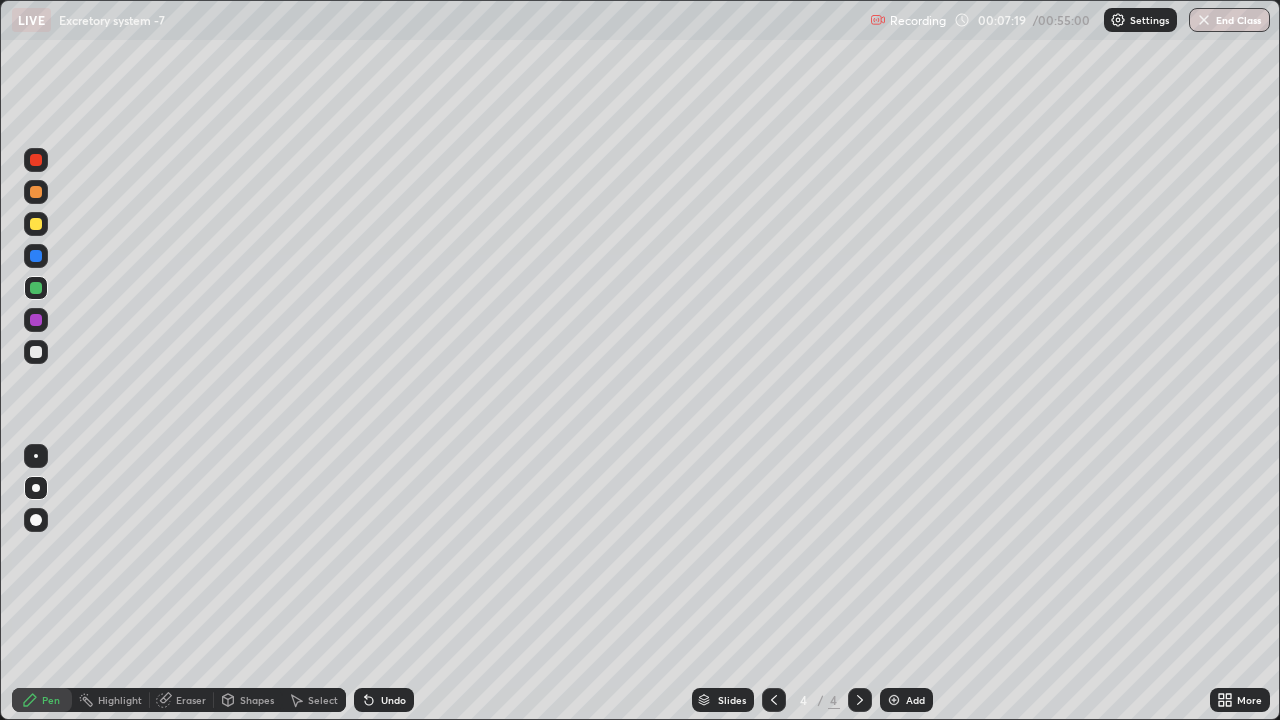 click at bounding box center [36, 352] 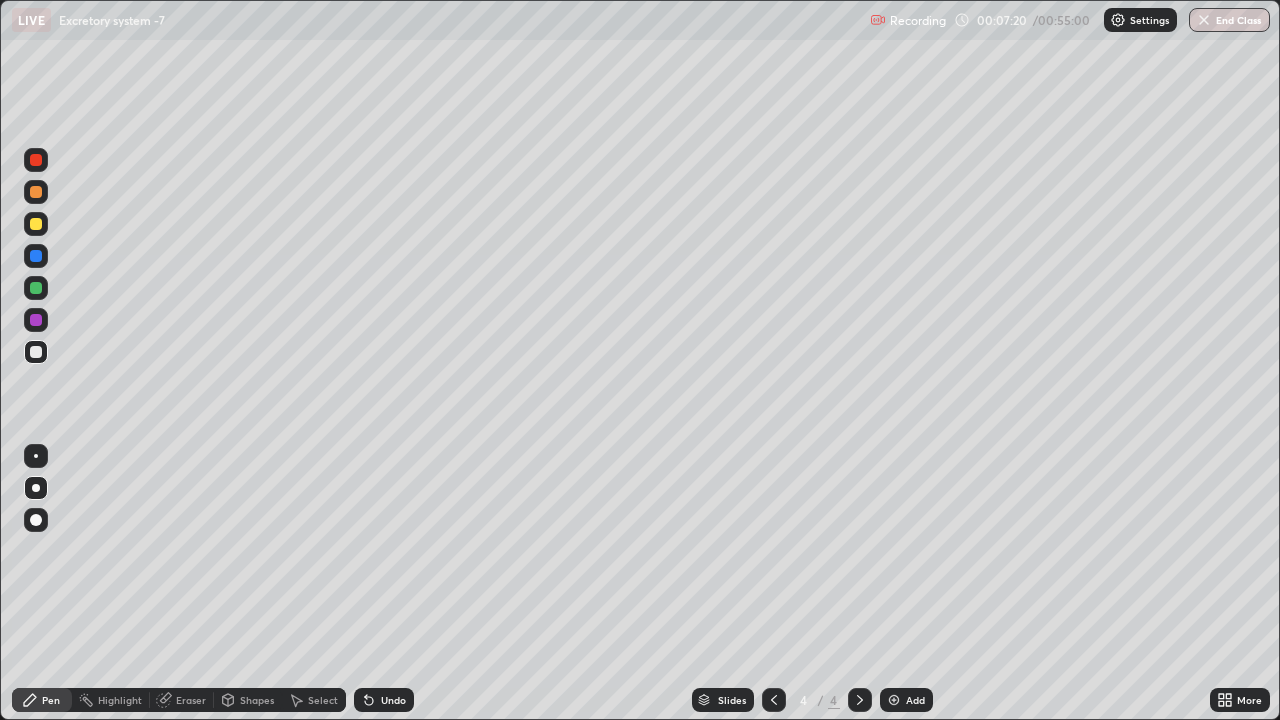 click at bounding box center (36, 352) 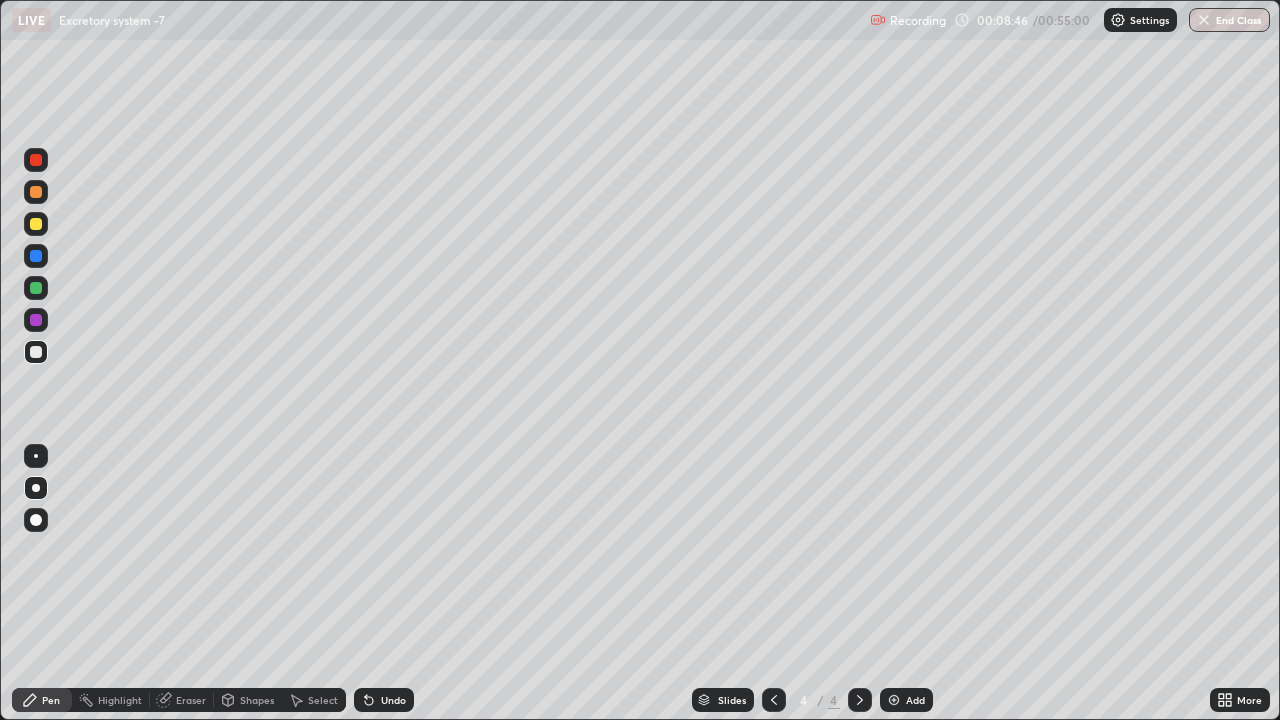 click at bounding box center [36, 160] 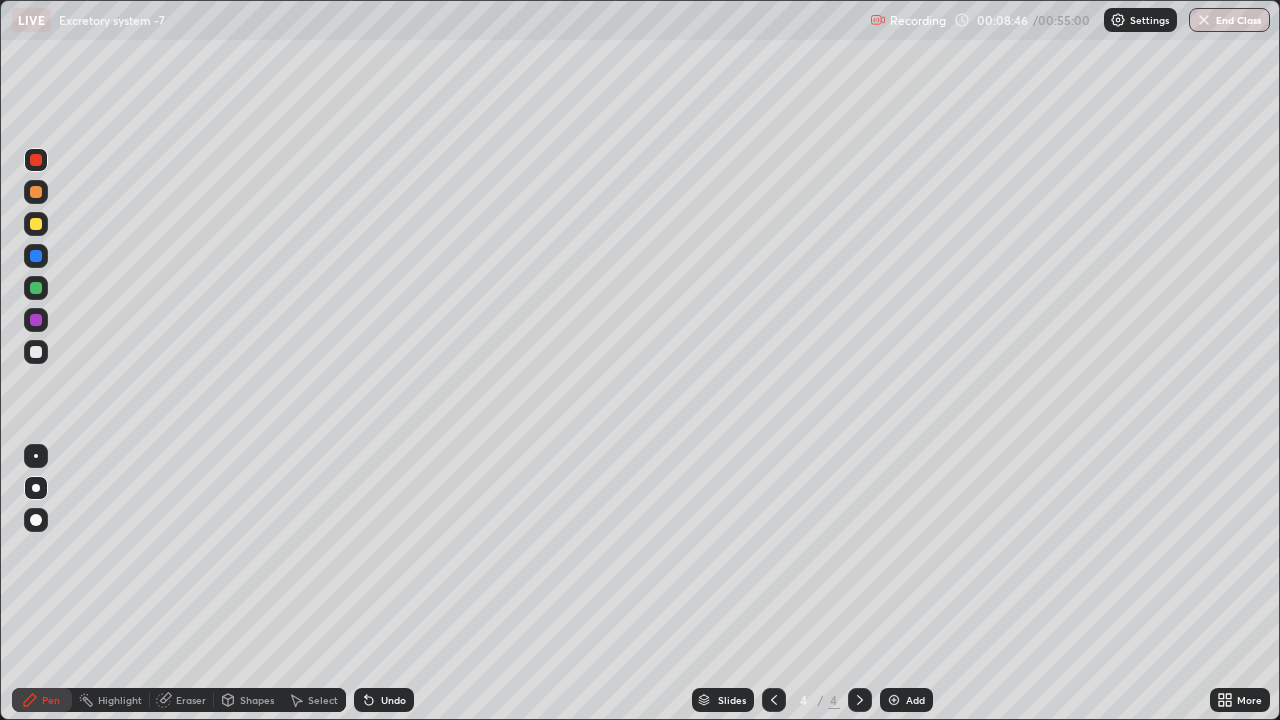 click at bounding box center (36, 160) 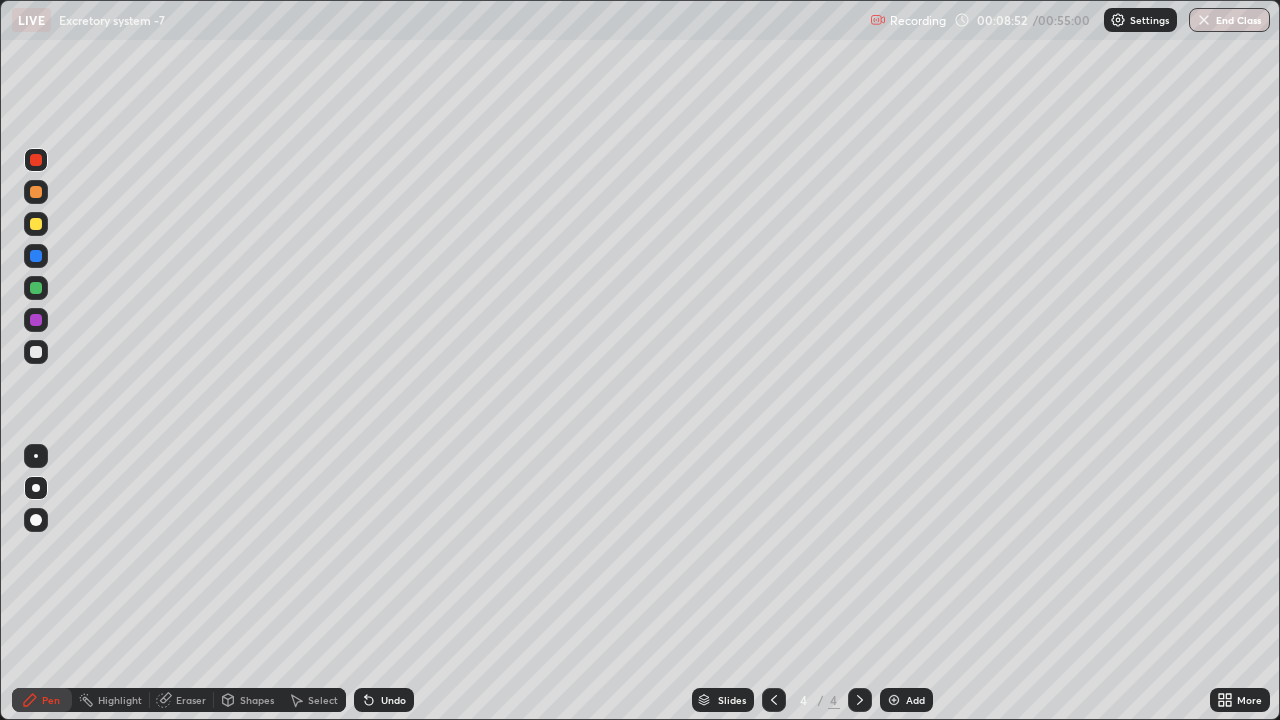 click at bounding box center [36, 224] 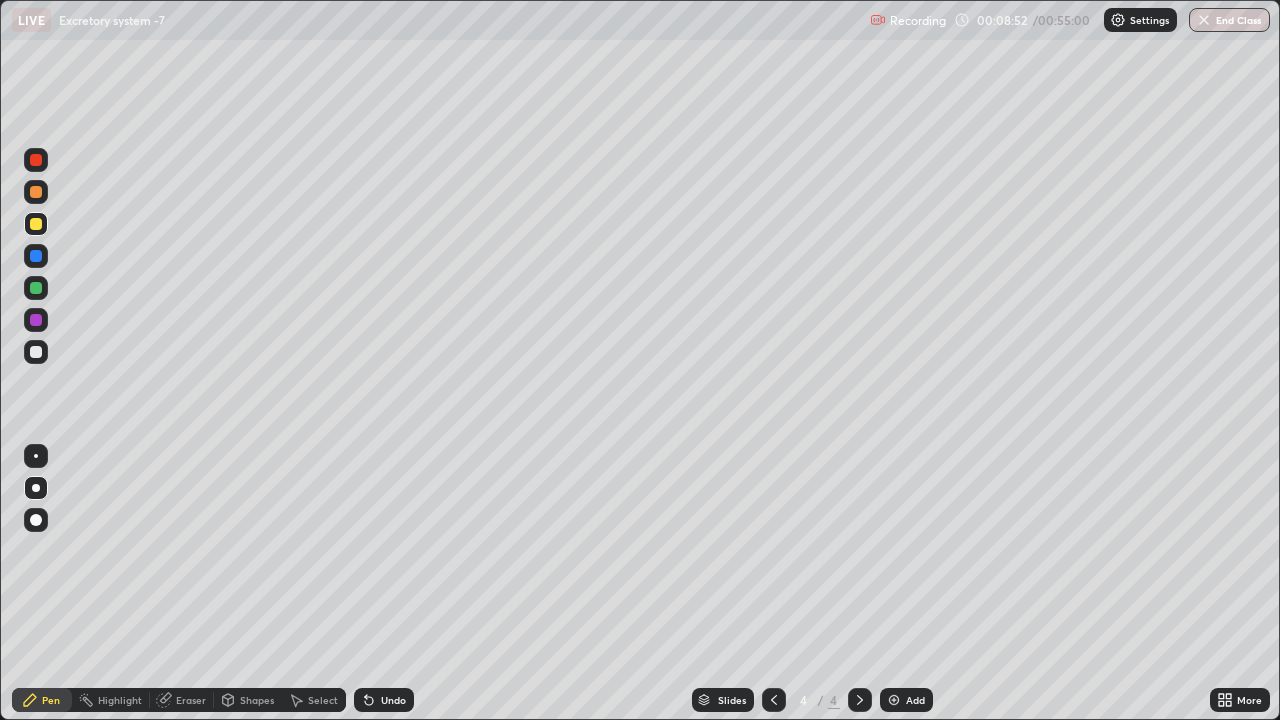 click at bounding box center (36, 256) 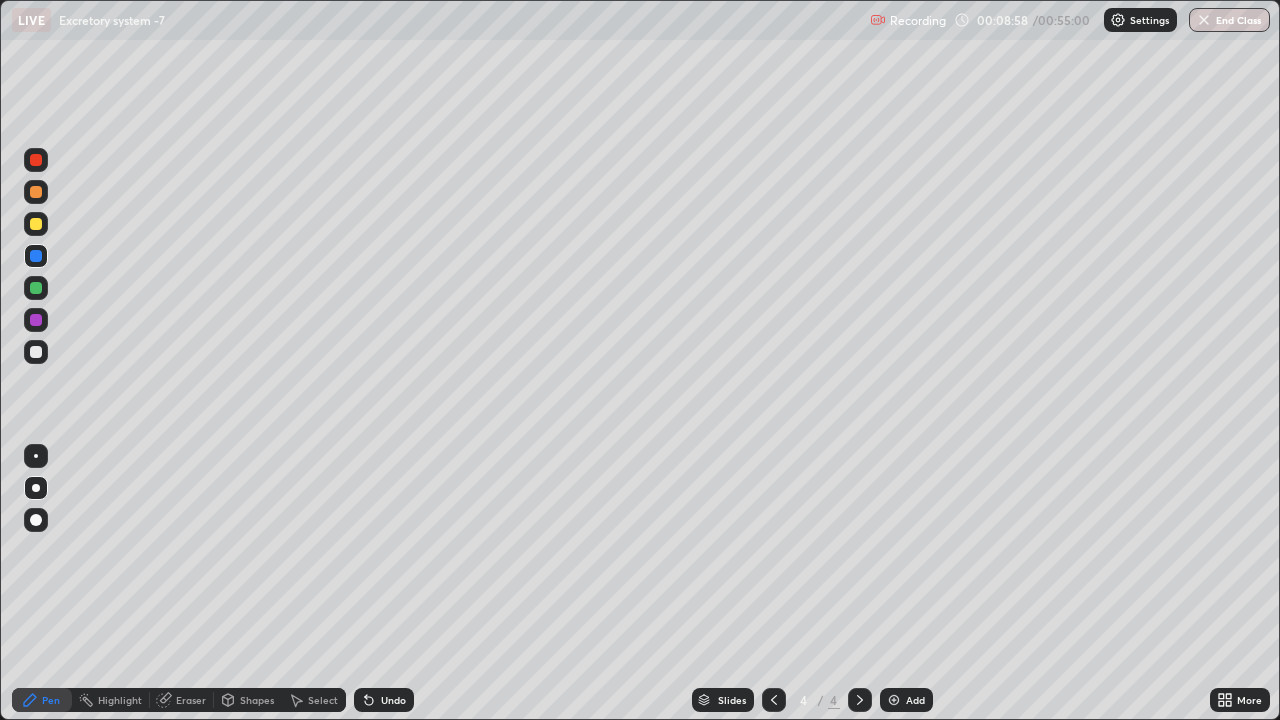 click at bounding box center [36, 352] 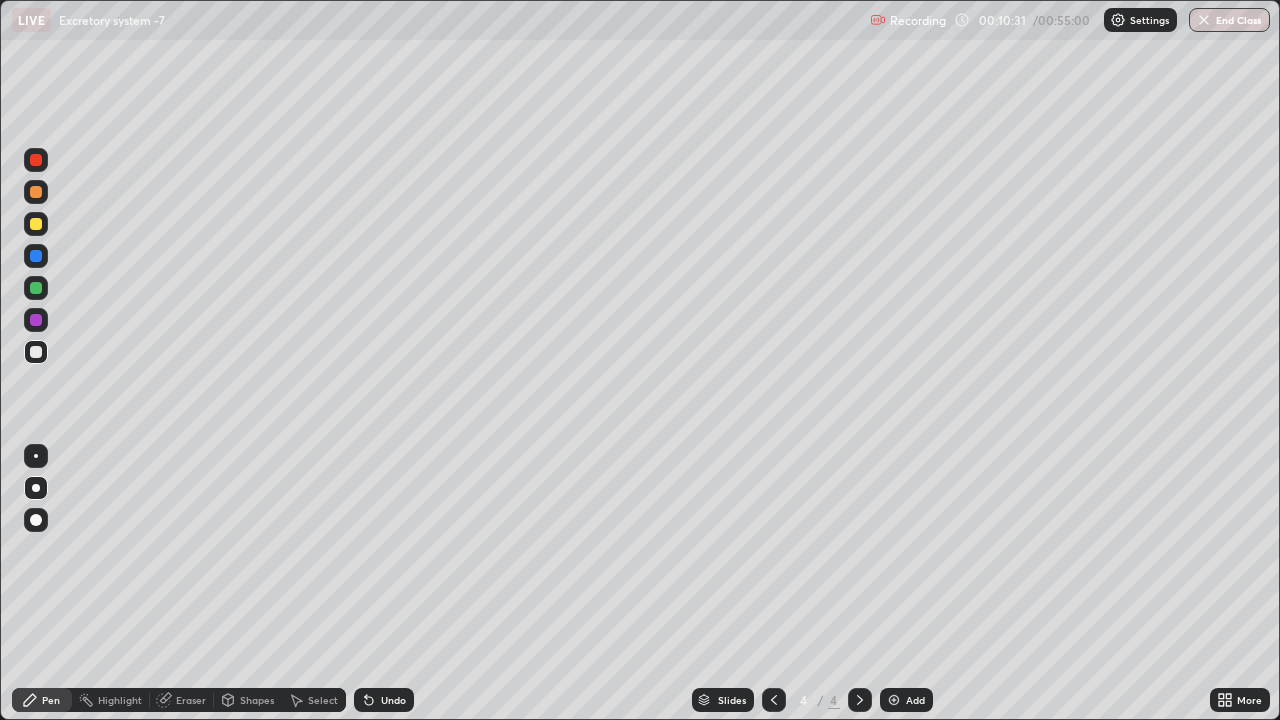click at bounding box center [894, 700] 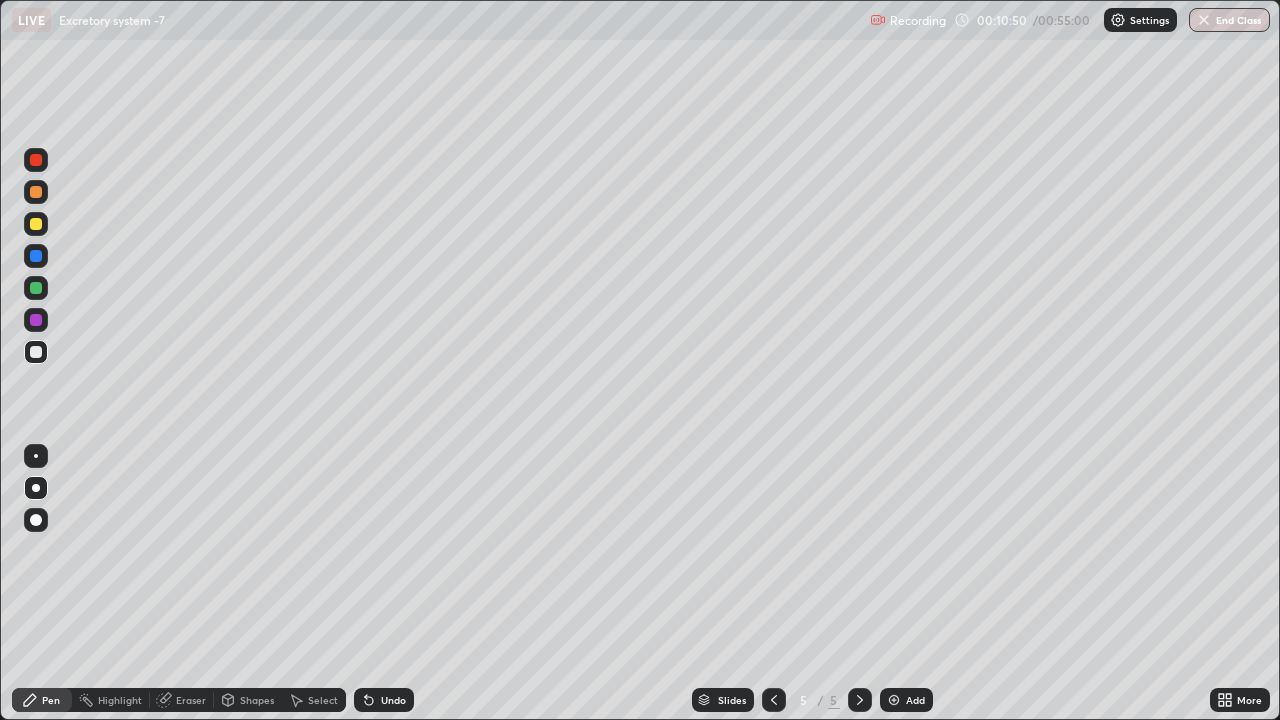 click at bounding box center (36, 352) 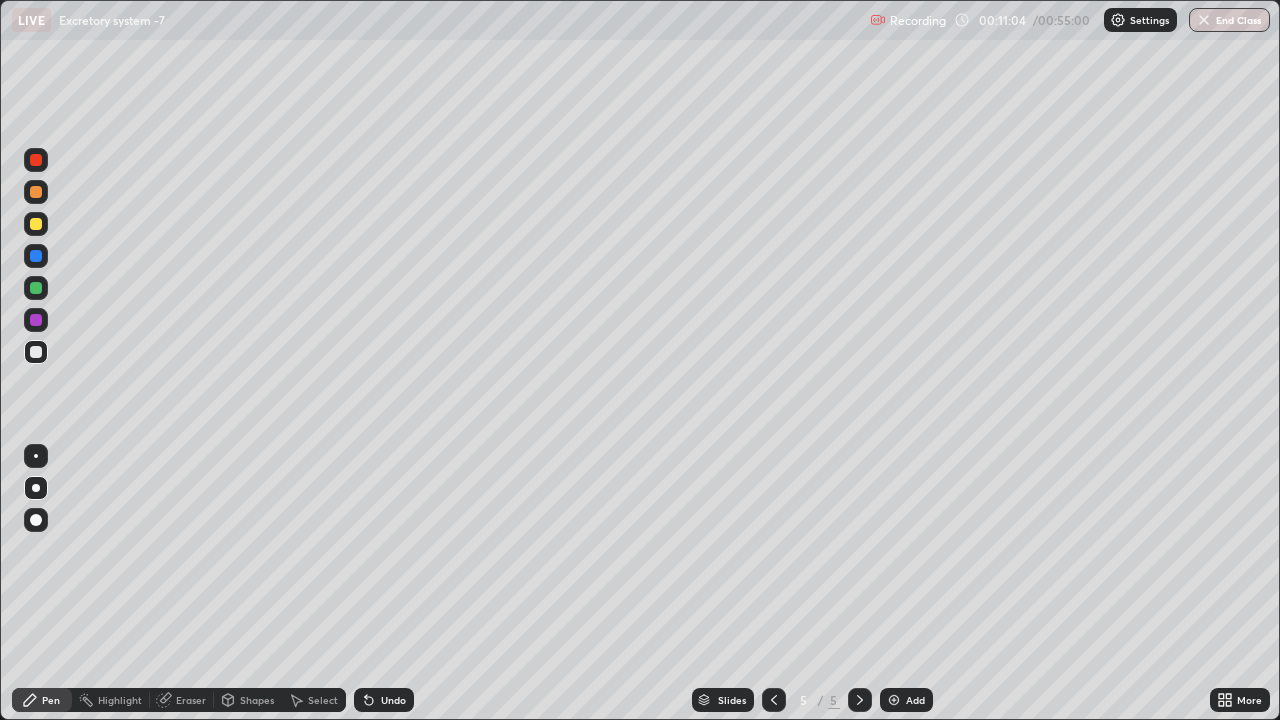 click at bounding box center [36, 224] 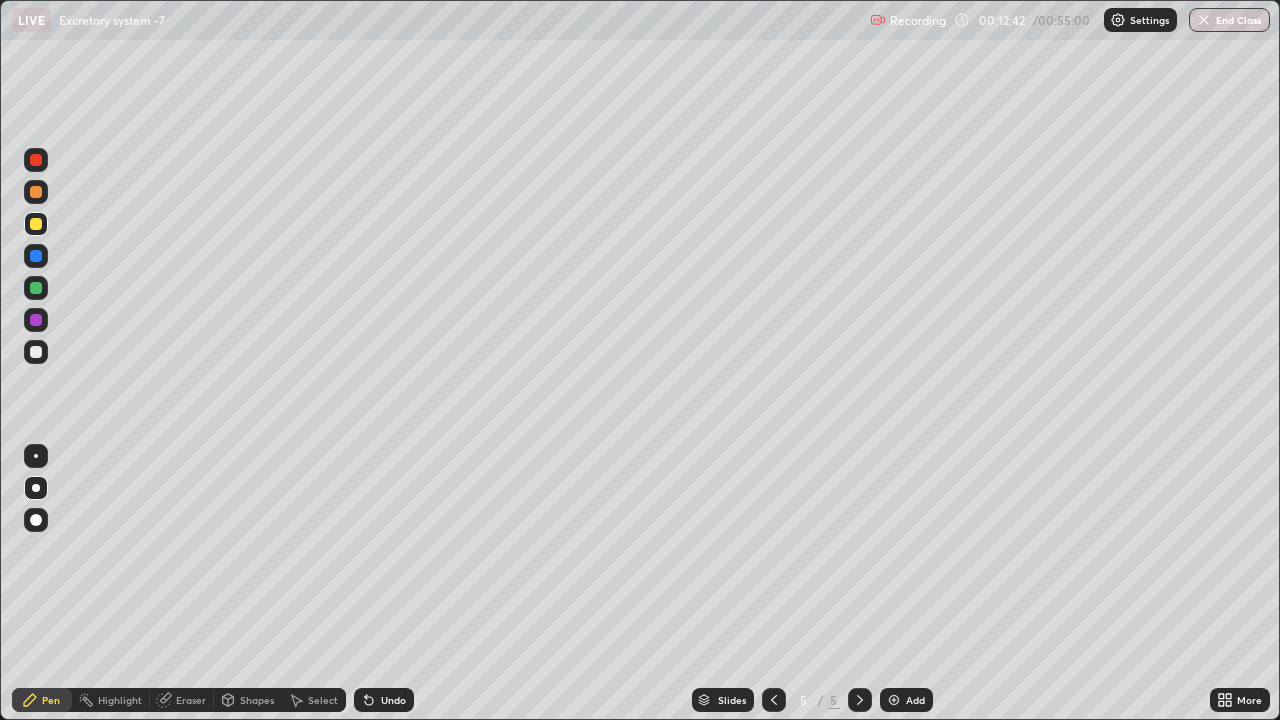 click at bounding box center [36, 352] 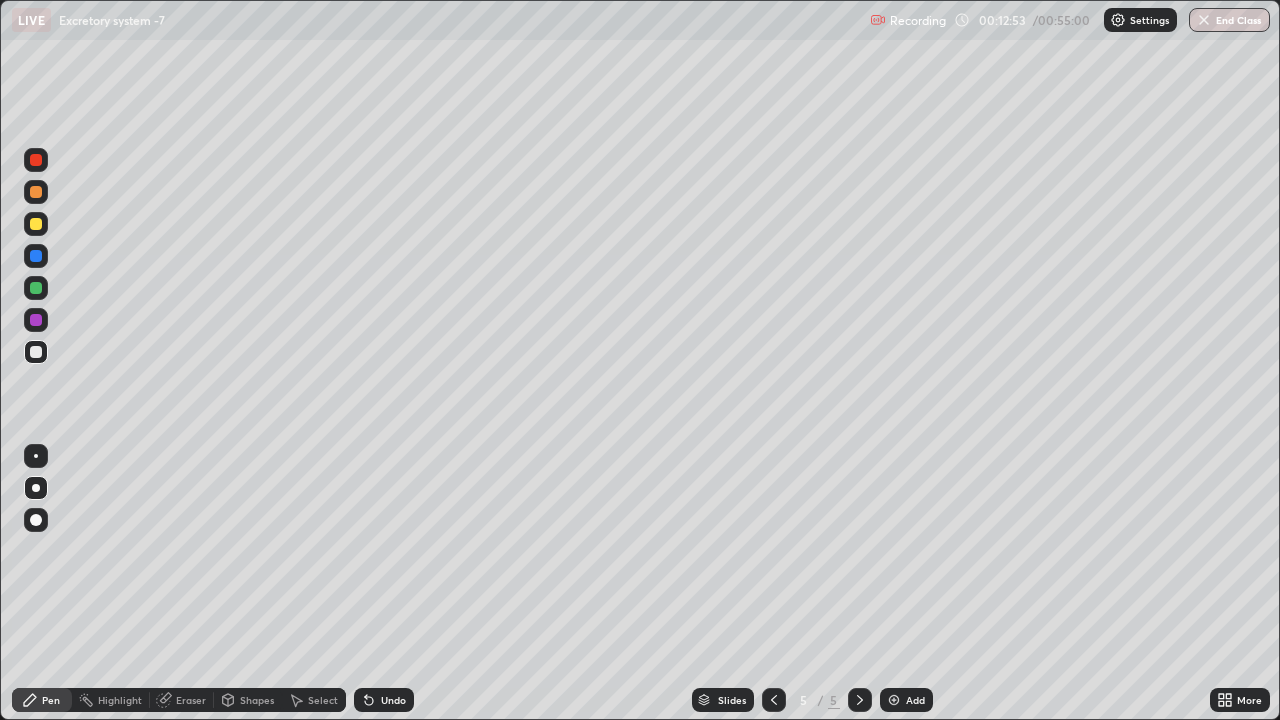 click at bounding box center [36, 160] 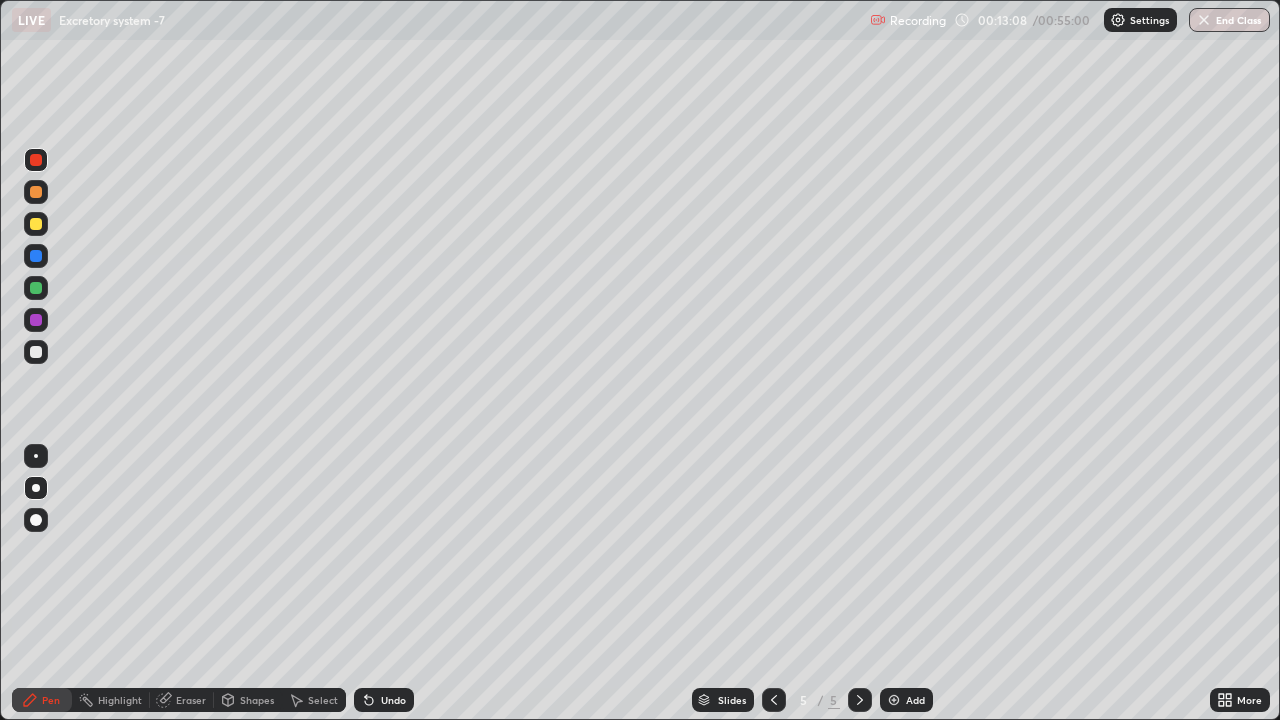 click at bounding box center [36, 224] 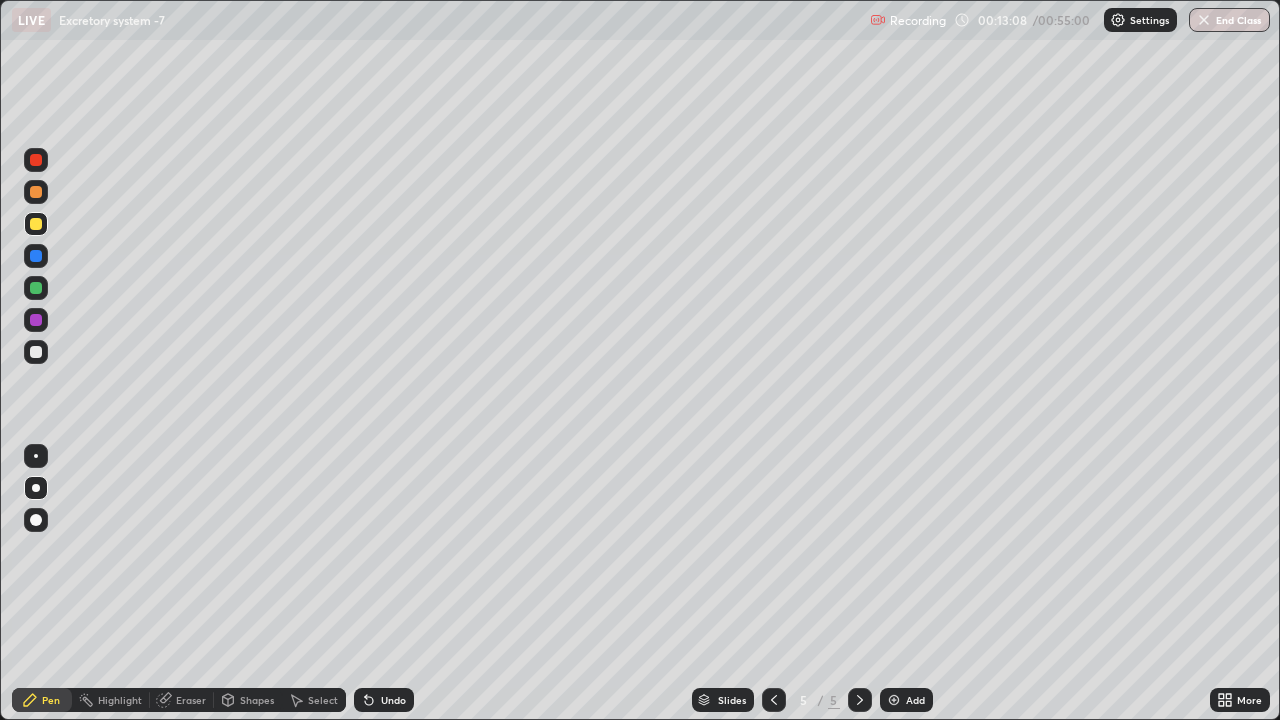 click at bounding box center [36, 192] 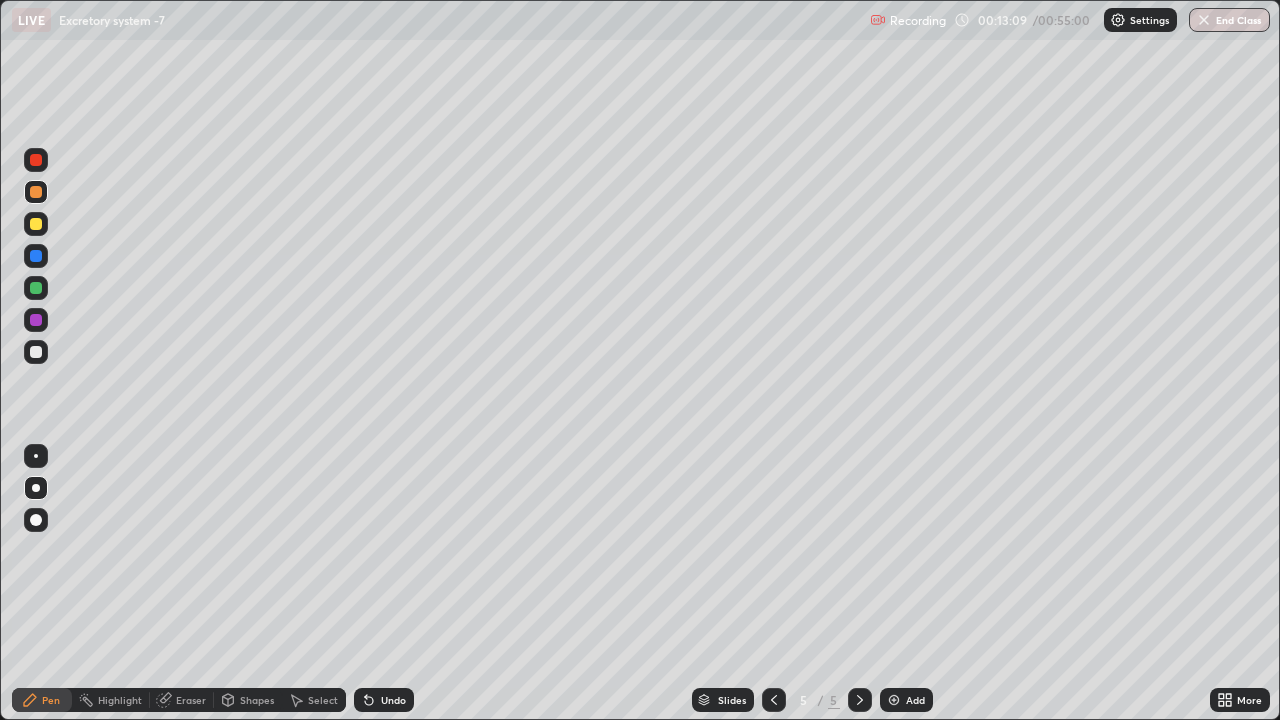 click at bounding box center (36, 288) 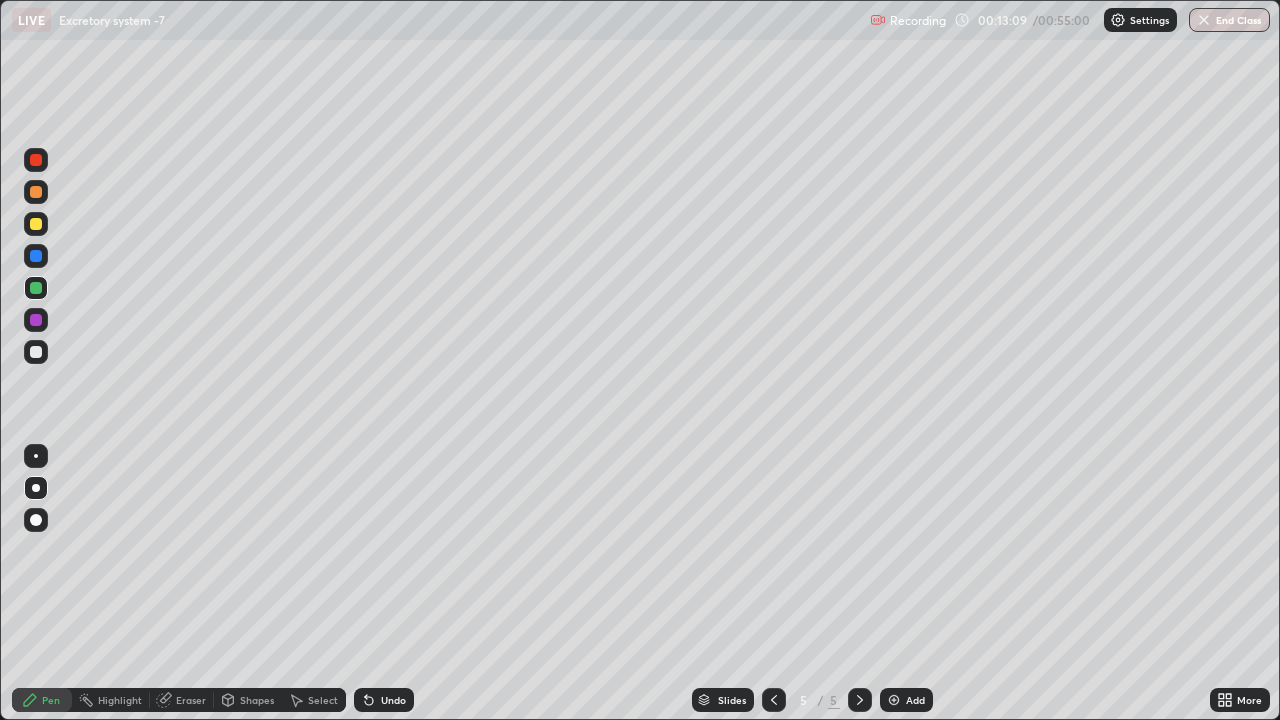 click at bounding box center (36, 288) 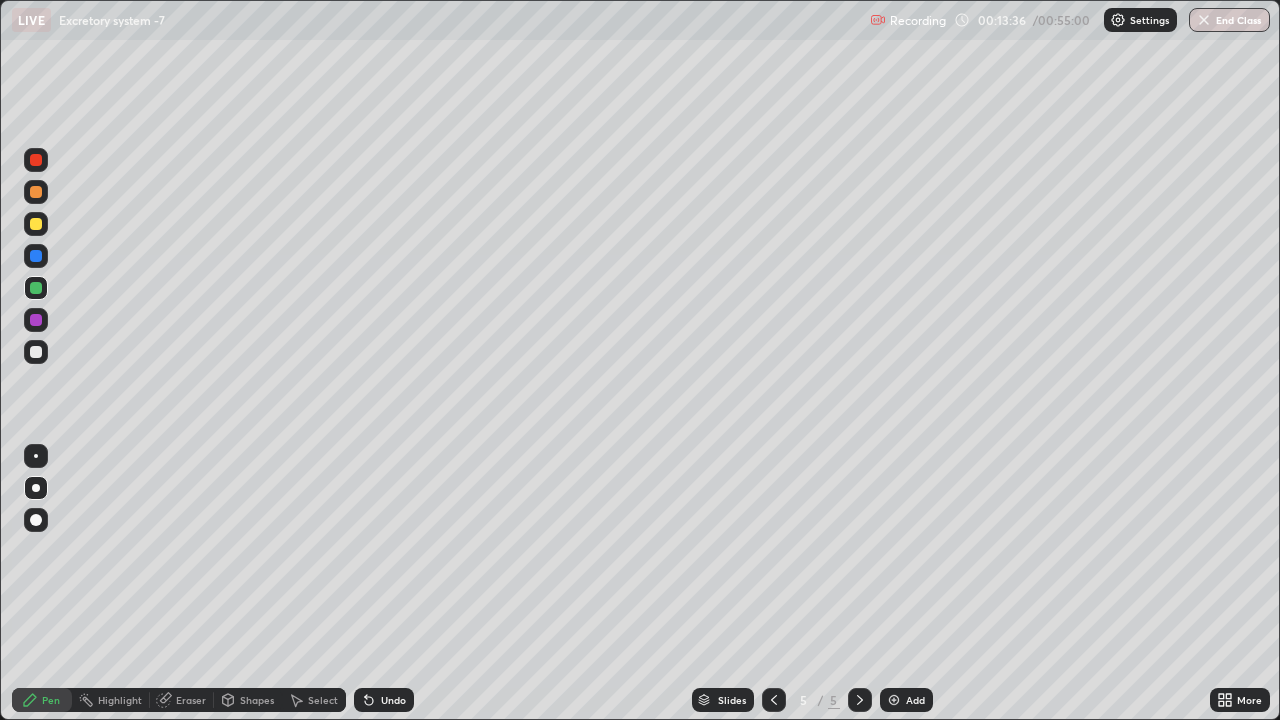 click at bounding box center (36, 256) 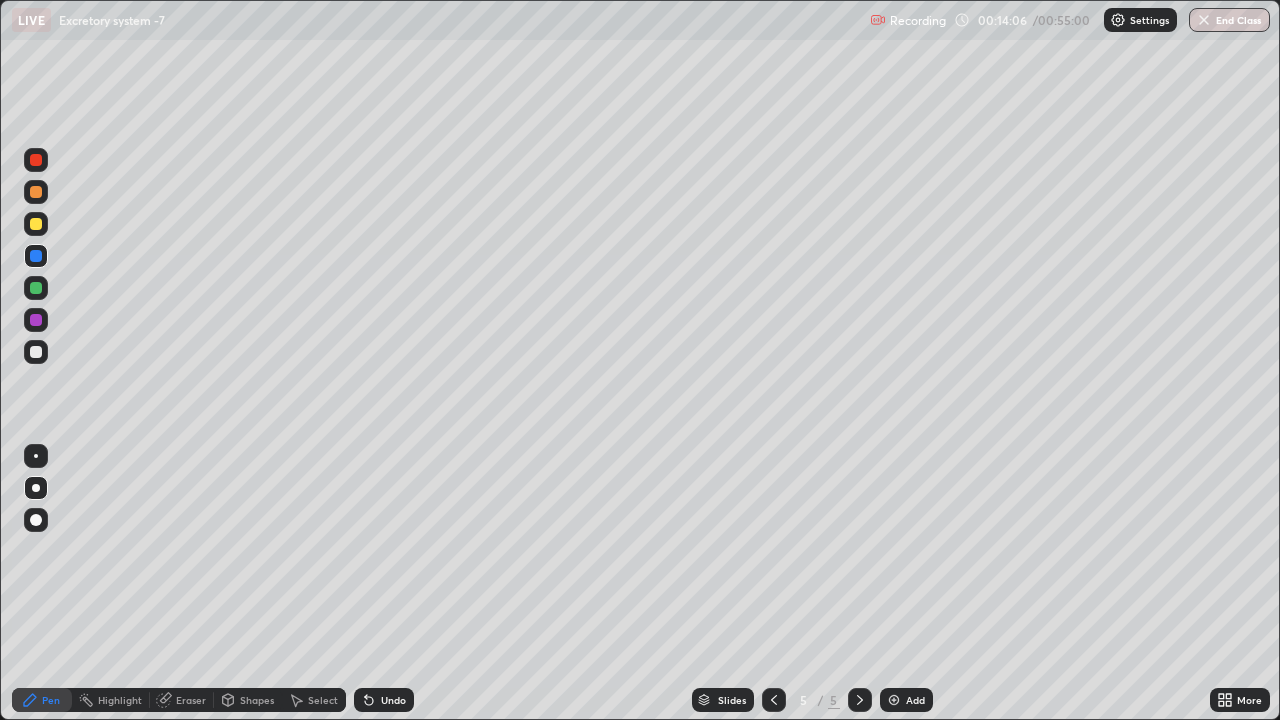 click at bounding box center [36, 352] 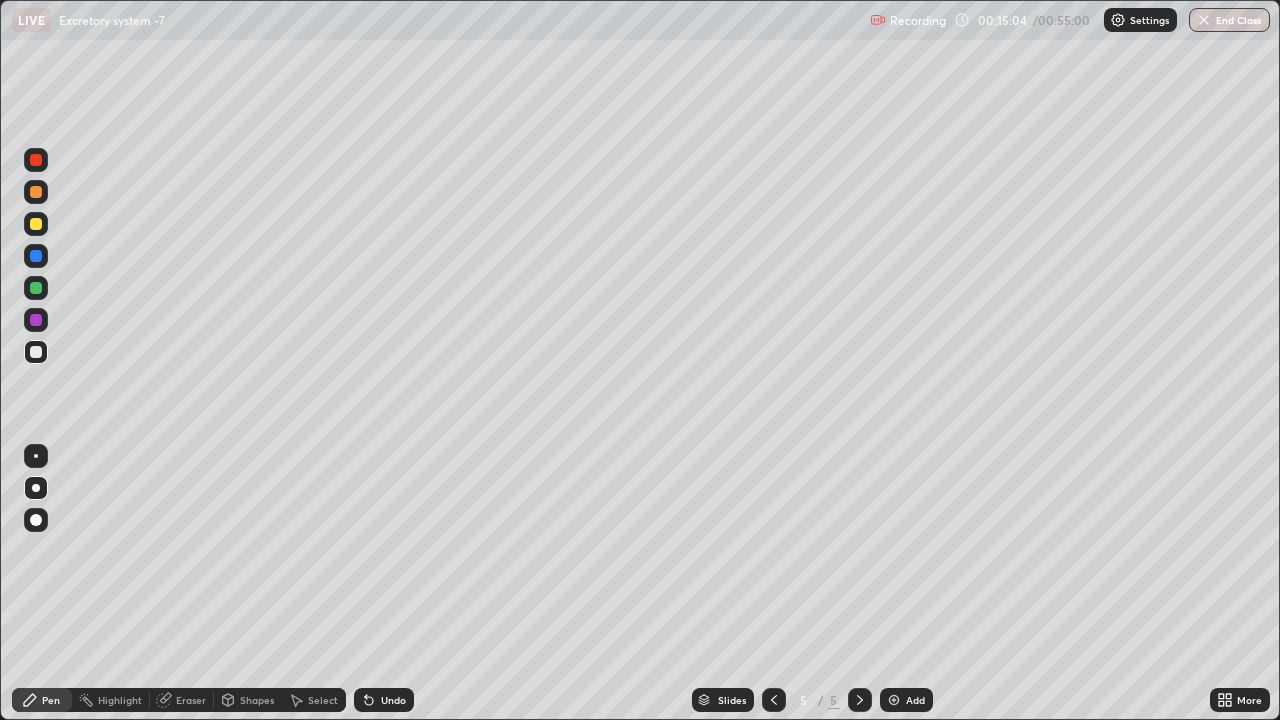 click at bounding box center [36, 520] 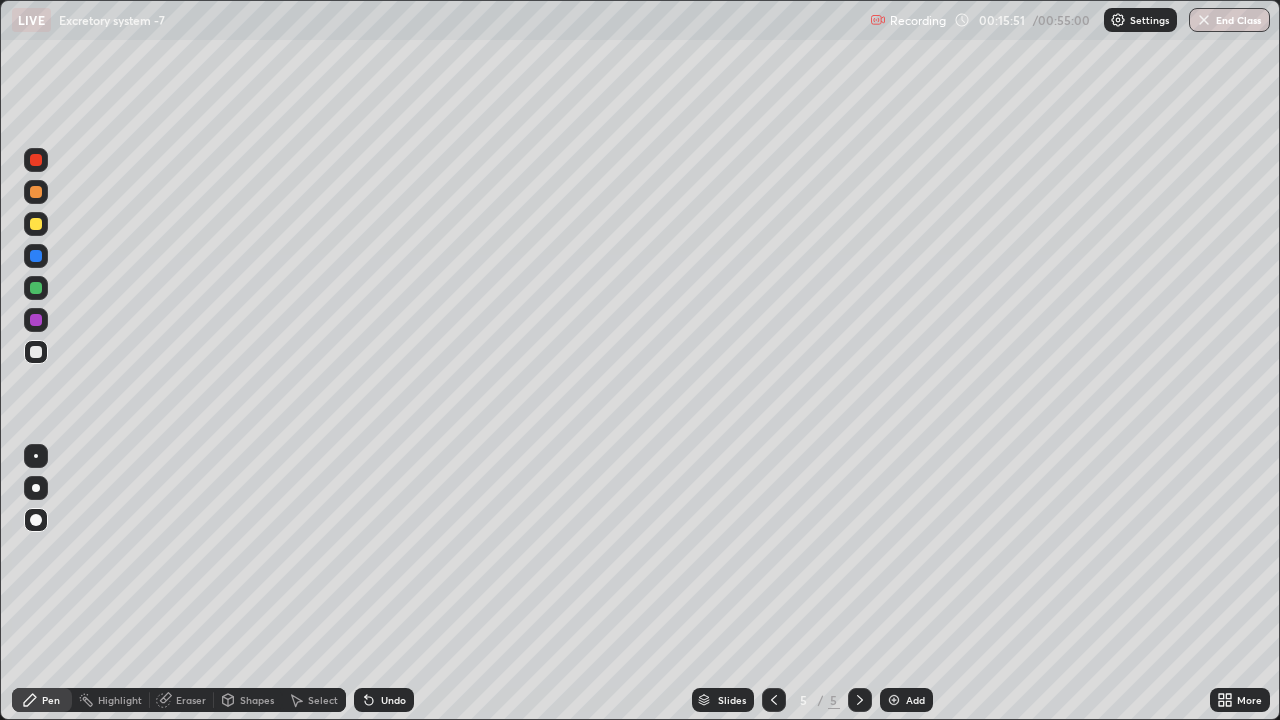 click at bounding box center (36, 256) 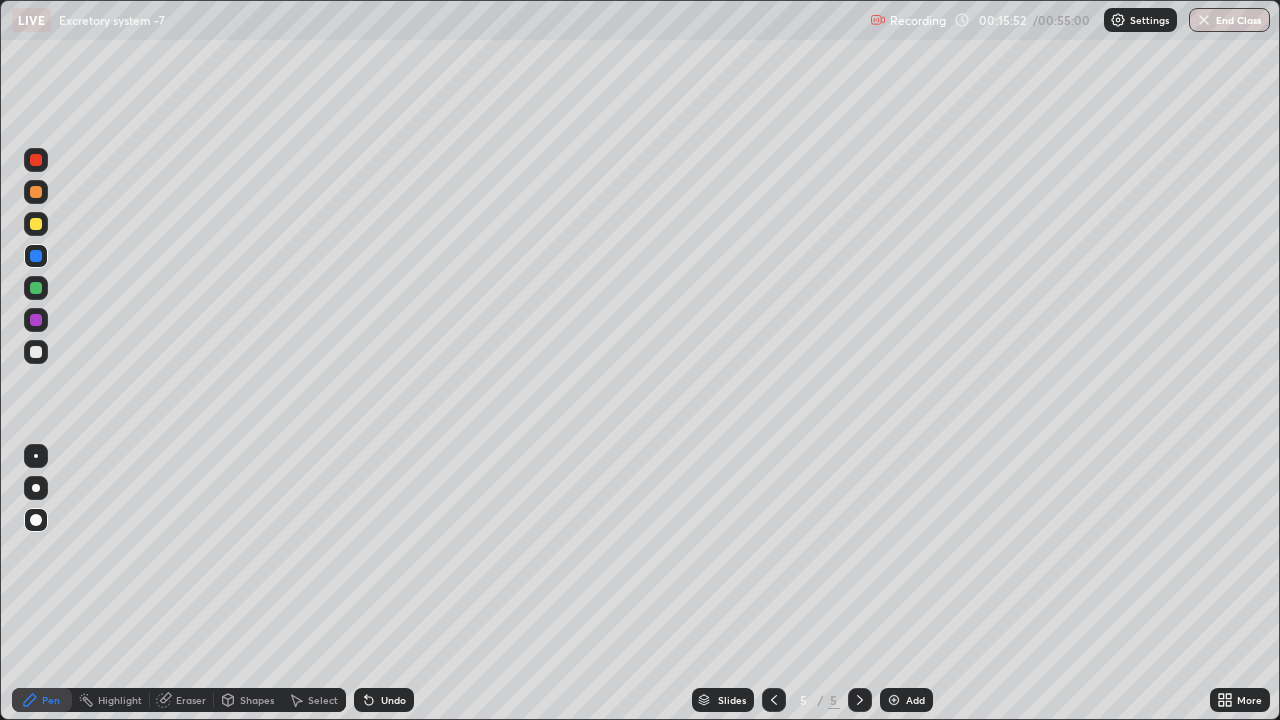 click at bounding box center [36, 256] 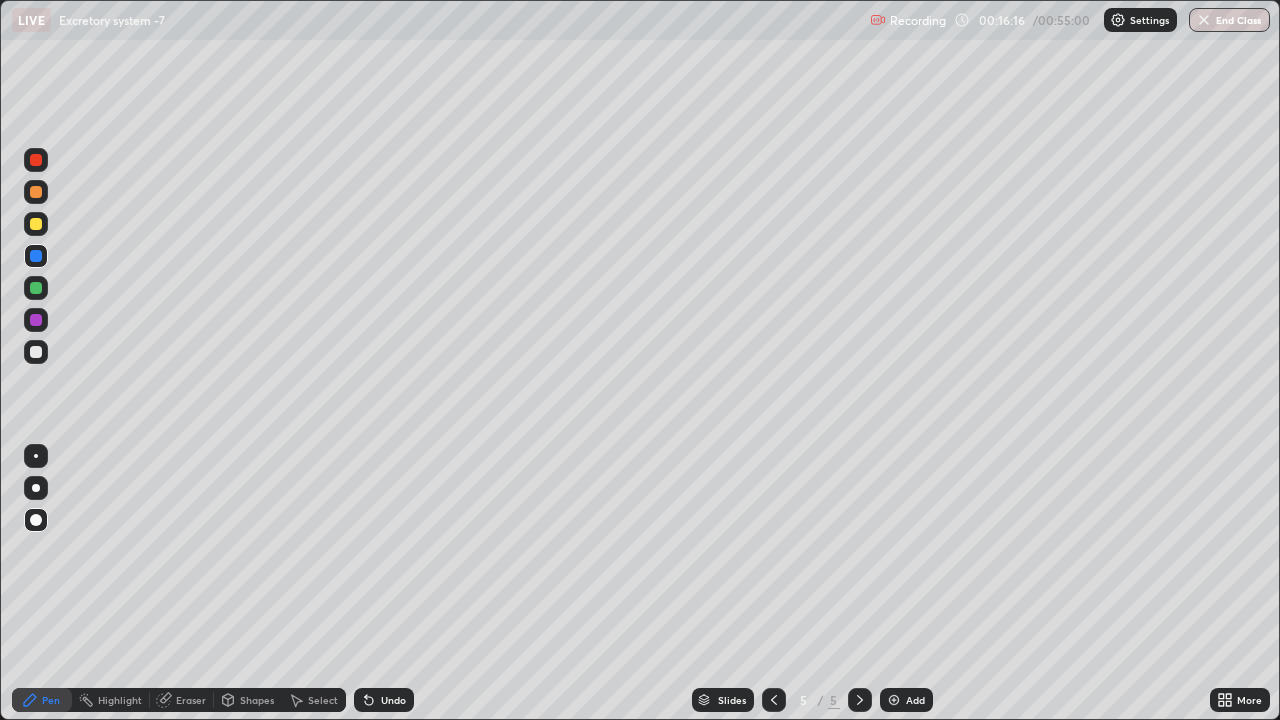 click at bounding box center [36, 288] 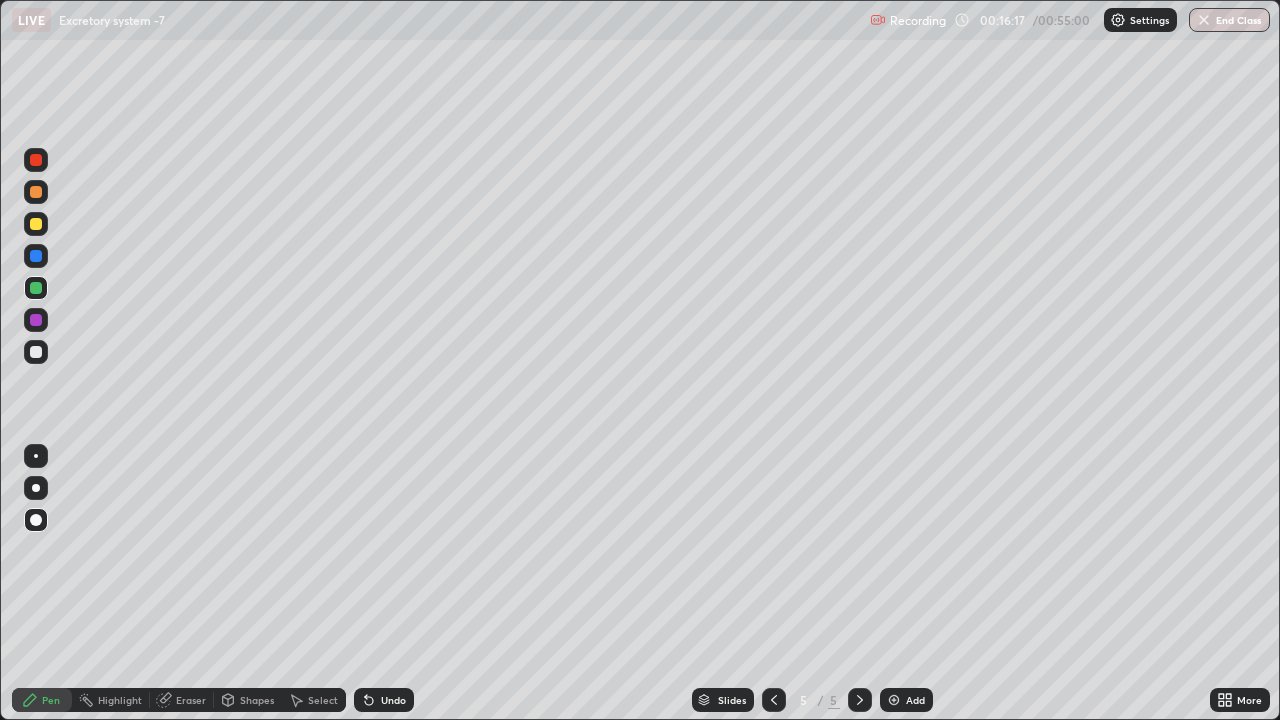 click at bounding box center (36, 288) 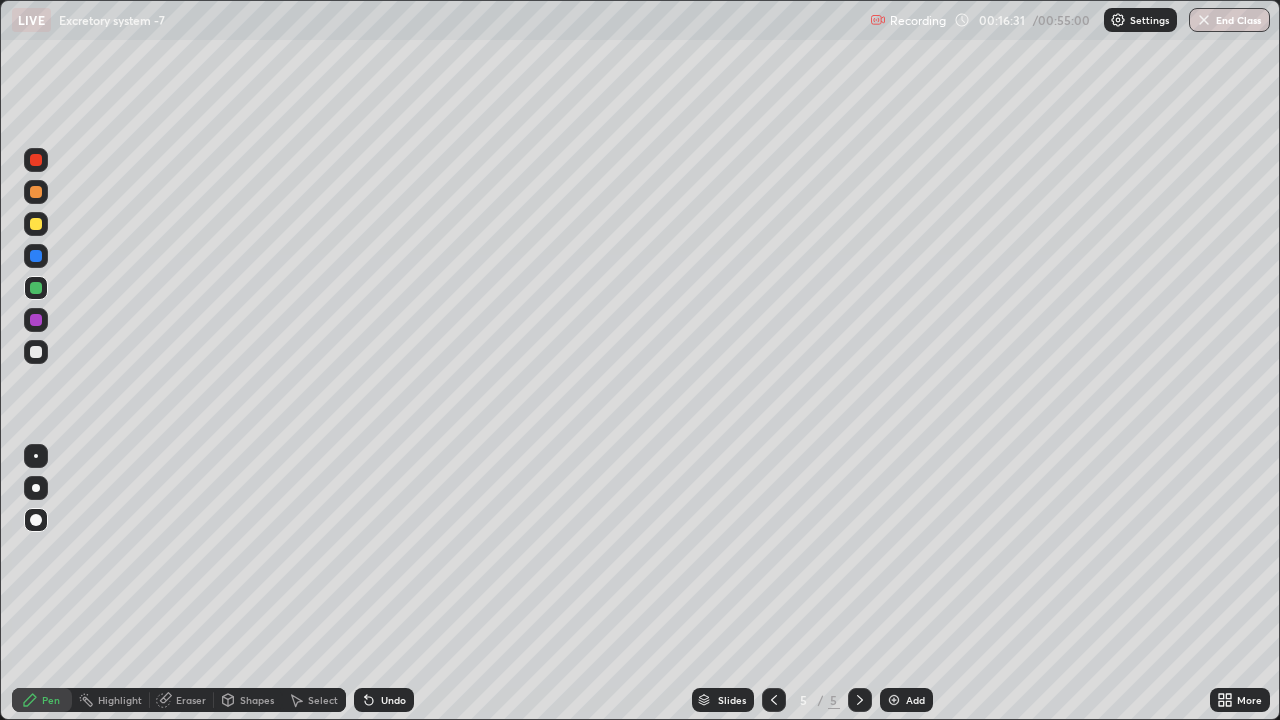 click at bounding box center [36, 256] 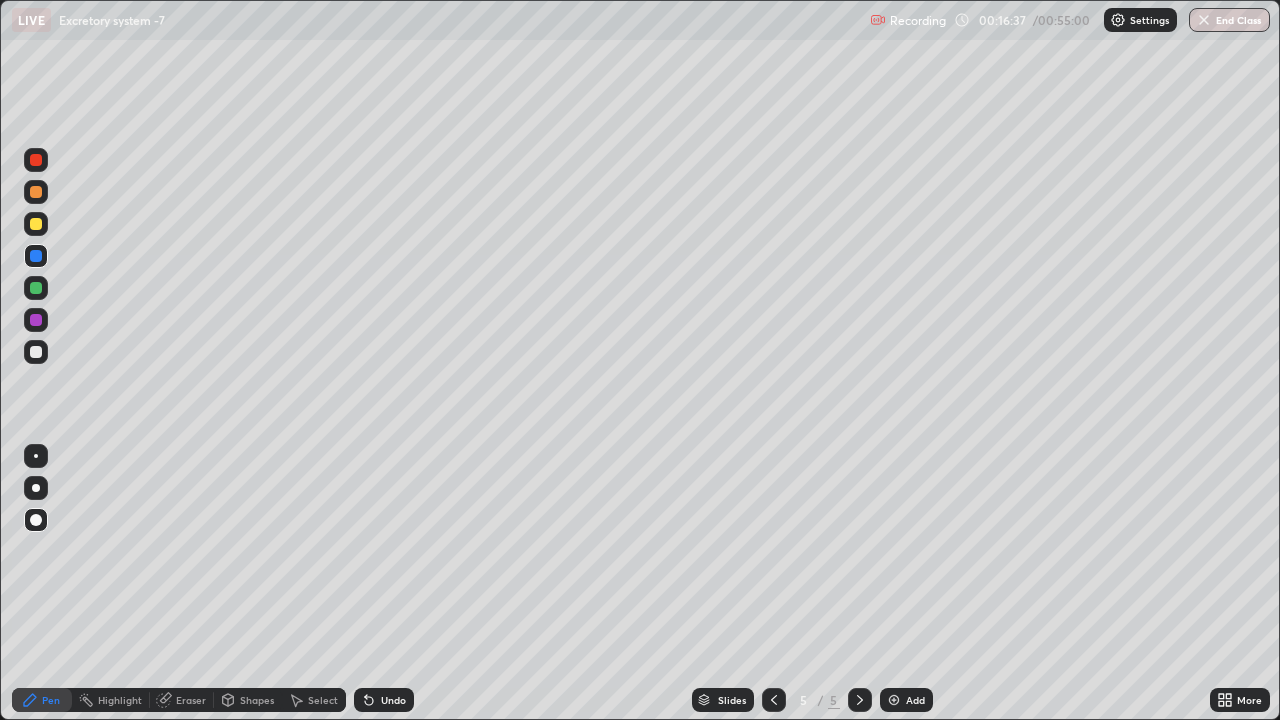 click at bounding box center [36, 288] 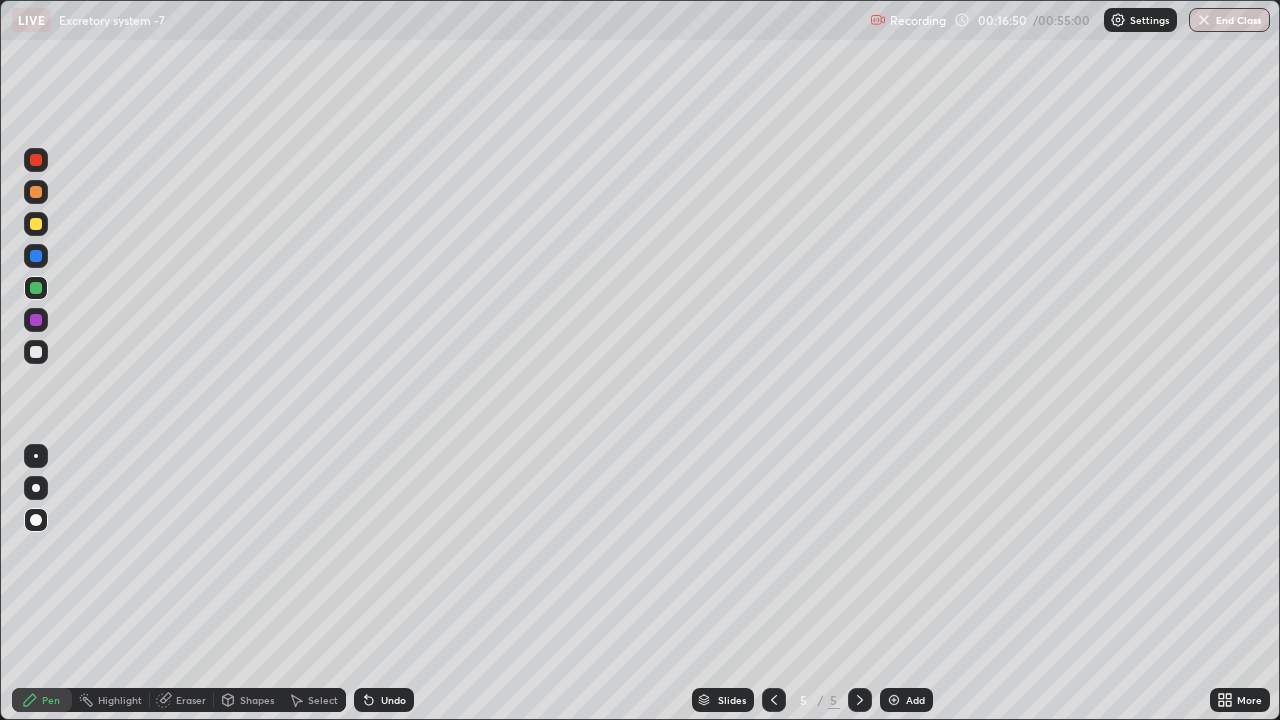 click at bounding box center (36, 256) 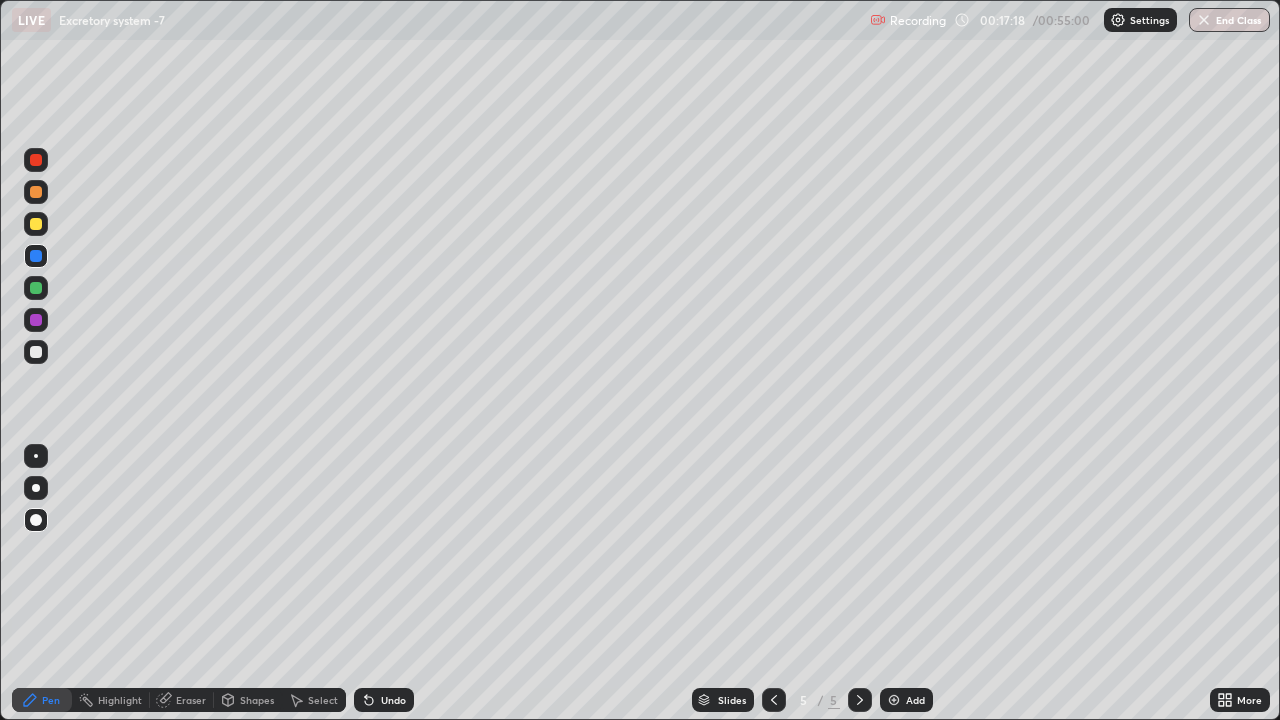 click at bounding box center [36, 352] 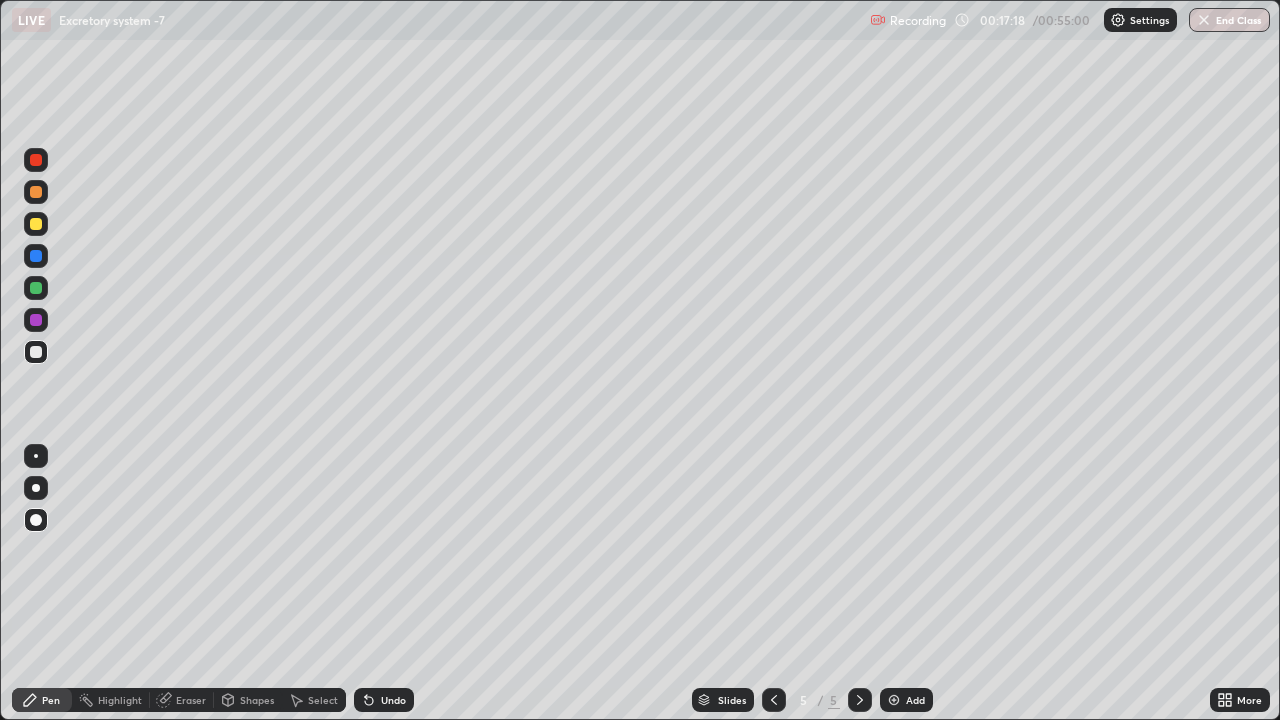 click at bounding box center [36, 352] 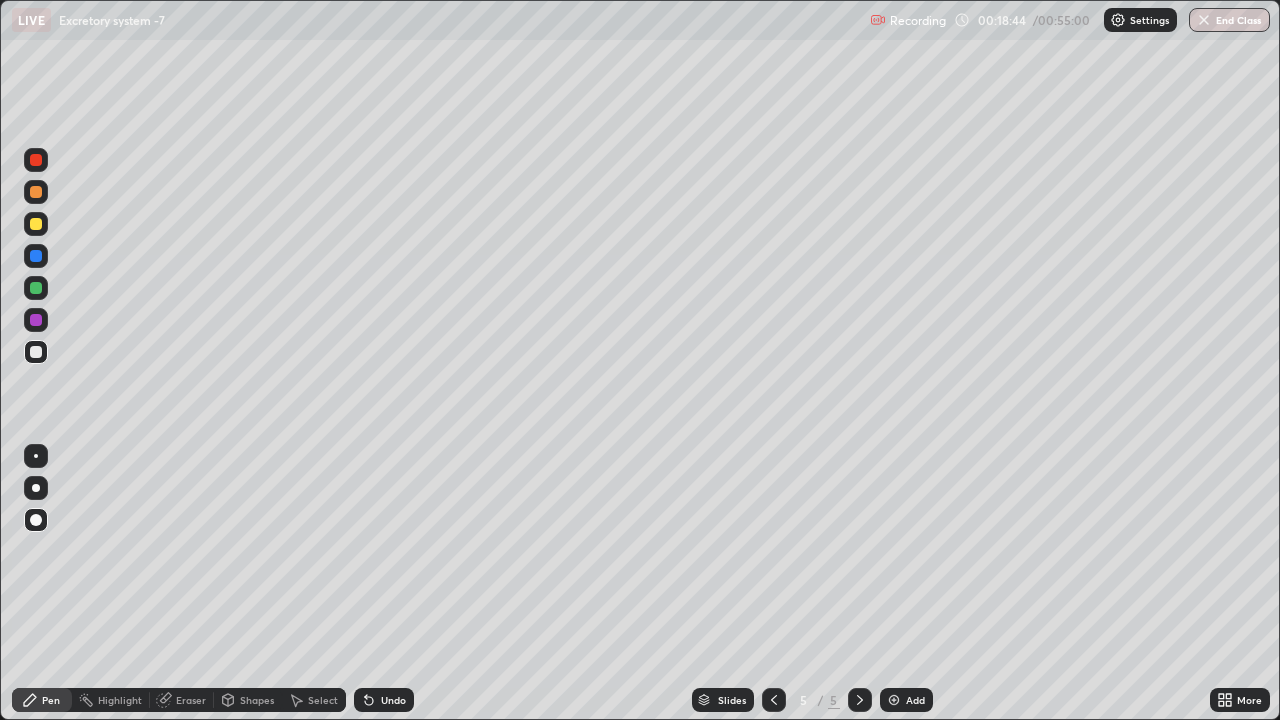 click 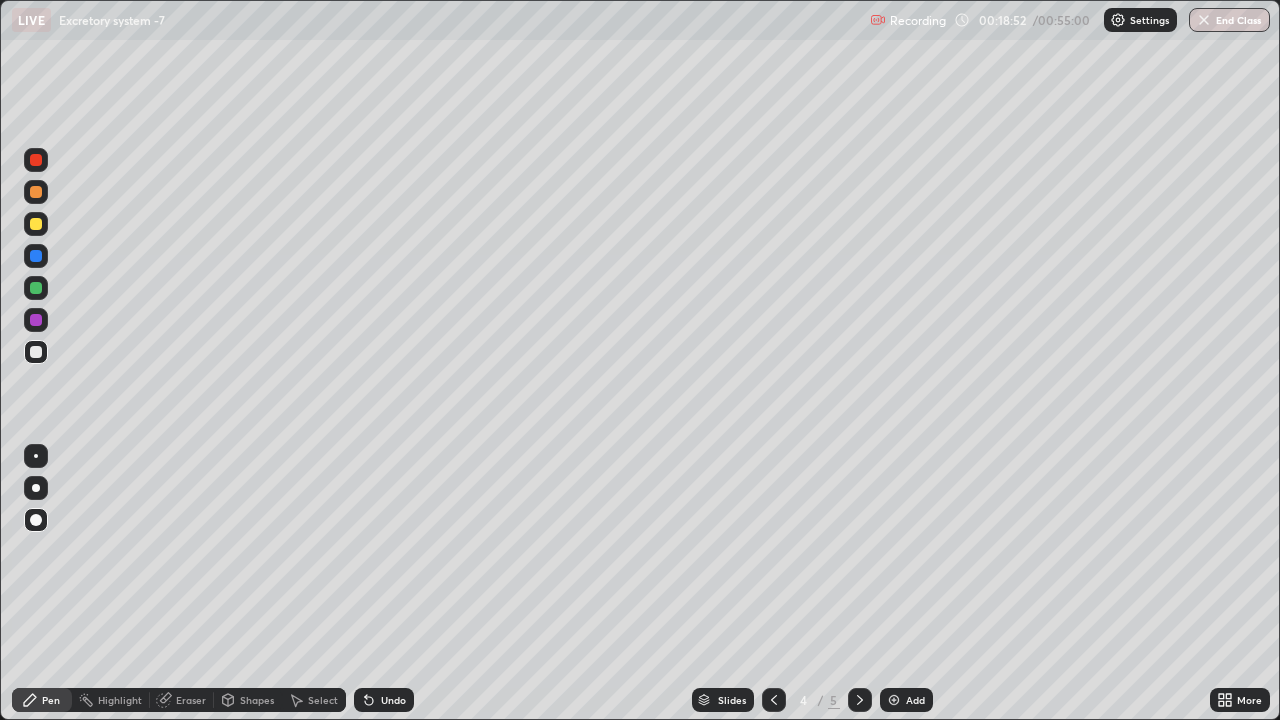 click at bounding box center (774, 700) 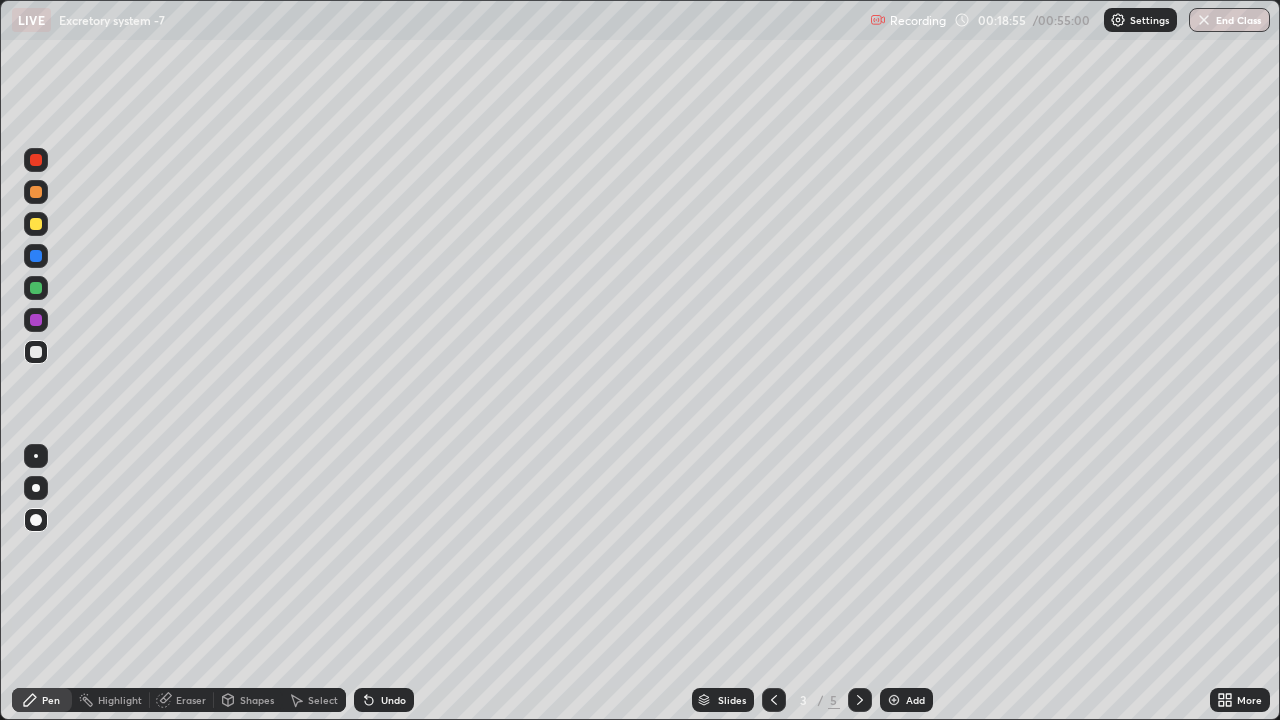 click 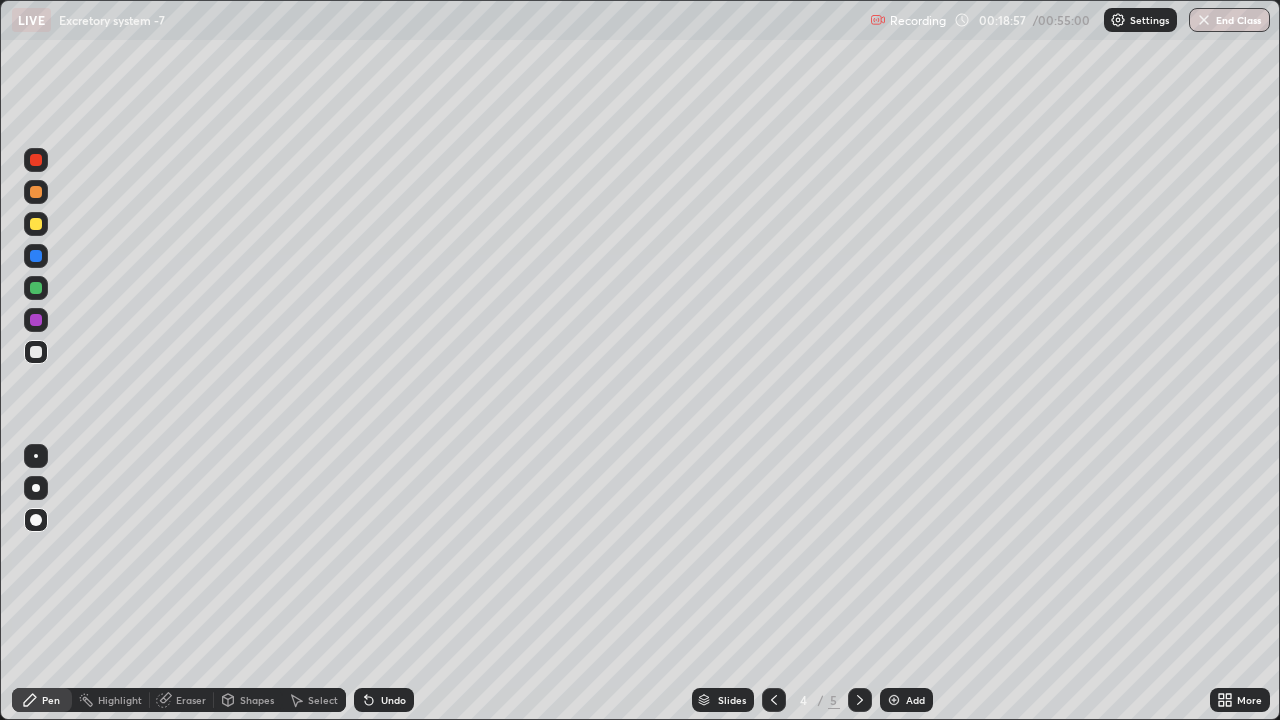 click 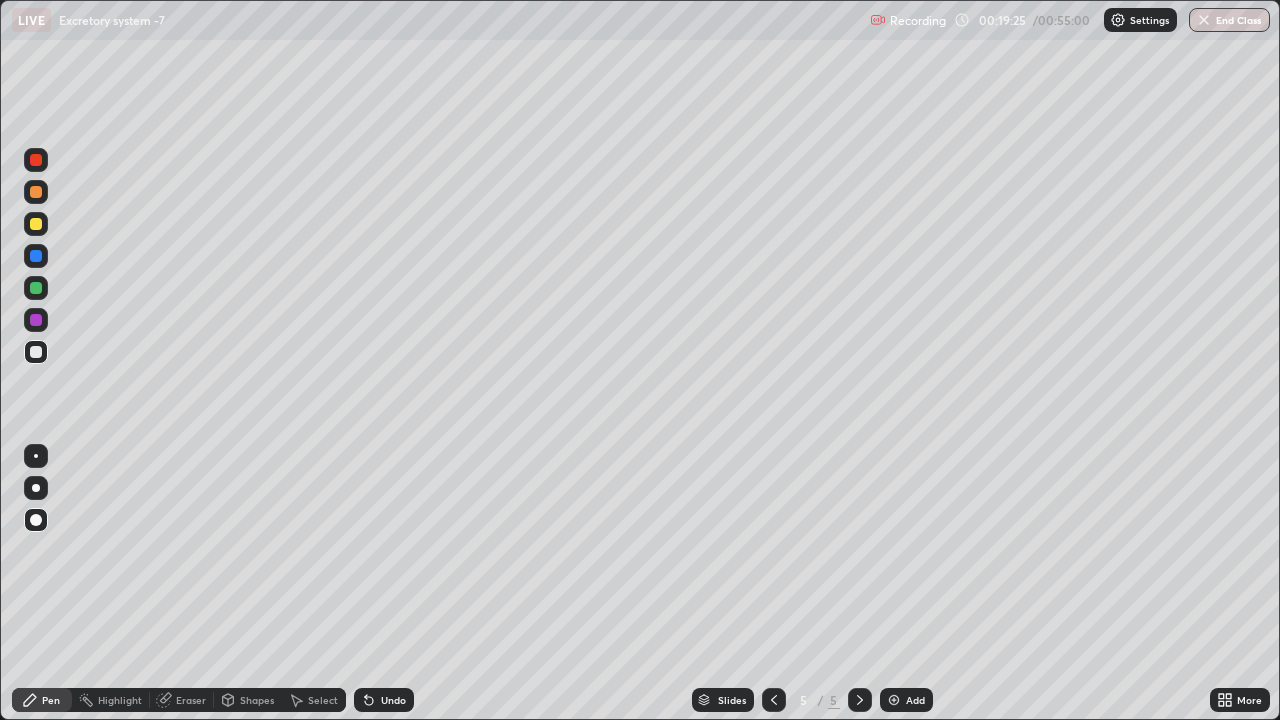 click at bounding box center (36, 488) 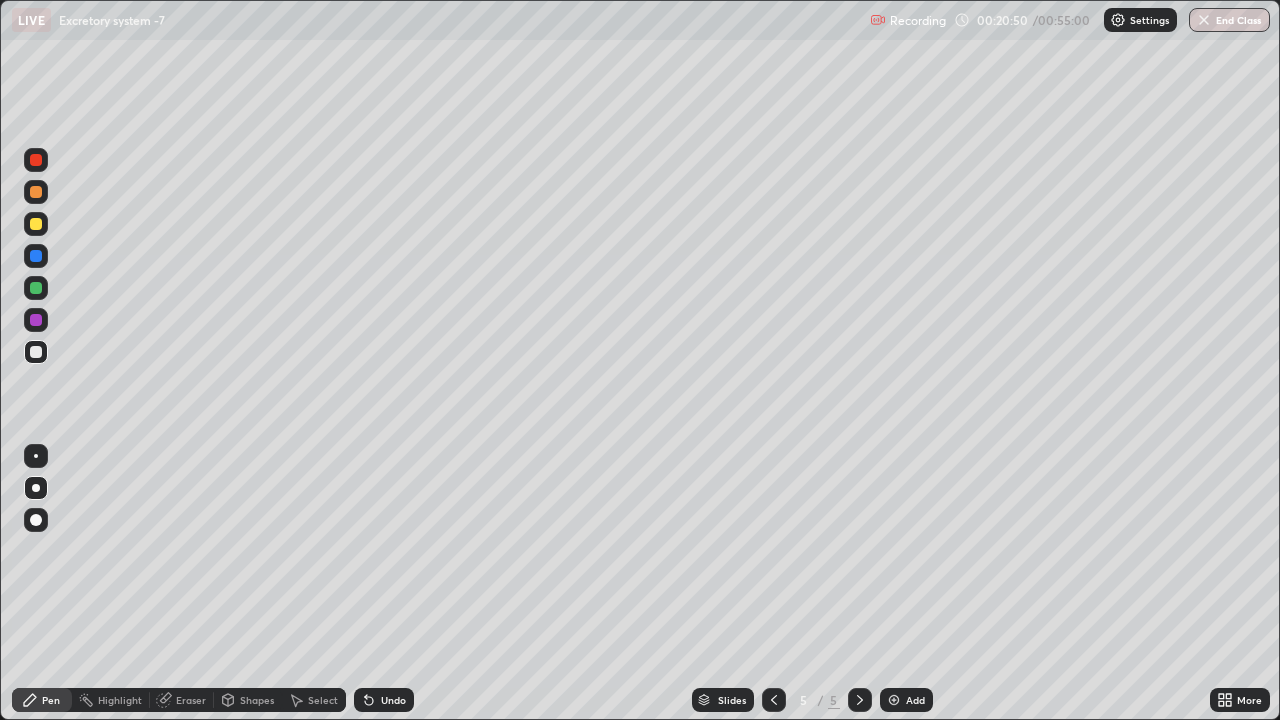 click at bounding box center (36, 160) 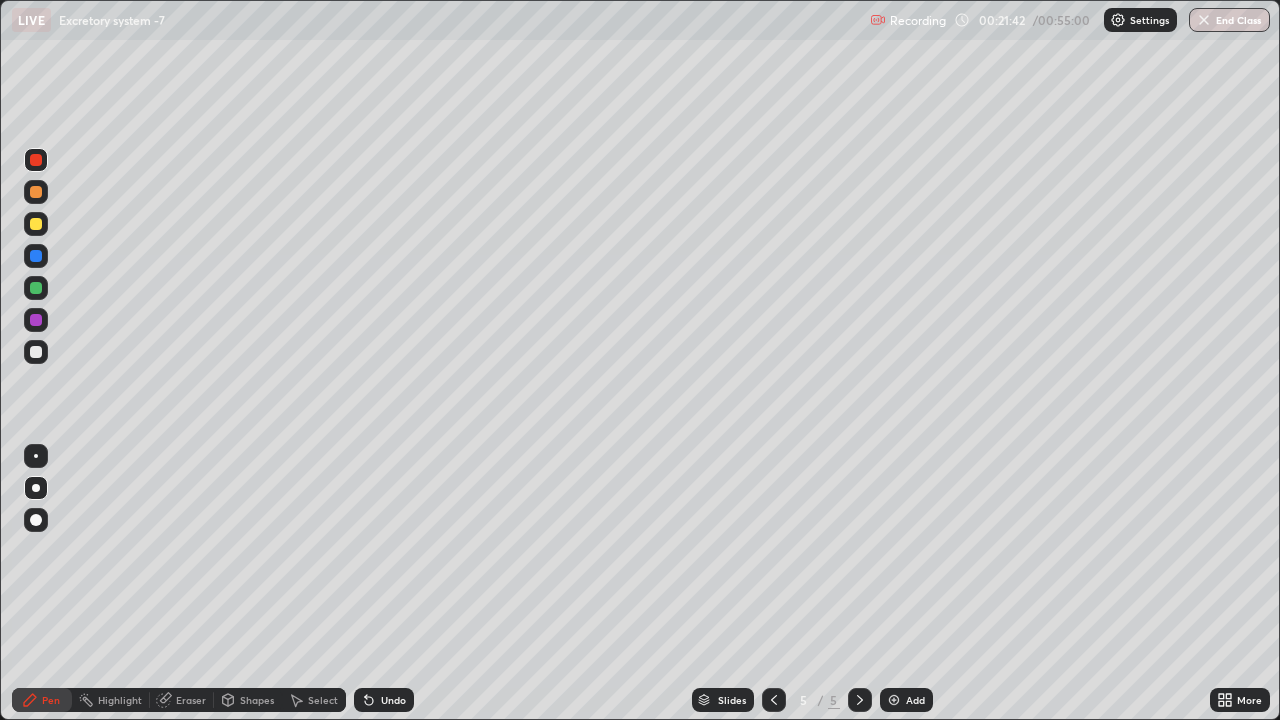click at bounding box center [36, 192] 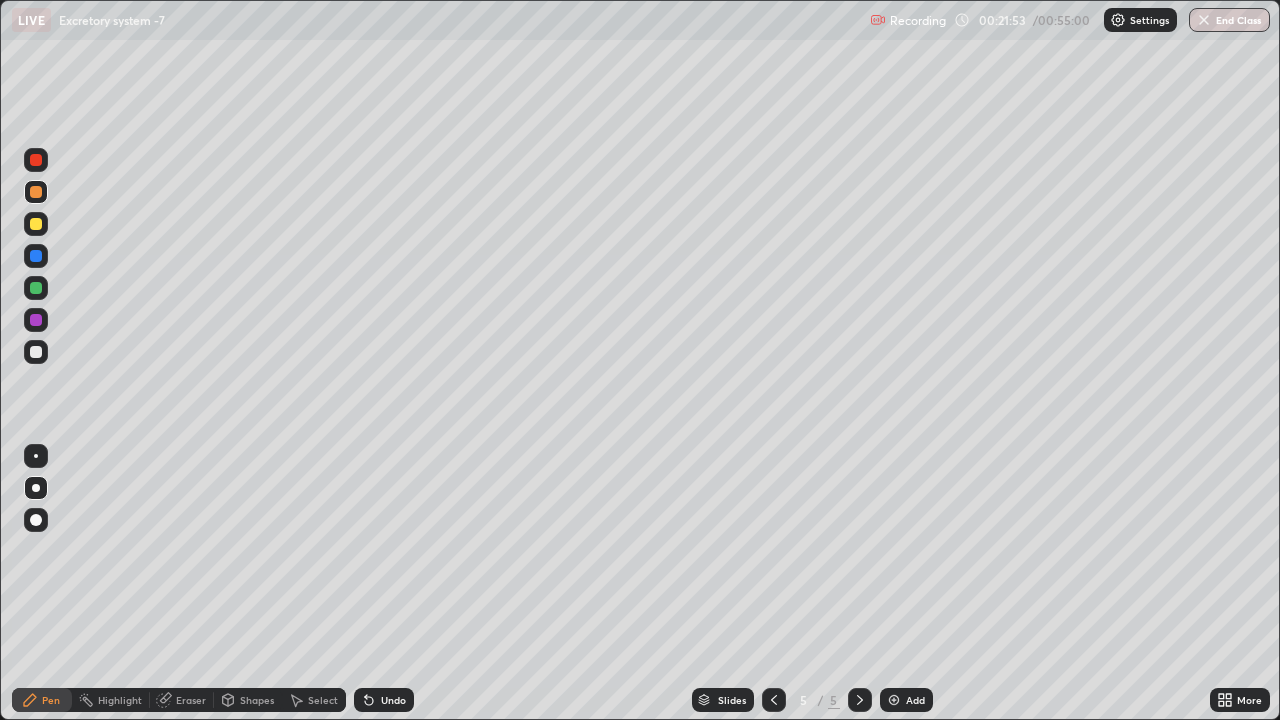 click at bounding box center (36, 224) 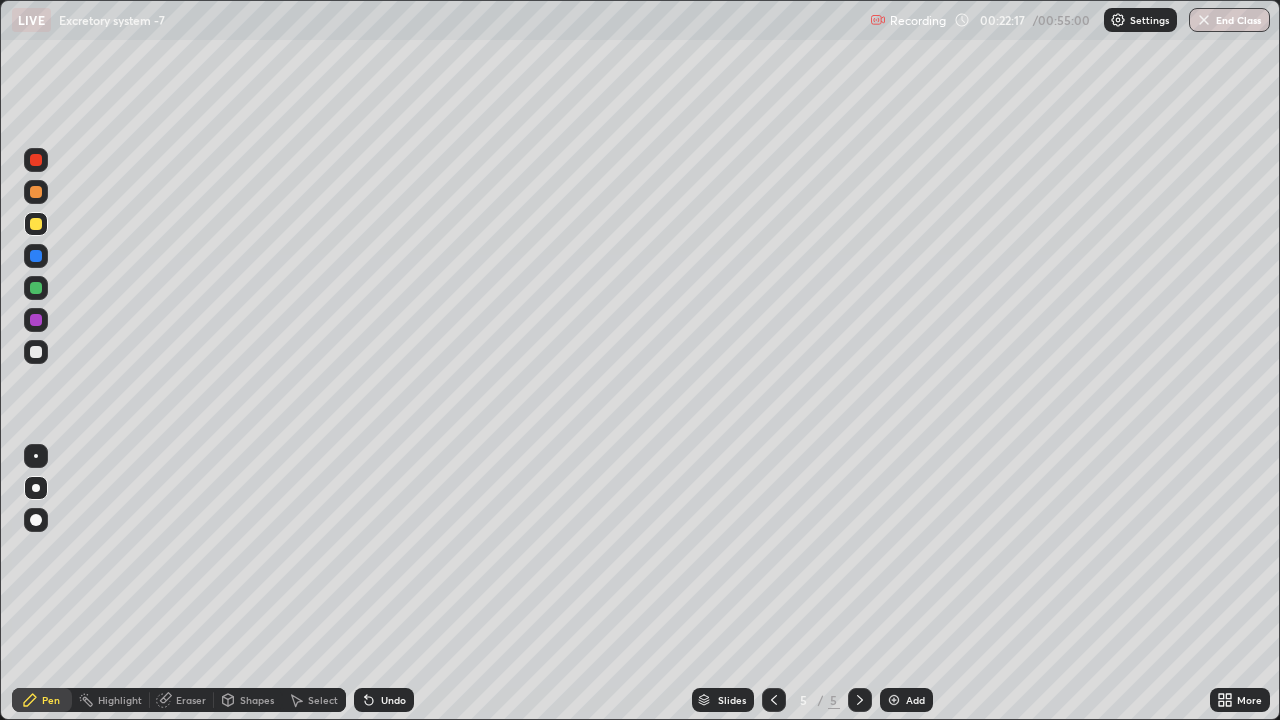 click at bounding box center (36, 160) 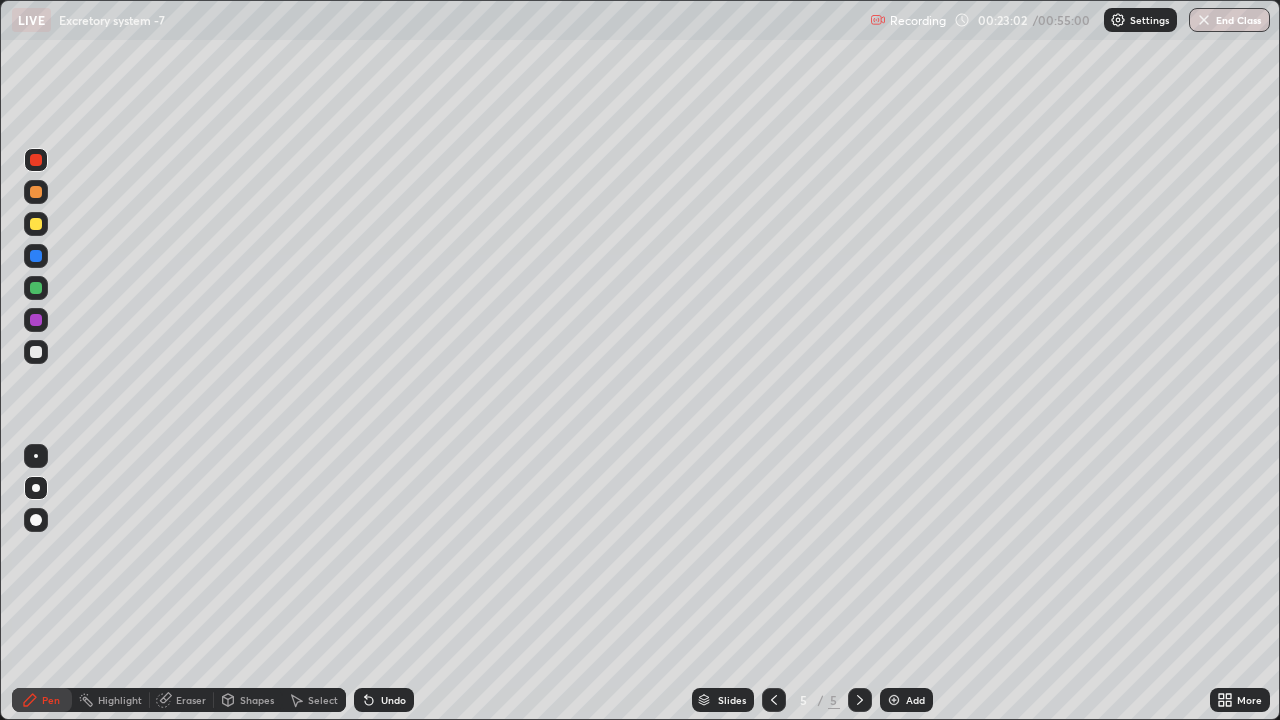 click at bounding box center (894, 700) 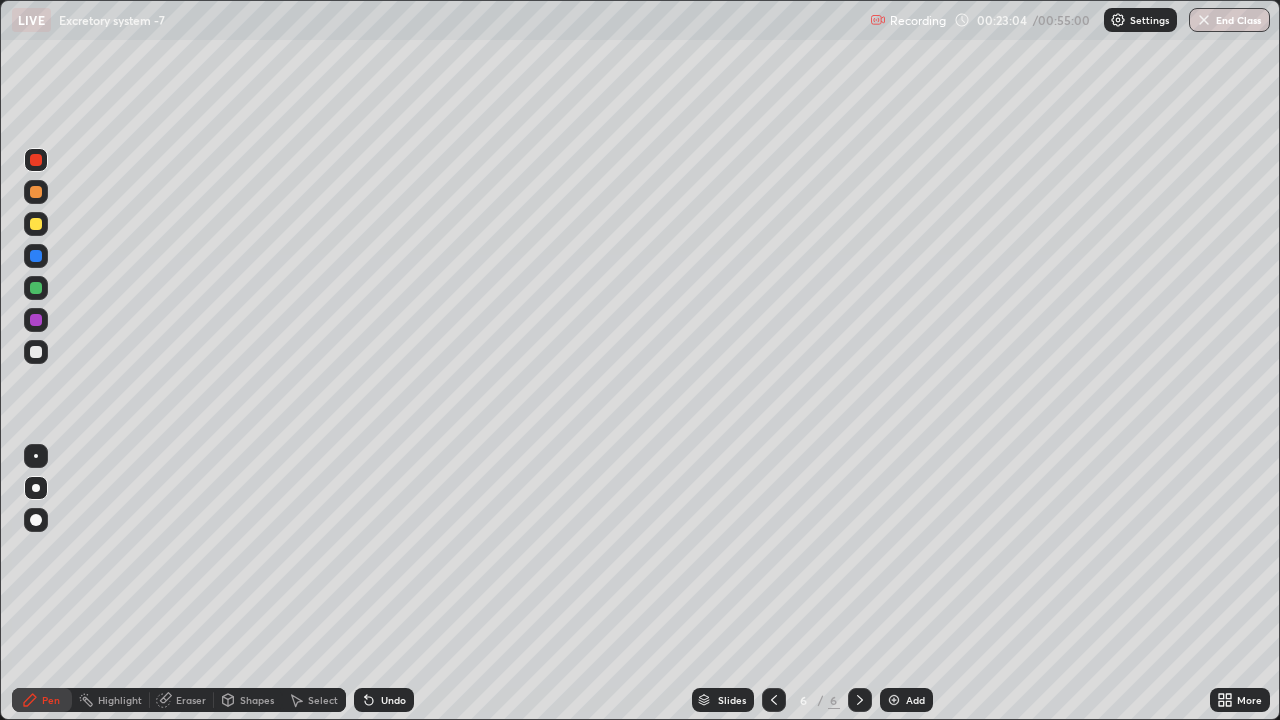 click at bounding box center (36, 352) 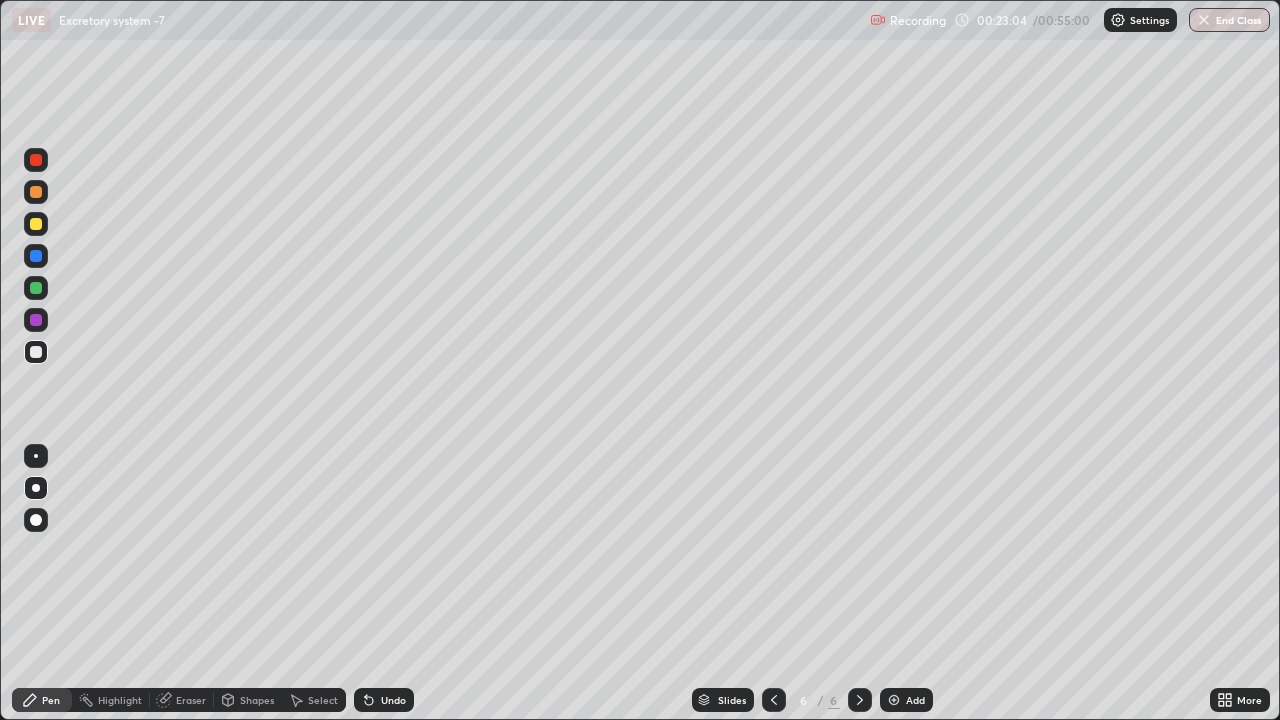 click at bounding box center (36, 352) 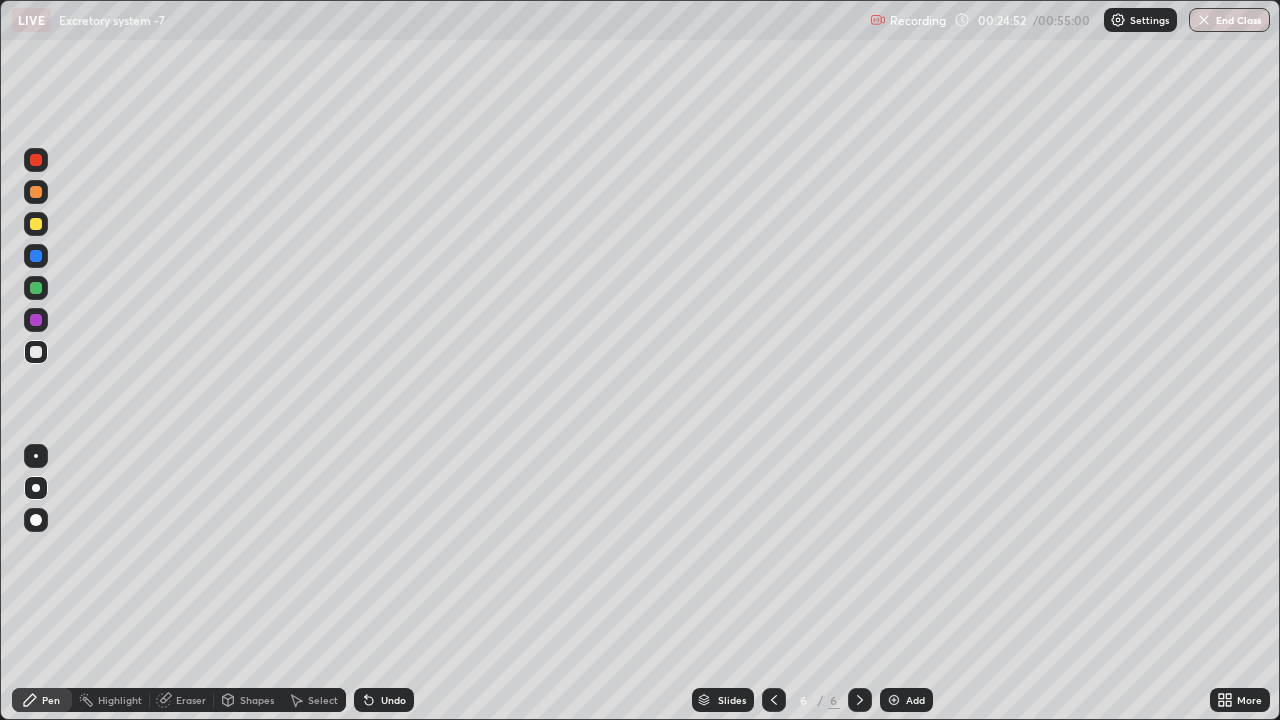 click at bounding box center (774, 700) 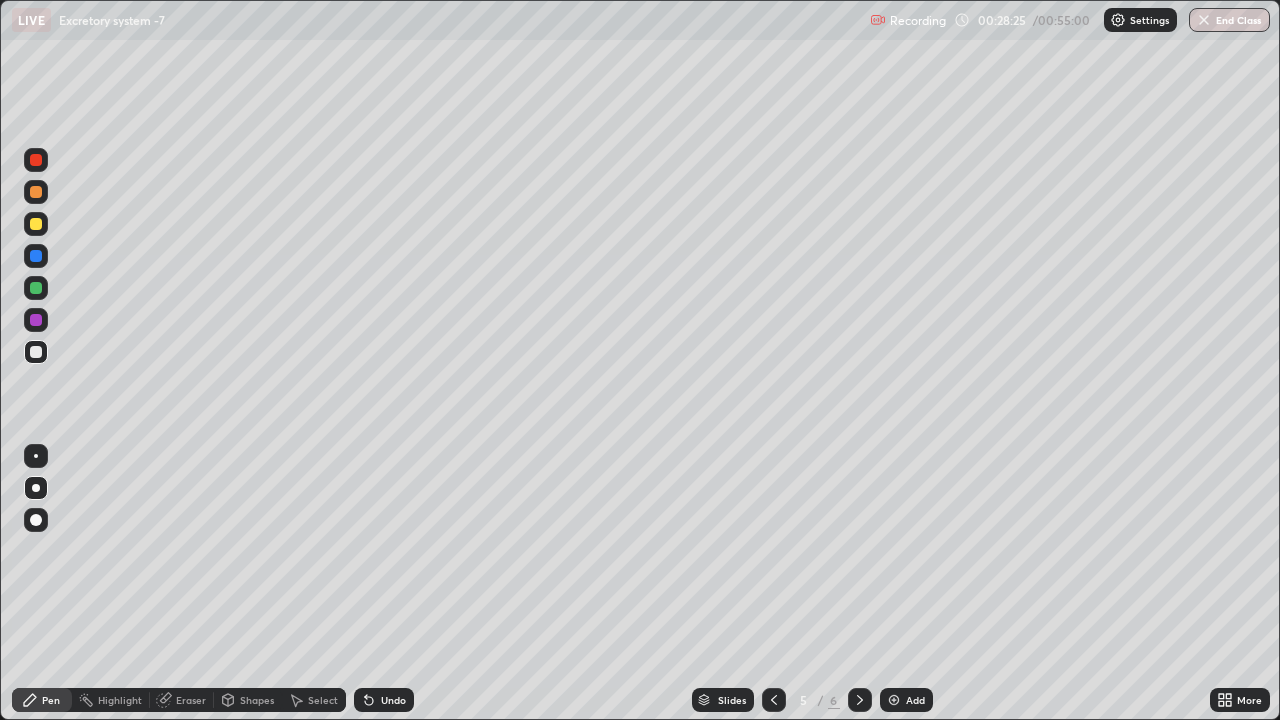 click 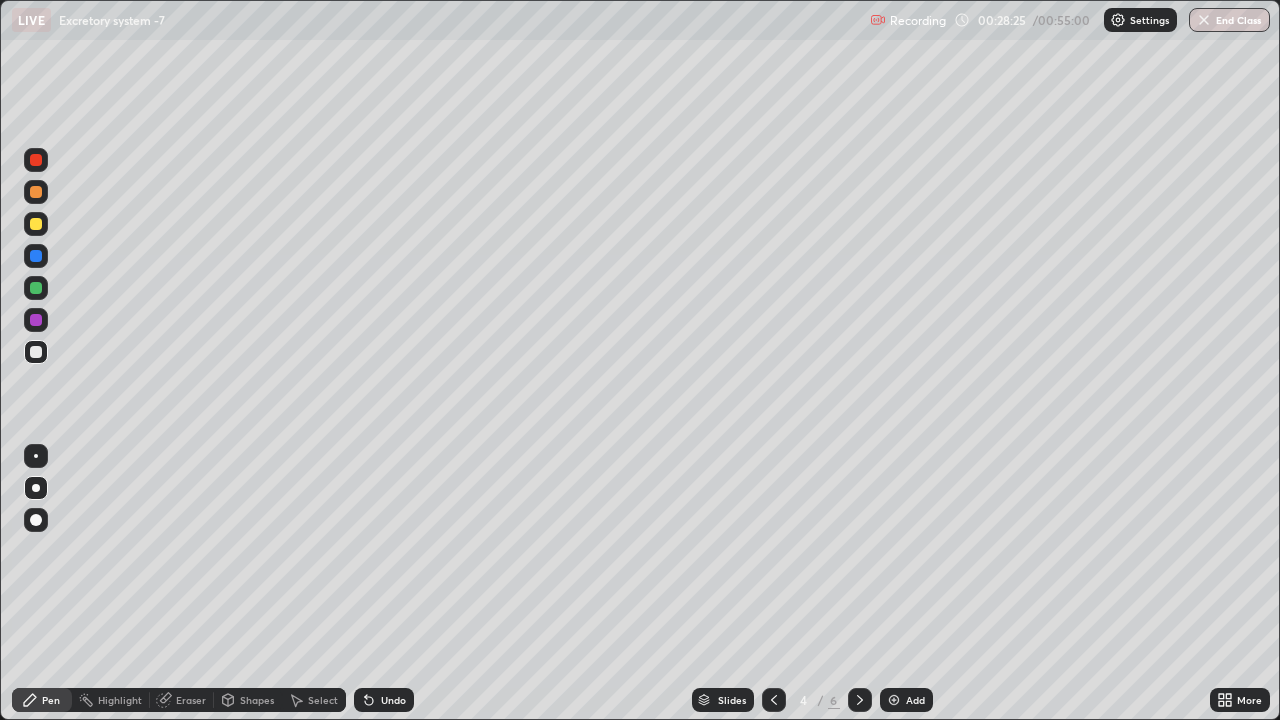 click 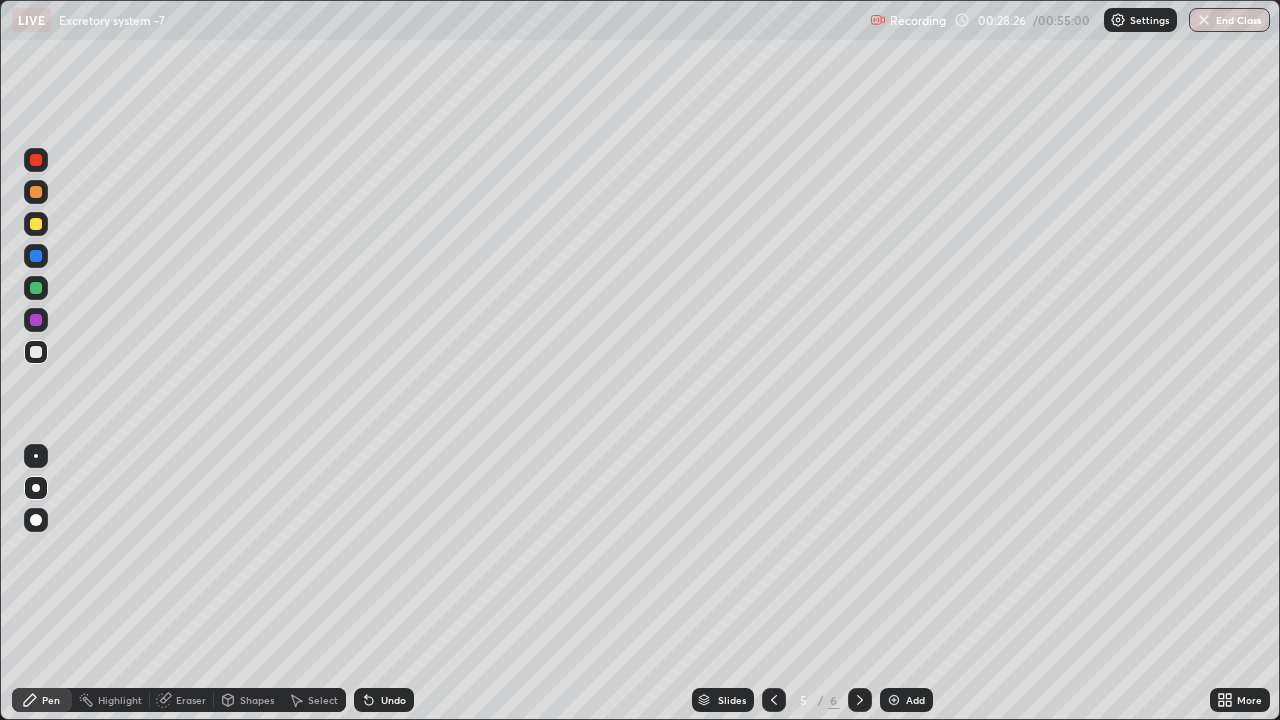 click 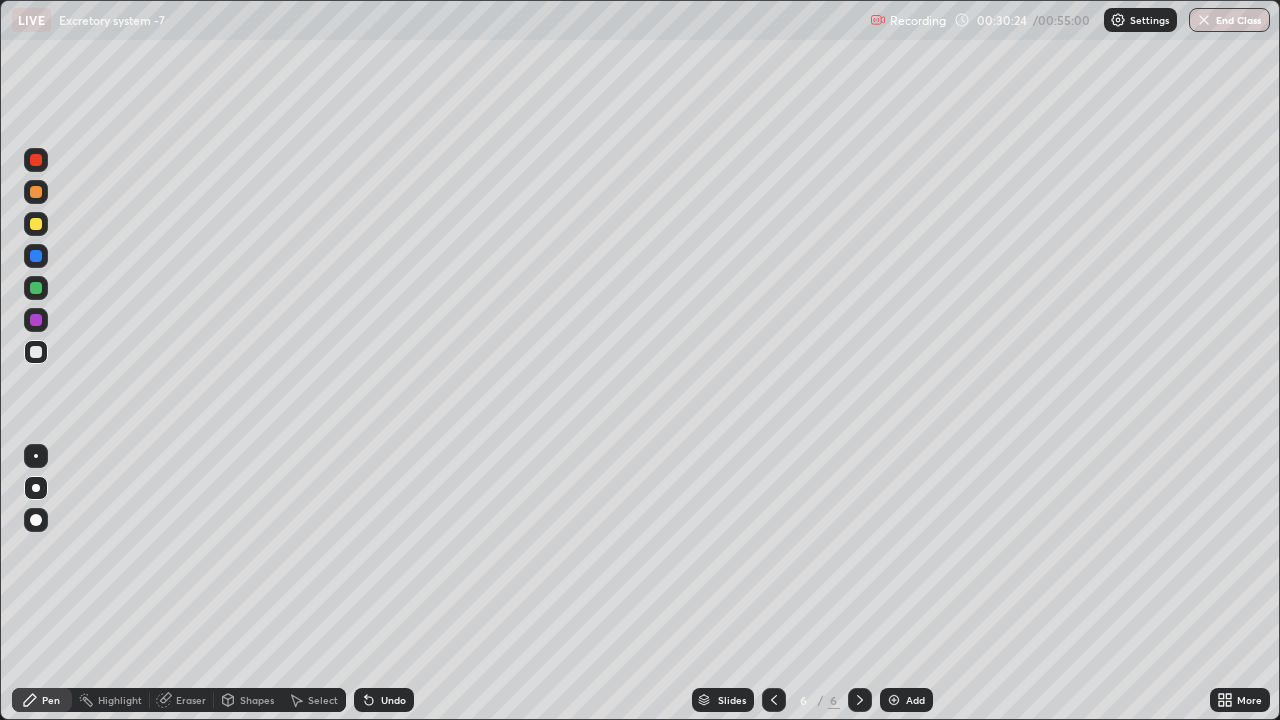 click at bounding box center [894, 700] 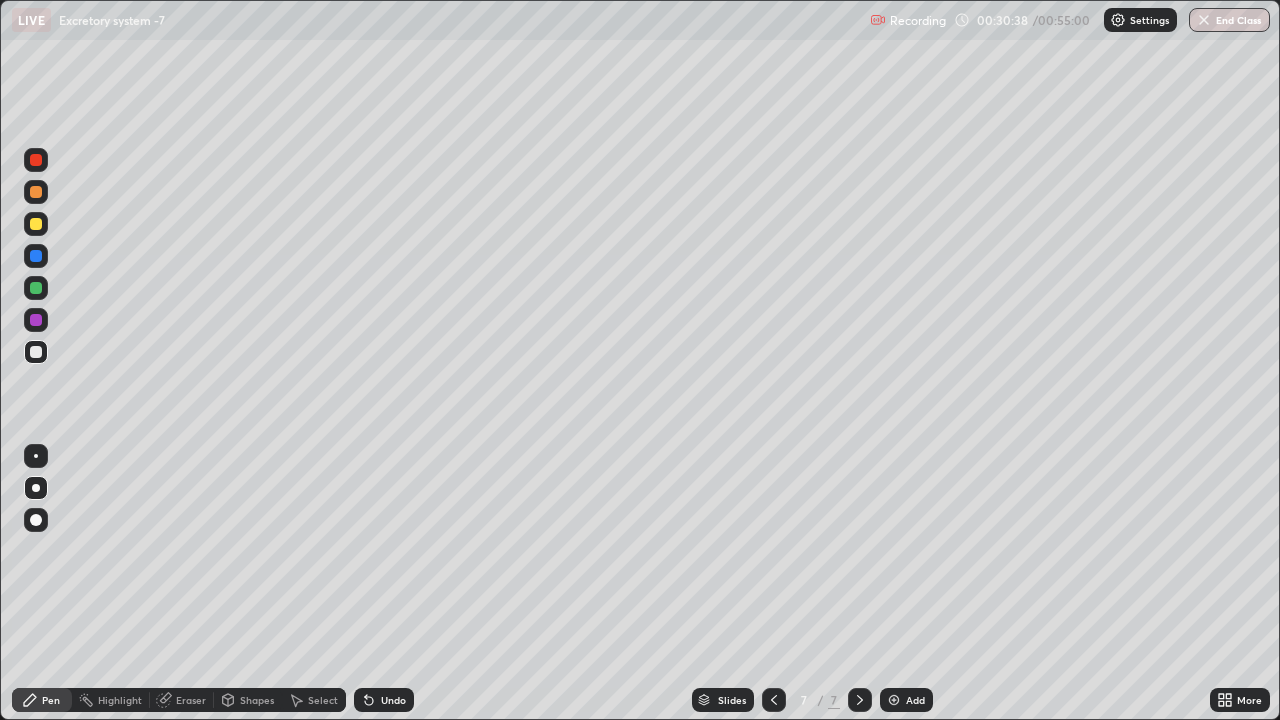 click at bounding box center (36, 160) 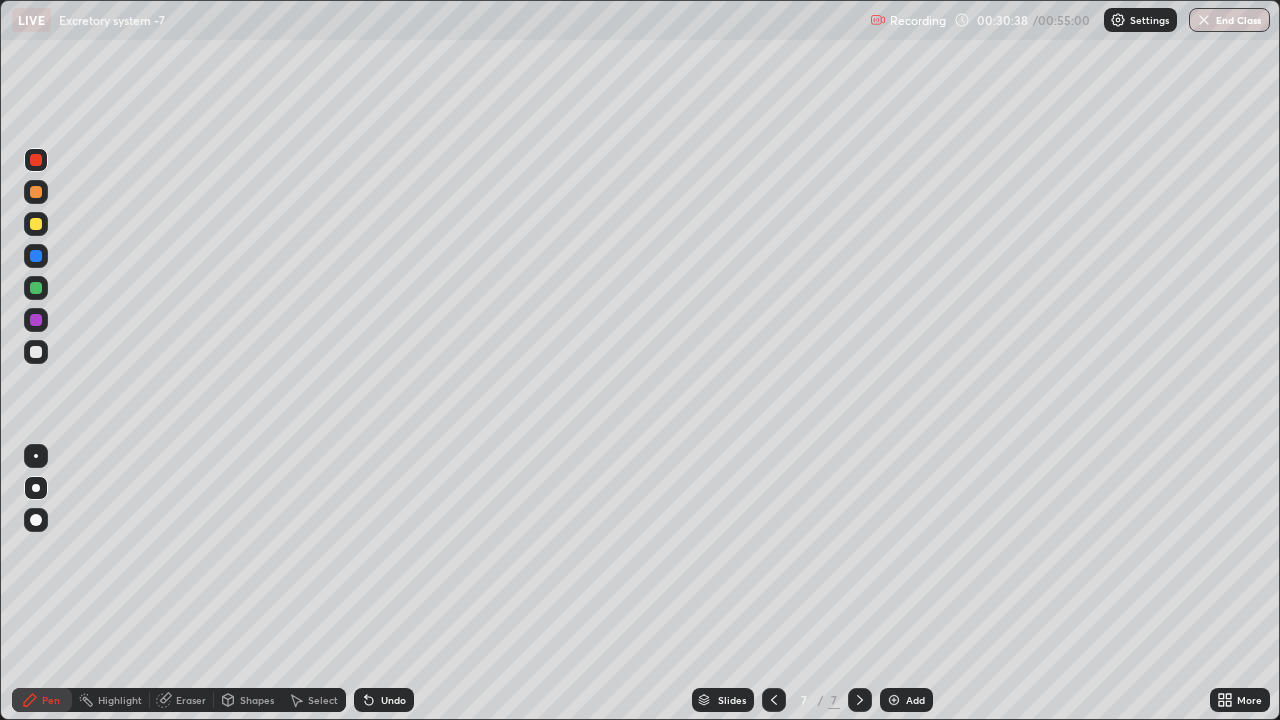 click at bounding box center [36, 160] 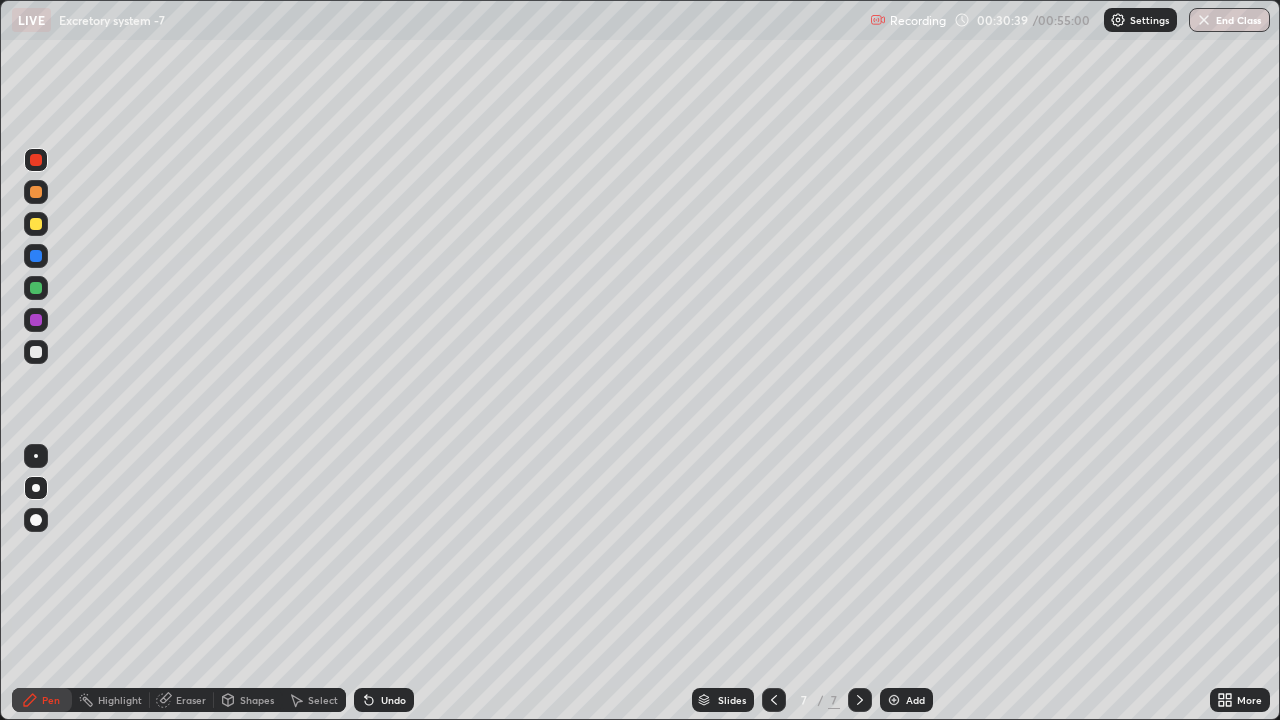 click at bounding box center (36, 352) 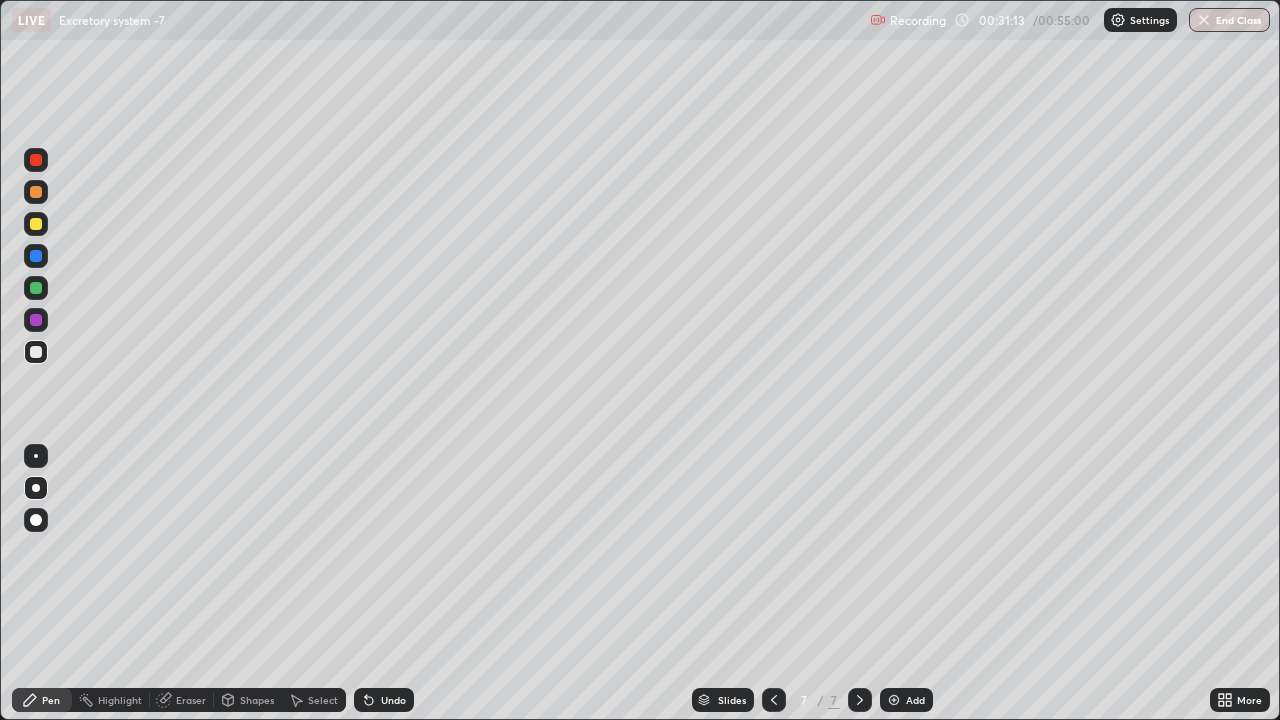 click on "Pen" at bounding box center [51, 700] 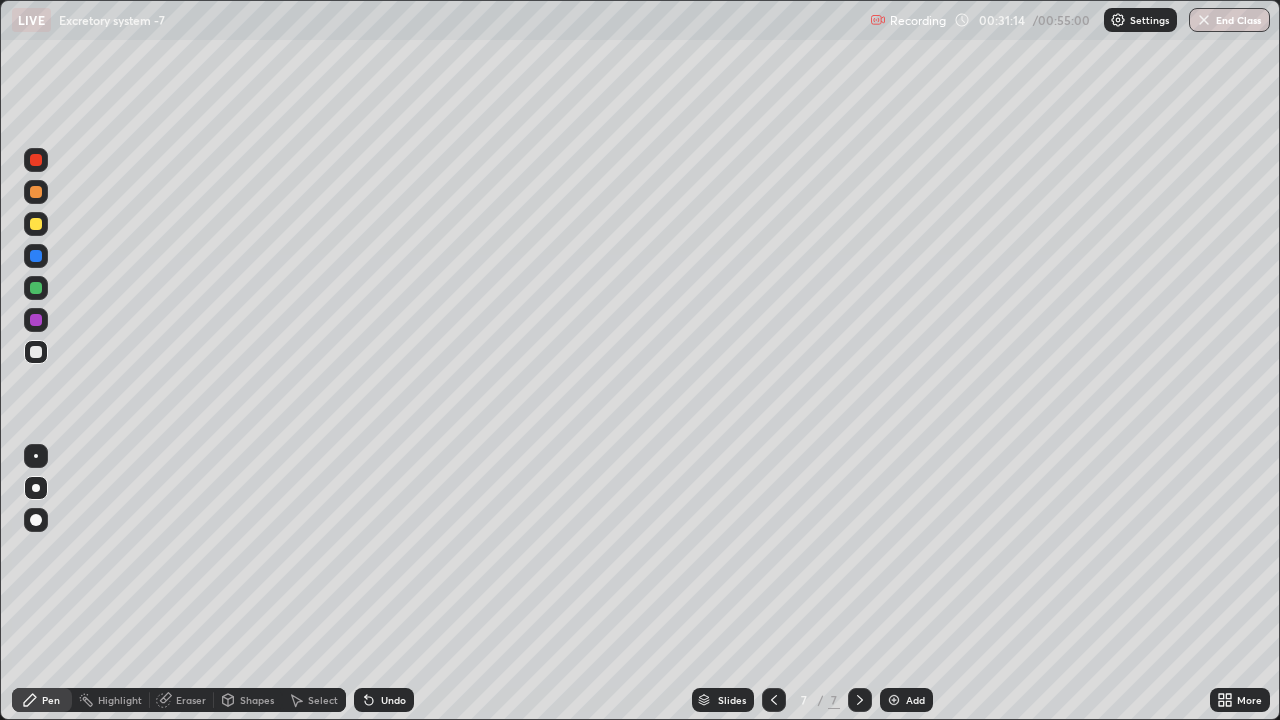 click at bounding box center (36, 352) 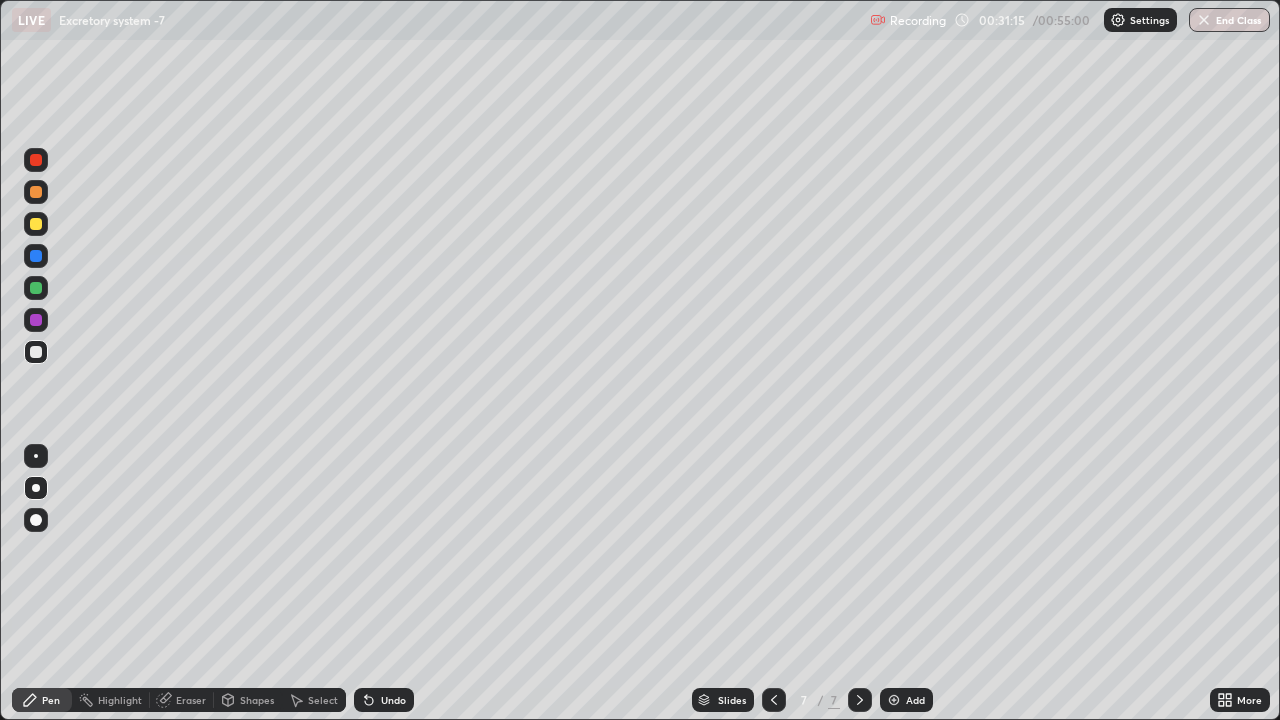 click at bounding box center [36, 520] 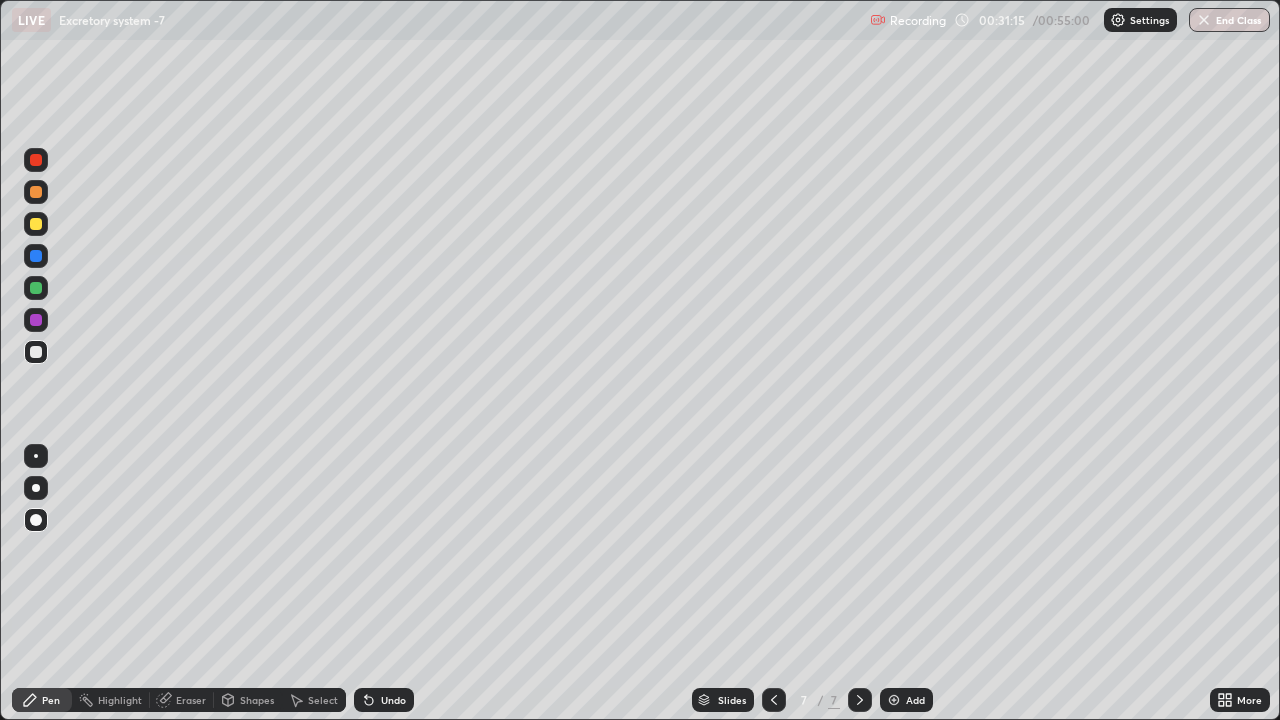 click at bounding box center [36, 520] 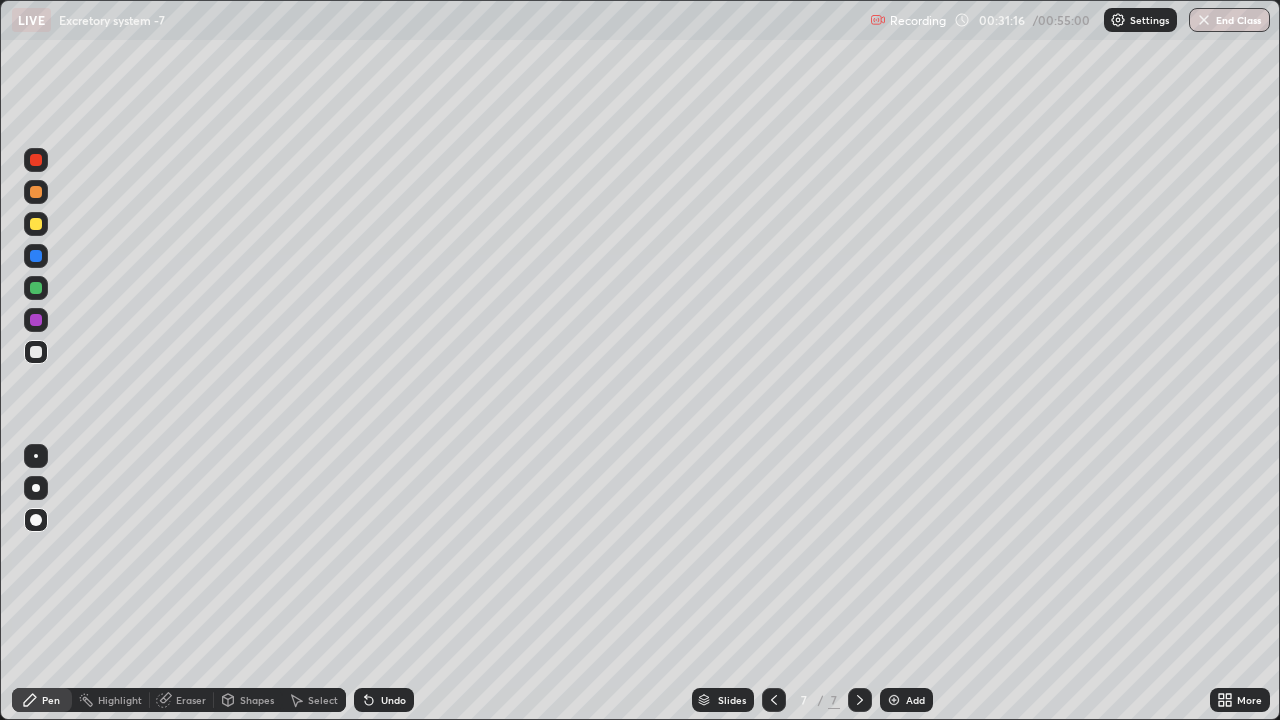 click at bounding box center (36, 488) 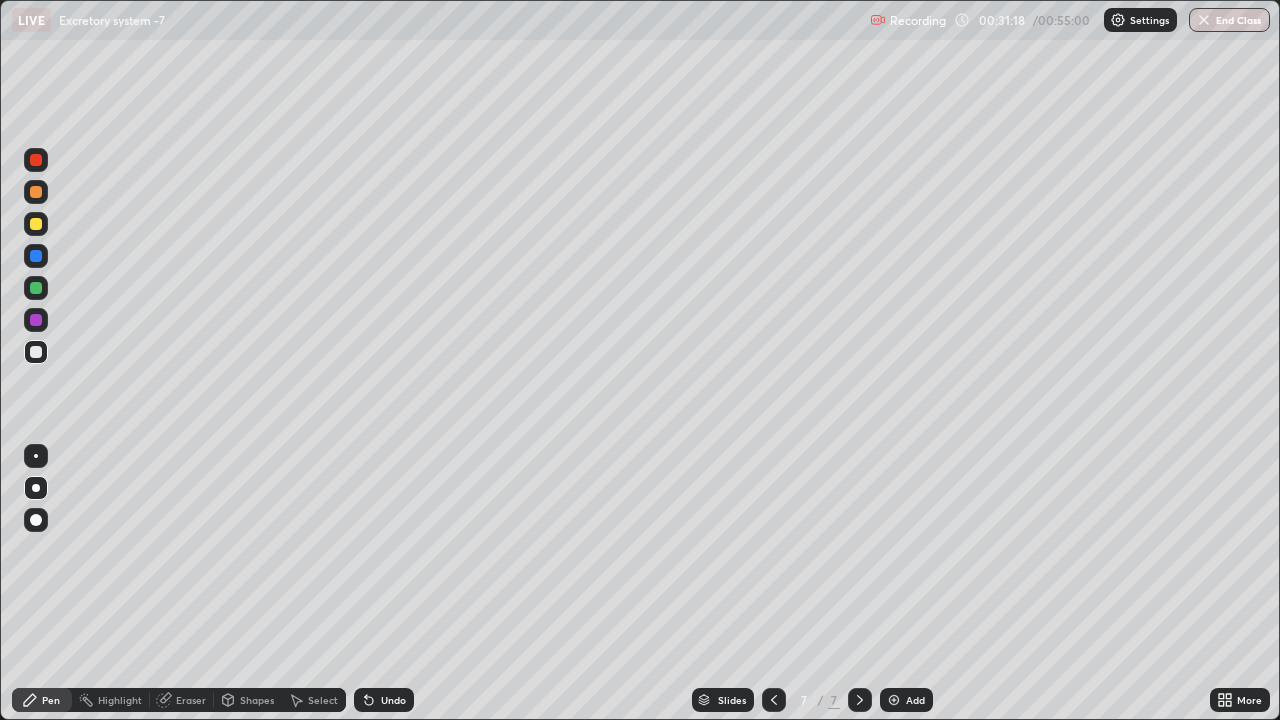 click on "Shapes" at bounding box center (248, 700) 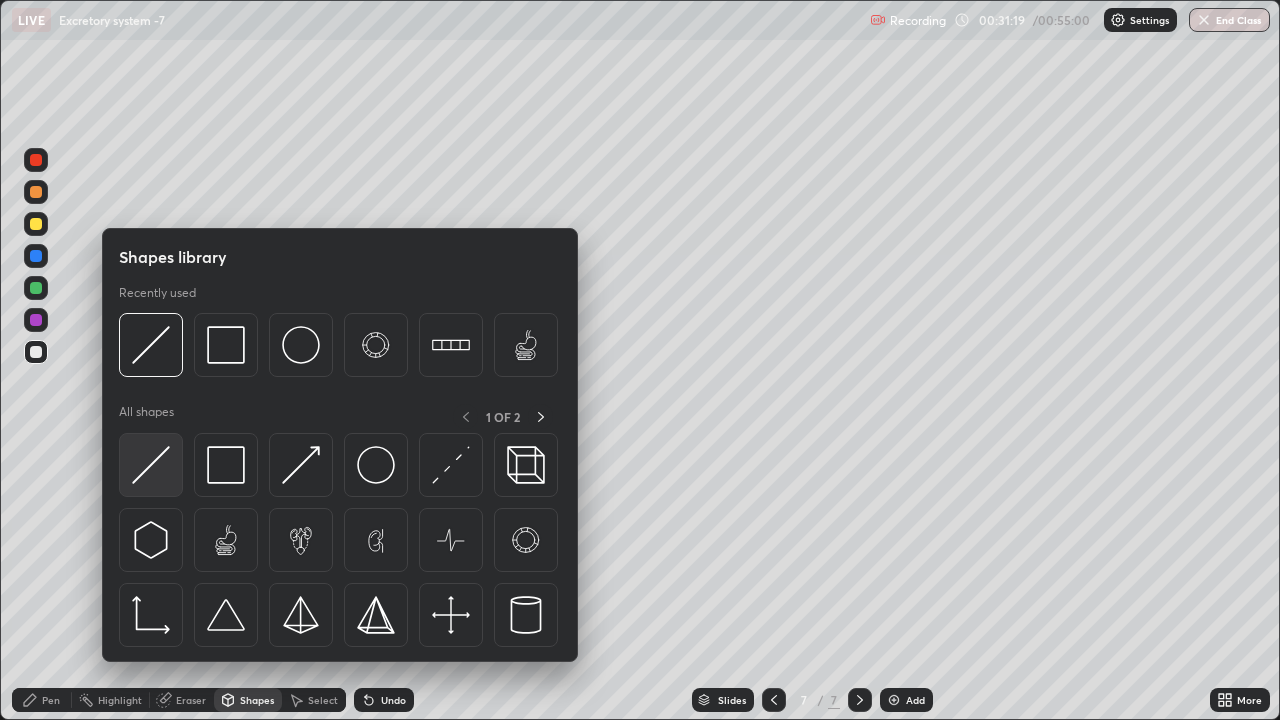 click at bounding box center [151, 465] 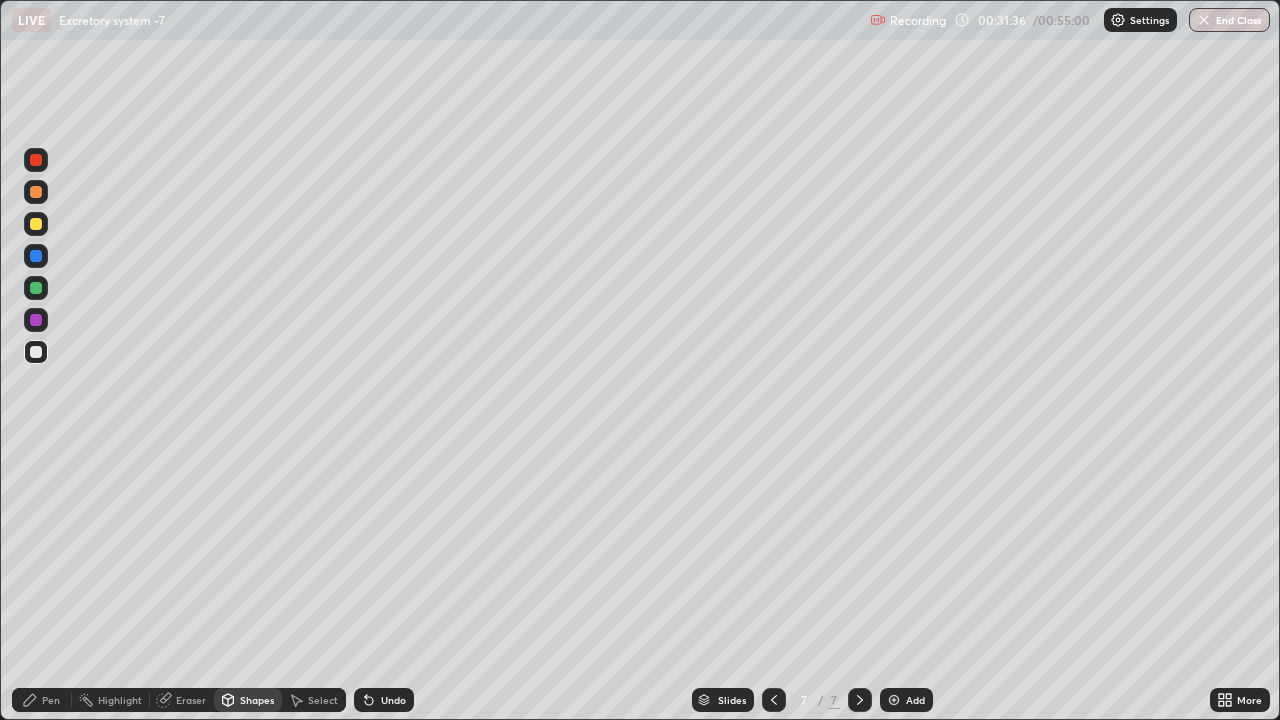 click on "Pen" at bounding box center [51, 700] 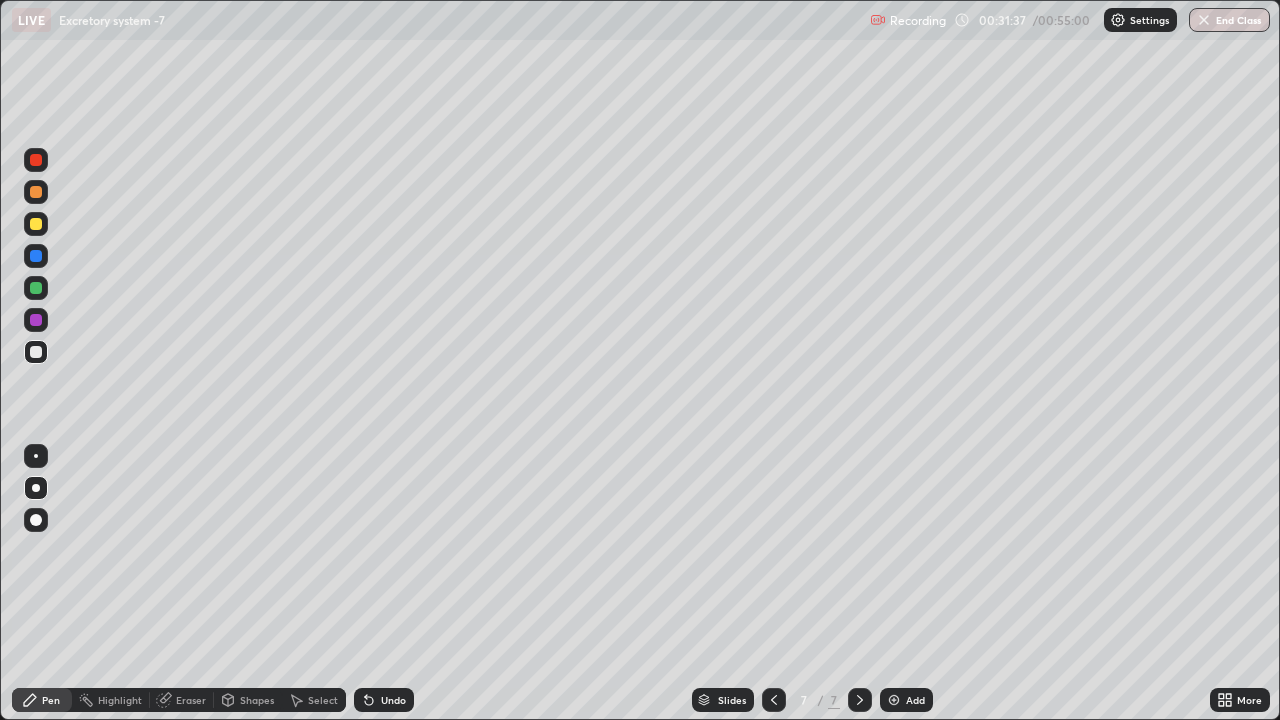 click at bounding box center (36, 520) 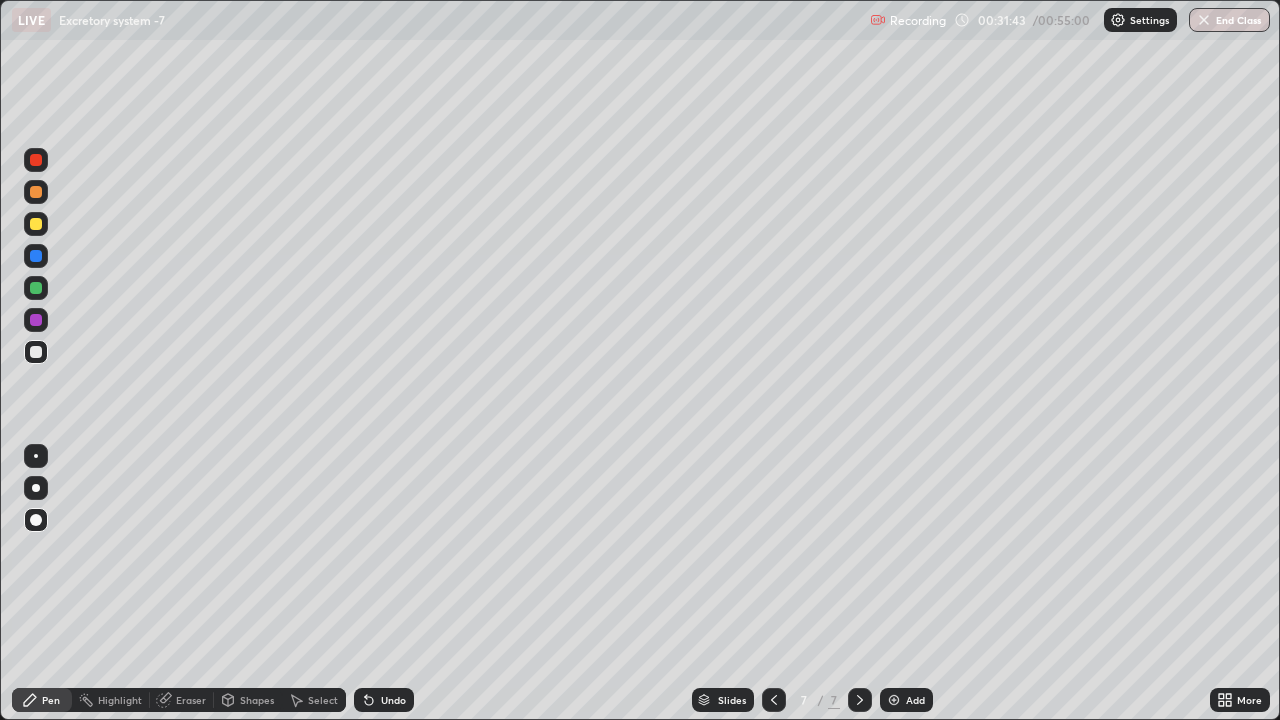 click 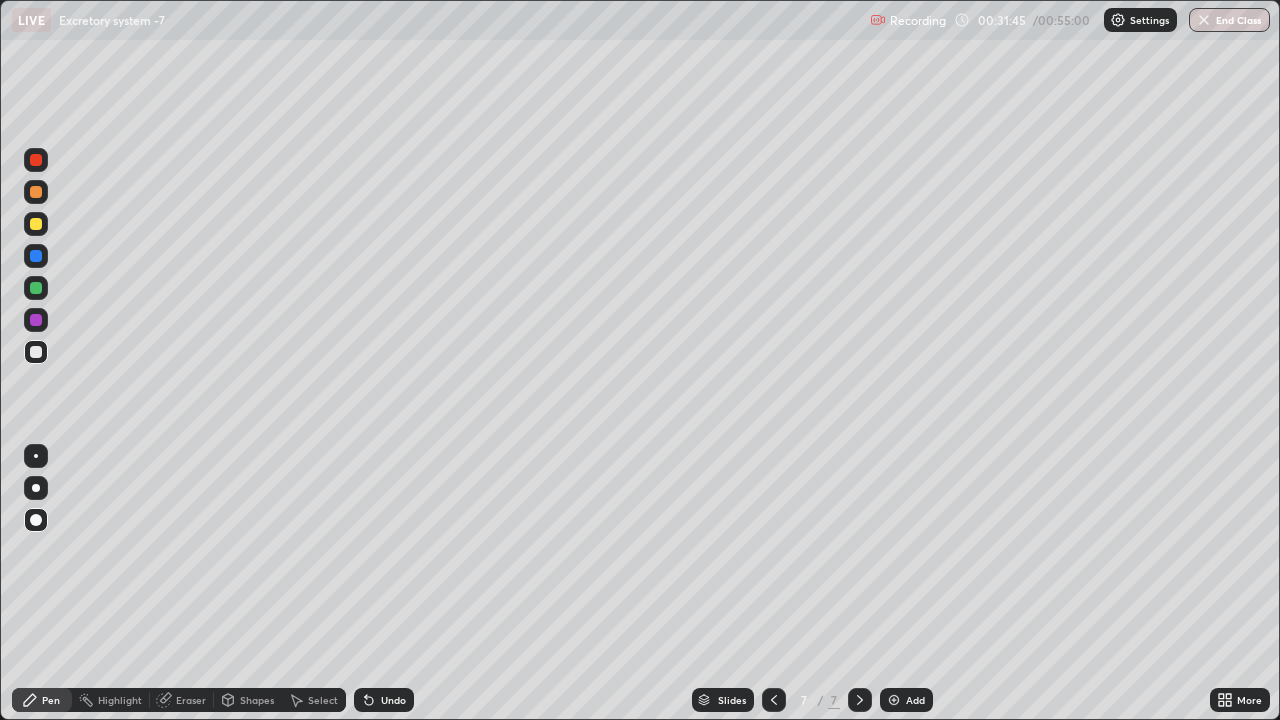 click on "Shapes" at bounding box center [257, 700] 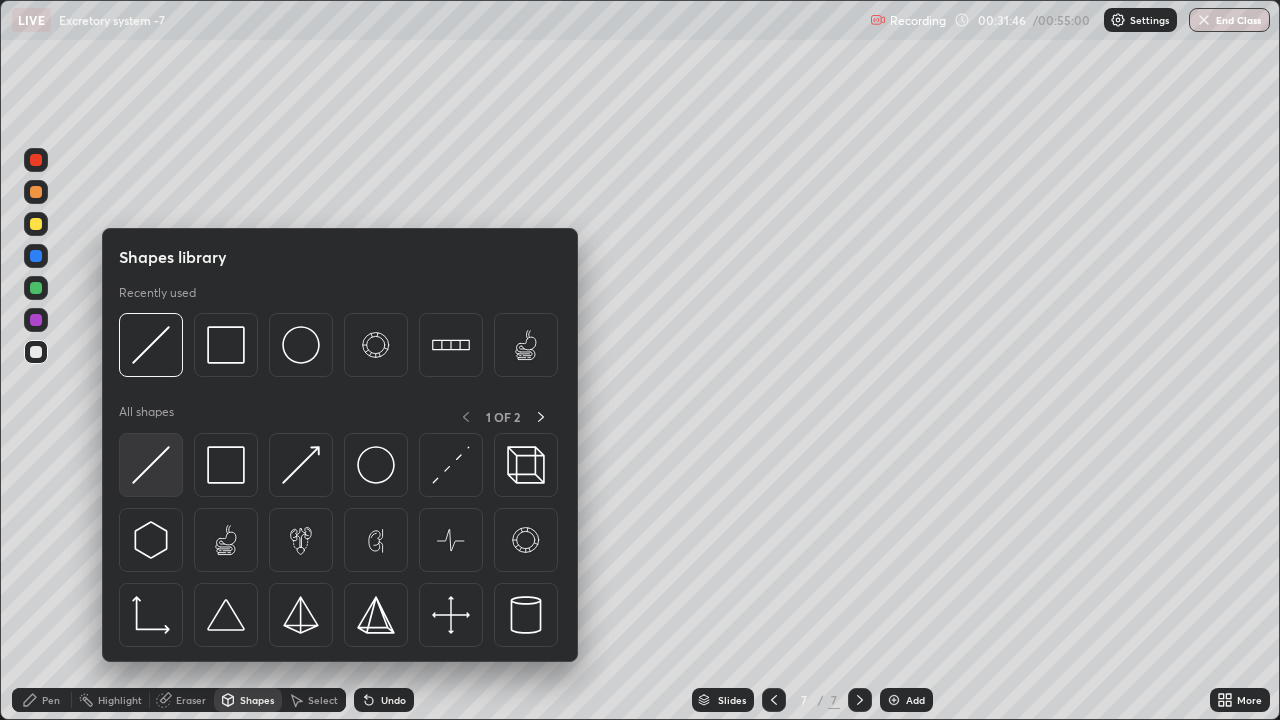 click at bounding box center [151, 465] 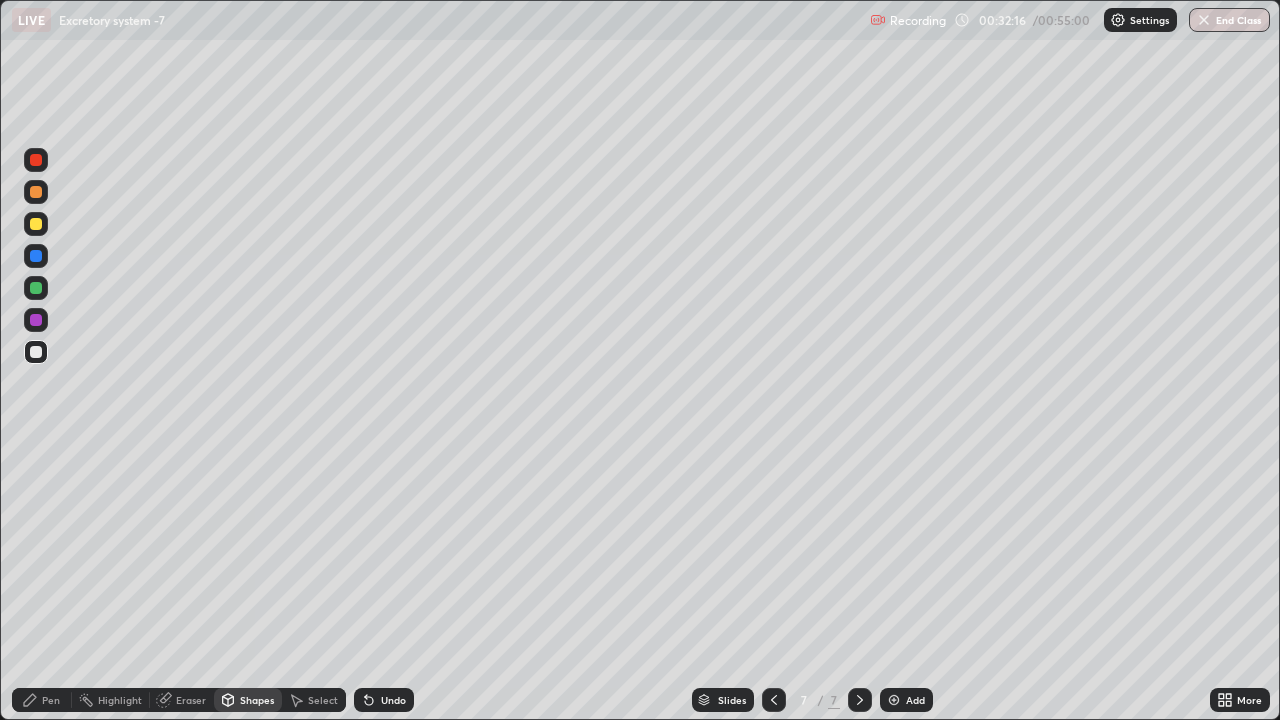 click on "Pen" at bounding box center [42, 700] 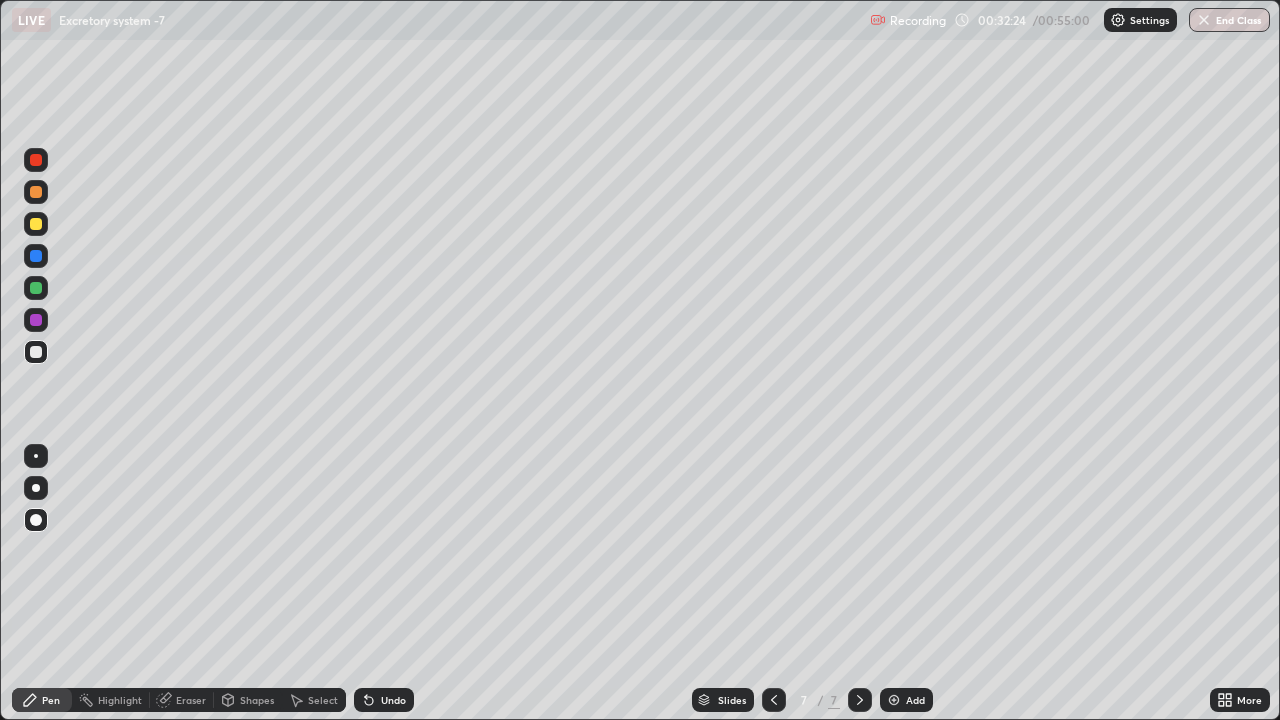 click 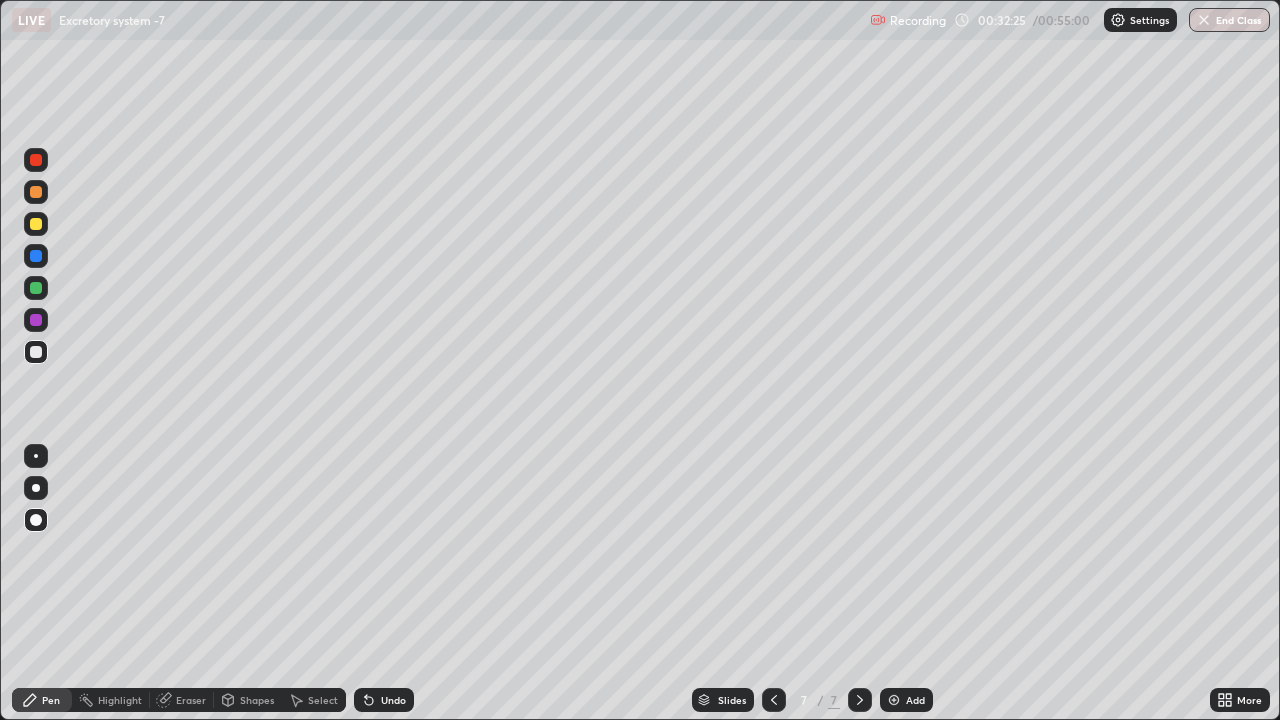 click on "Shapes" at bounding box center (257, 700) 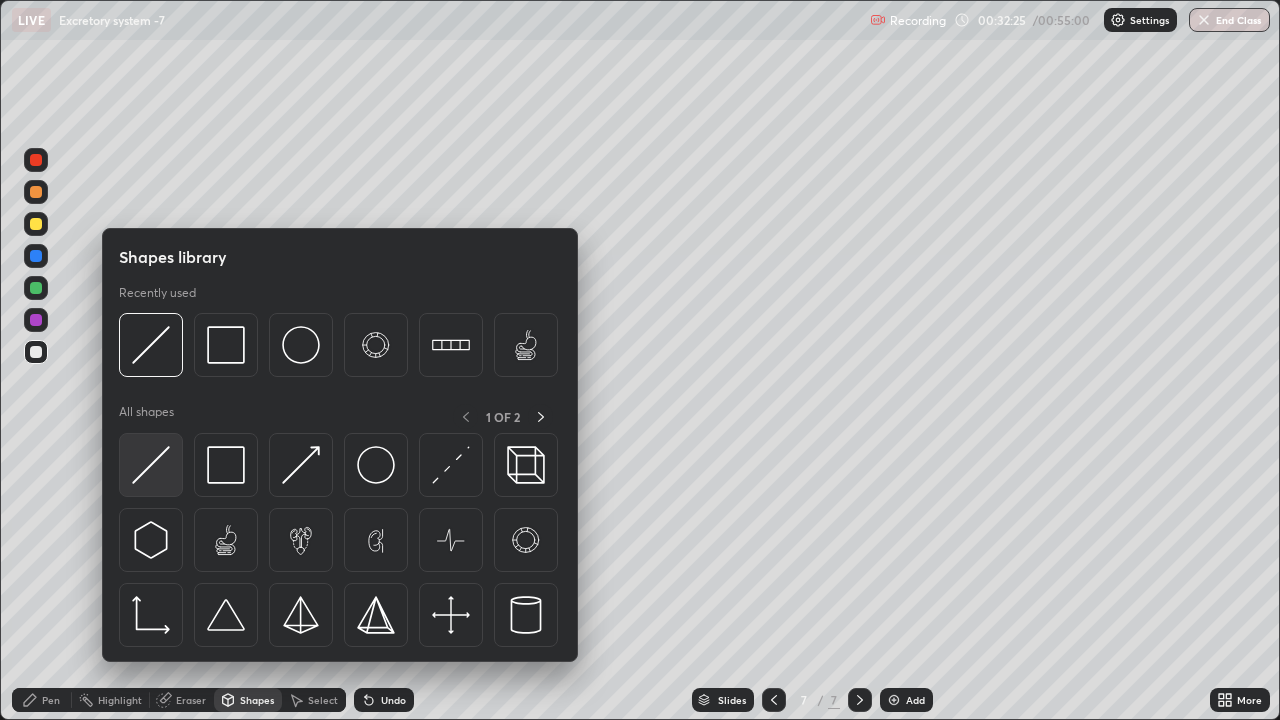 click at bounding box center [151, 465] 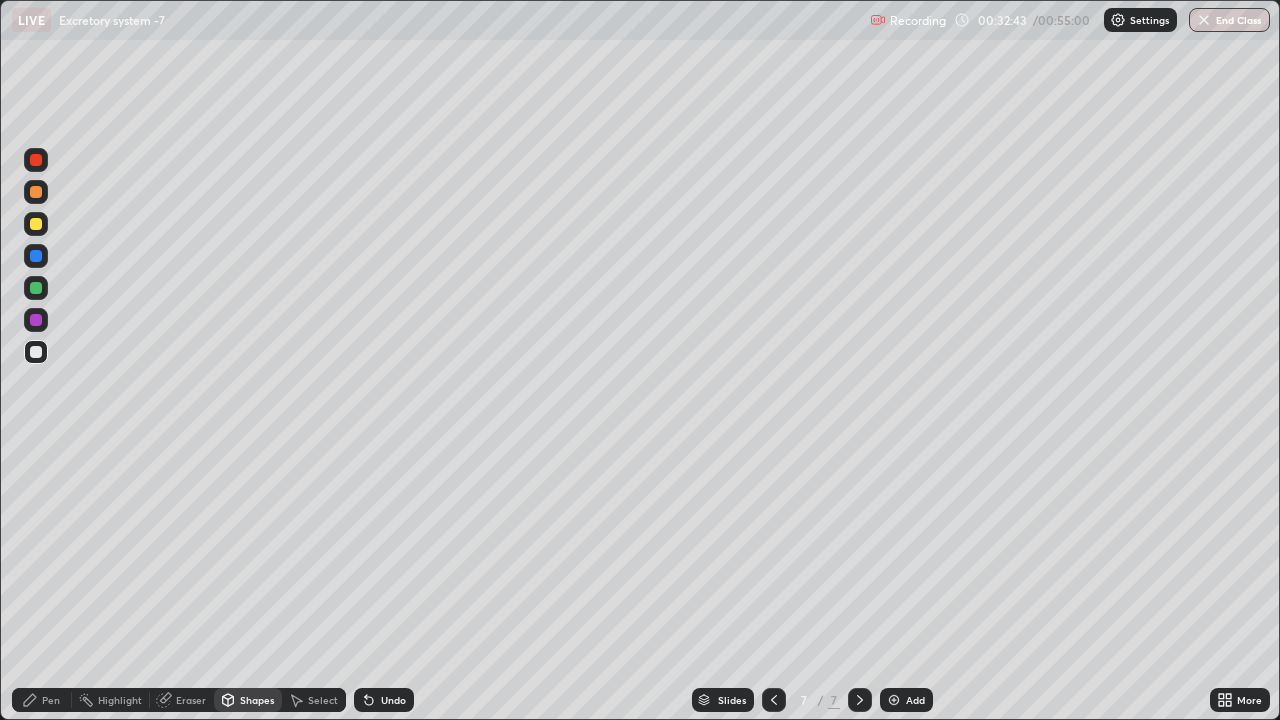 click on "Eraser" at bounding box center (191, 700) 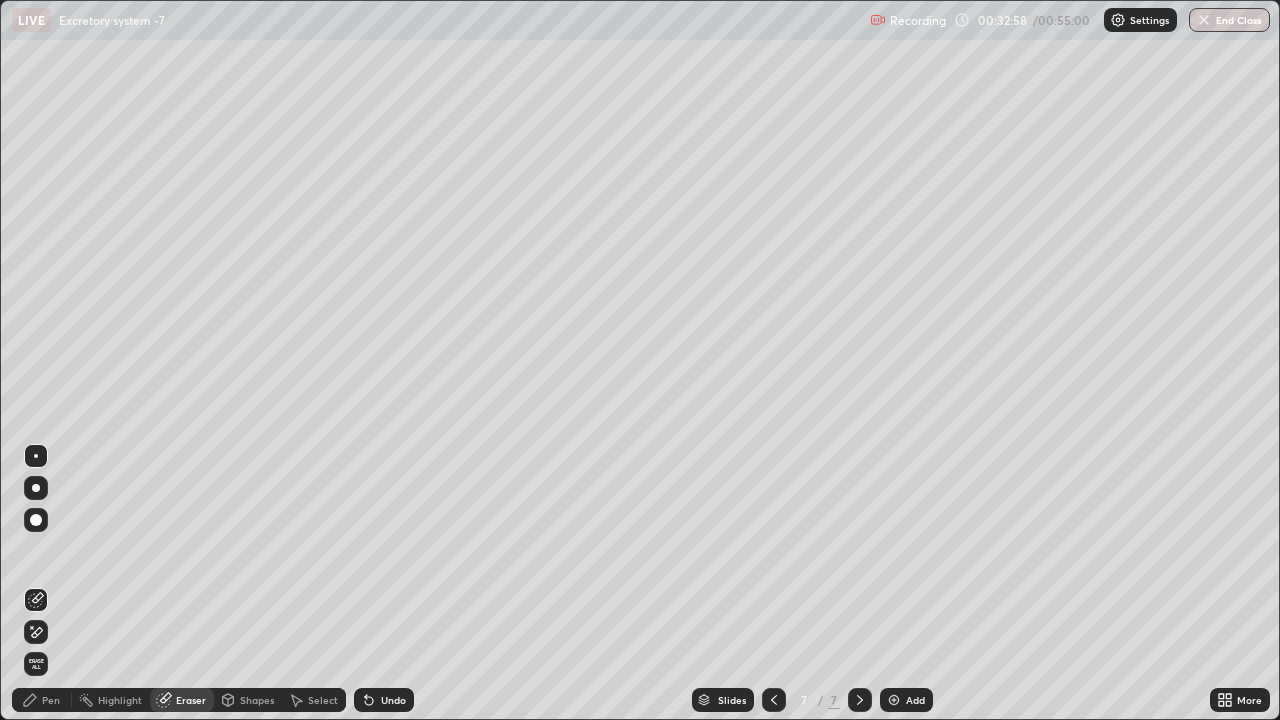click on "Pen" at bounding box center [51, 700] 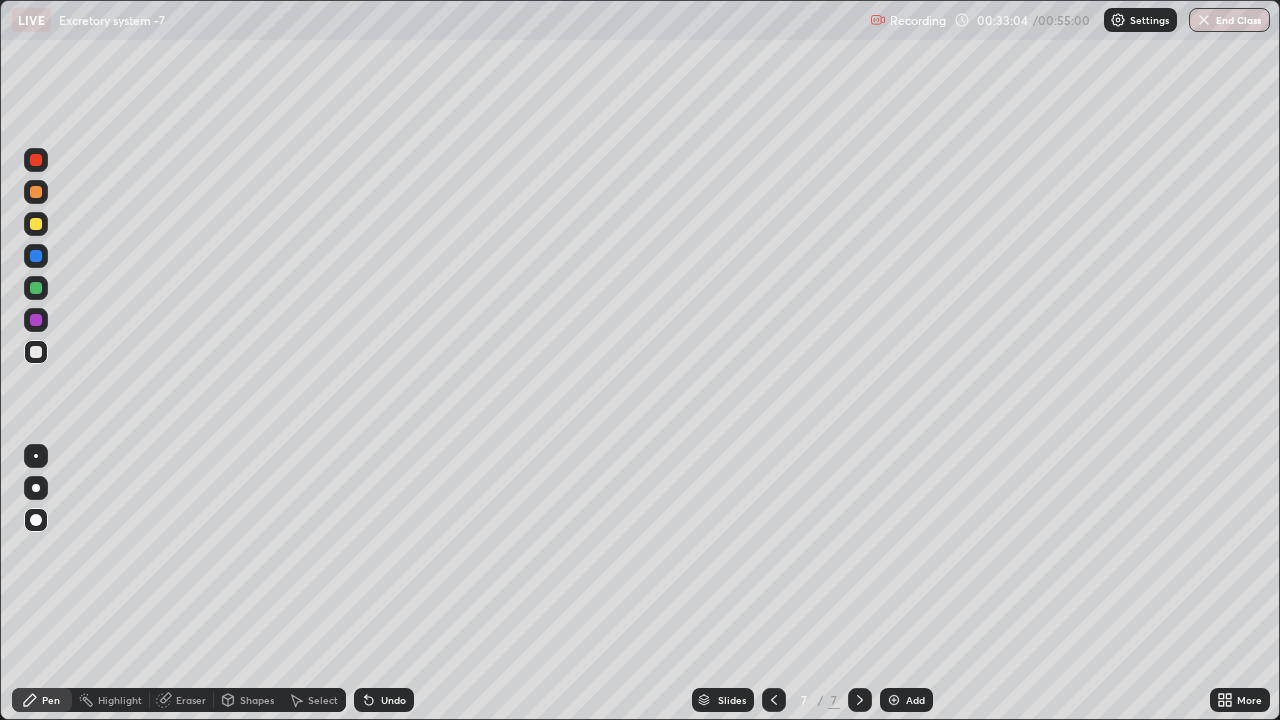 click on "Shapes" at bounding box center [257, 700] 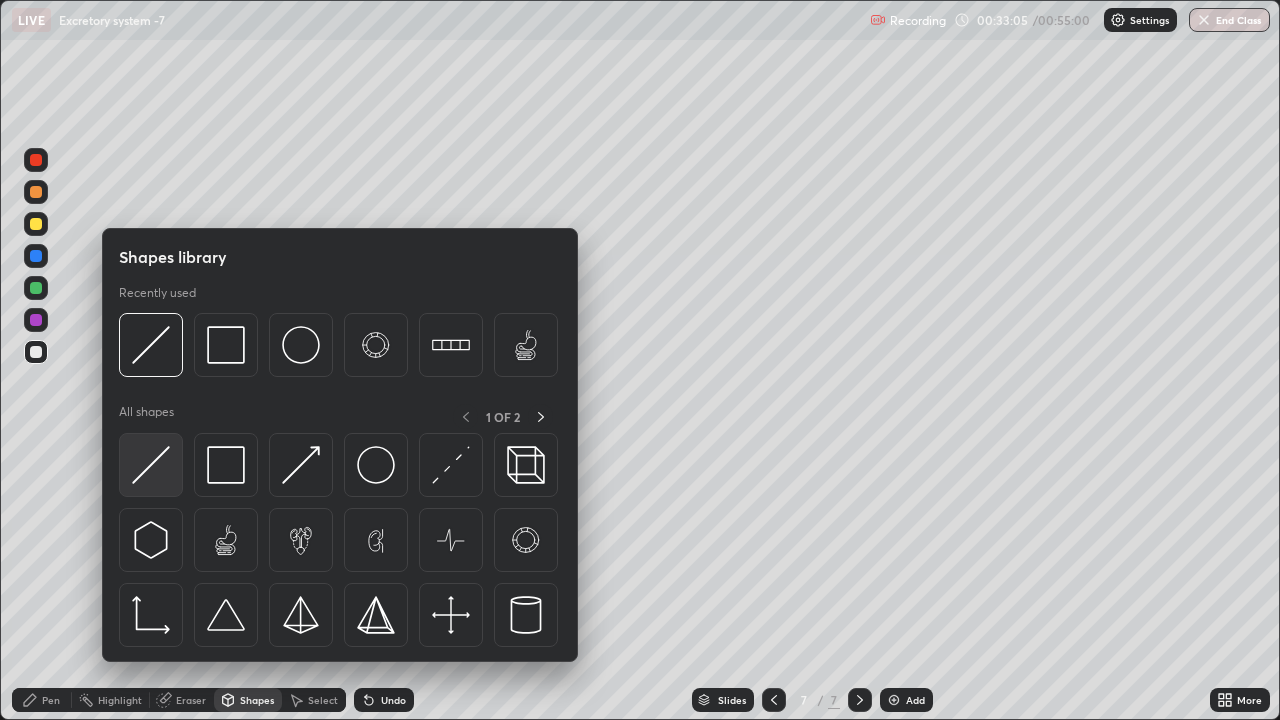 click at bounding box center [151, 465] 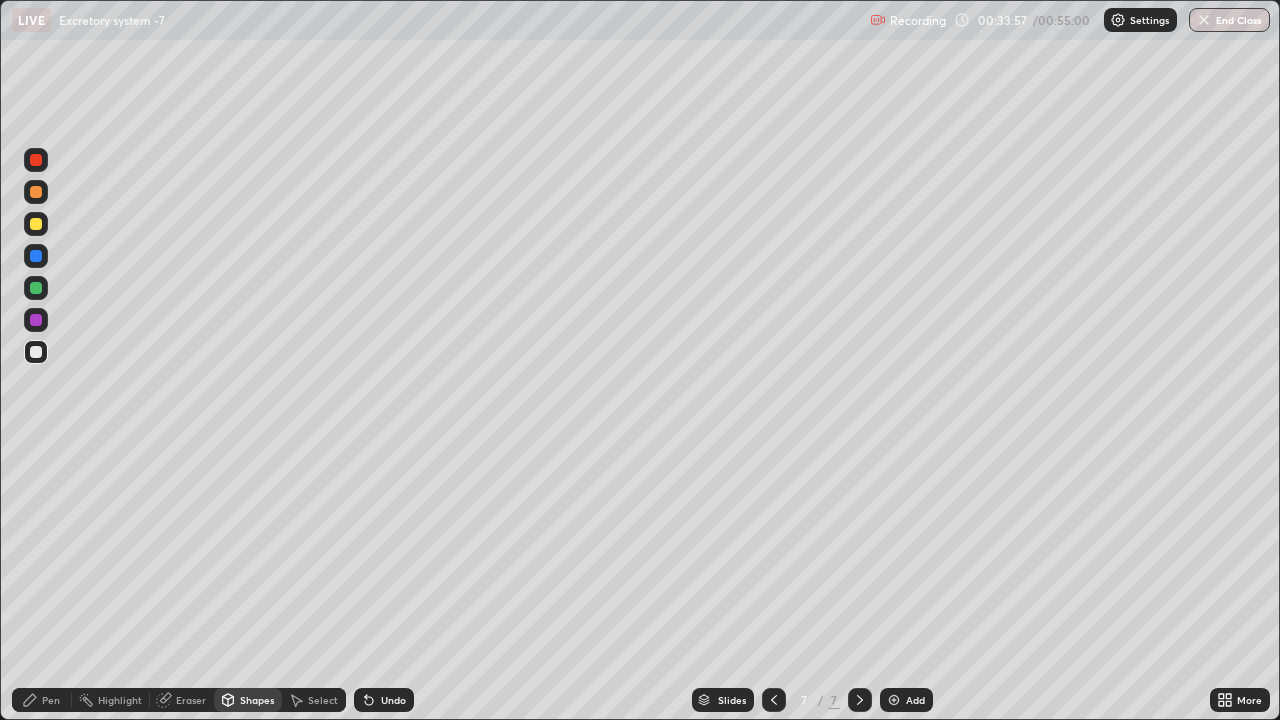 click on "Pen" at bounding box center [51, 700] 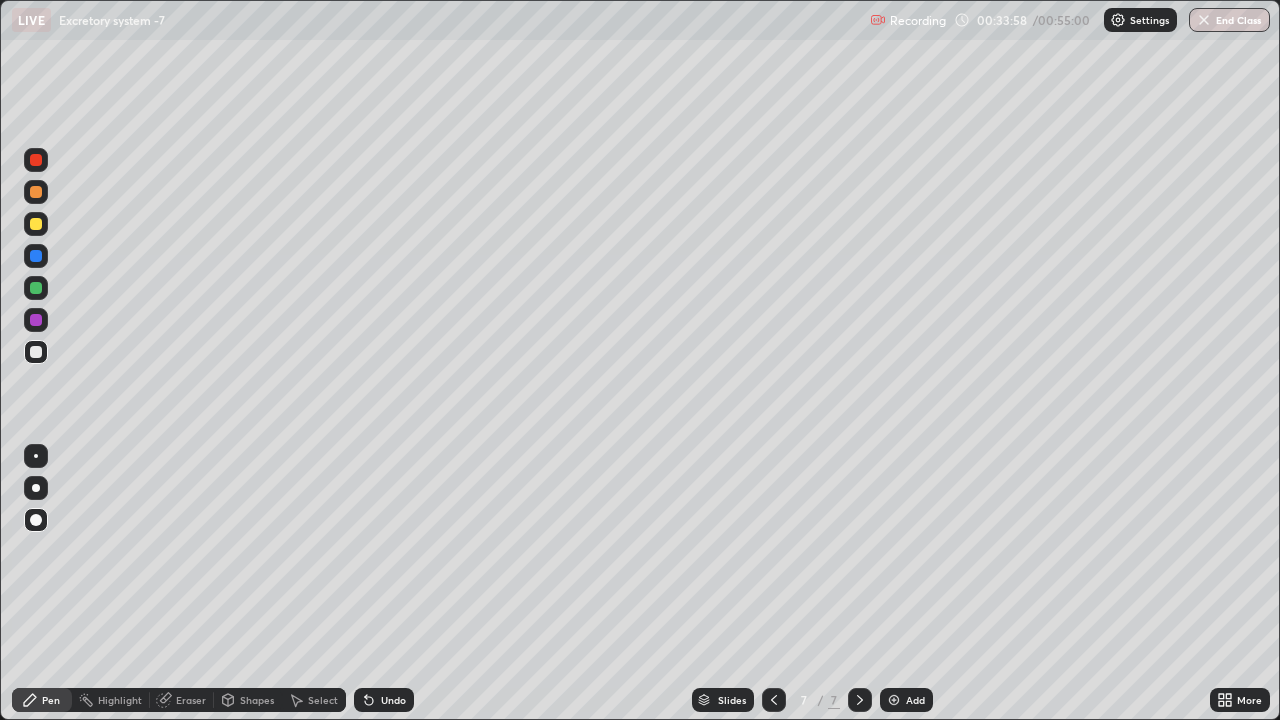 click at bounding box center [36, 520] 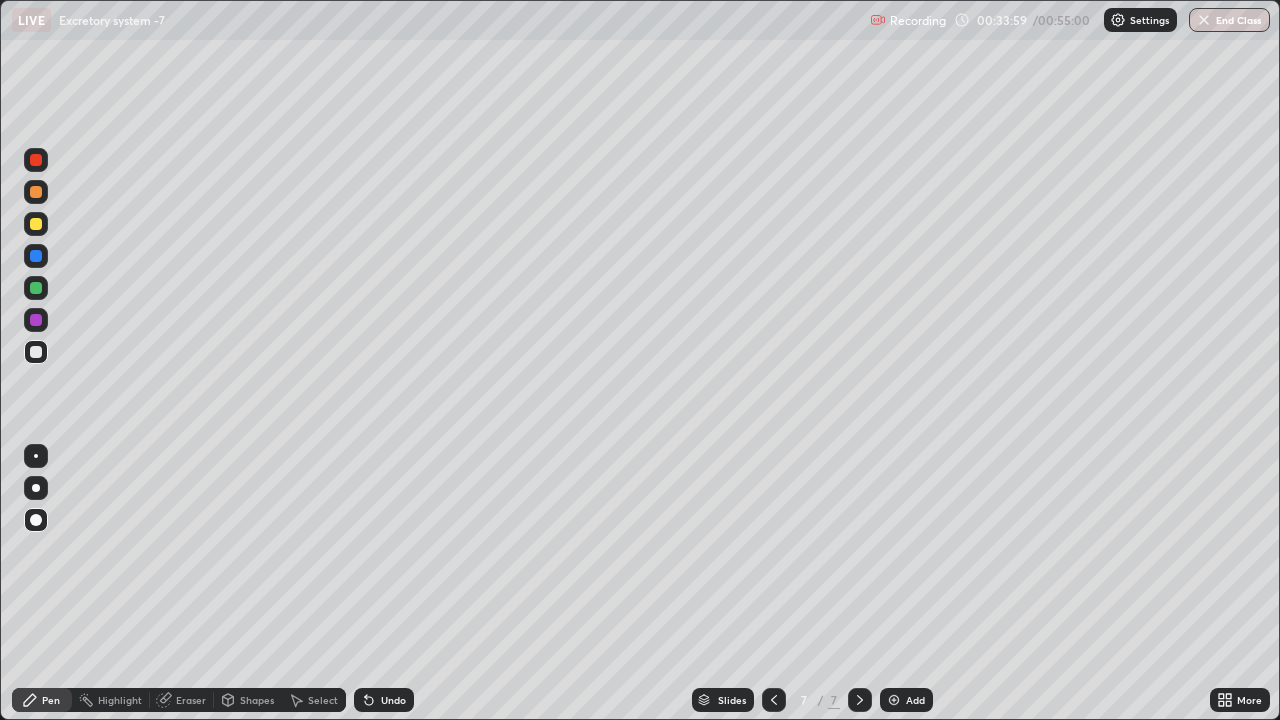 click at bounding box center (36, 520) 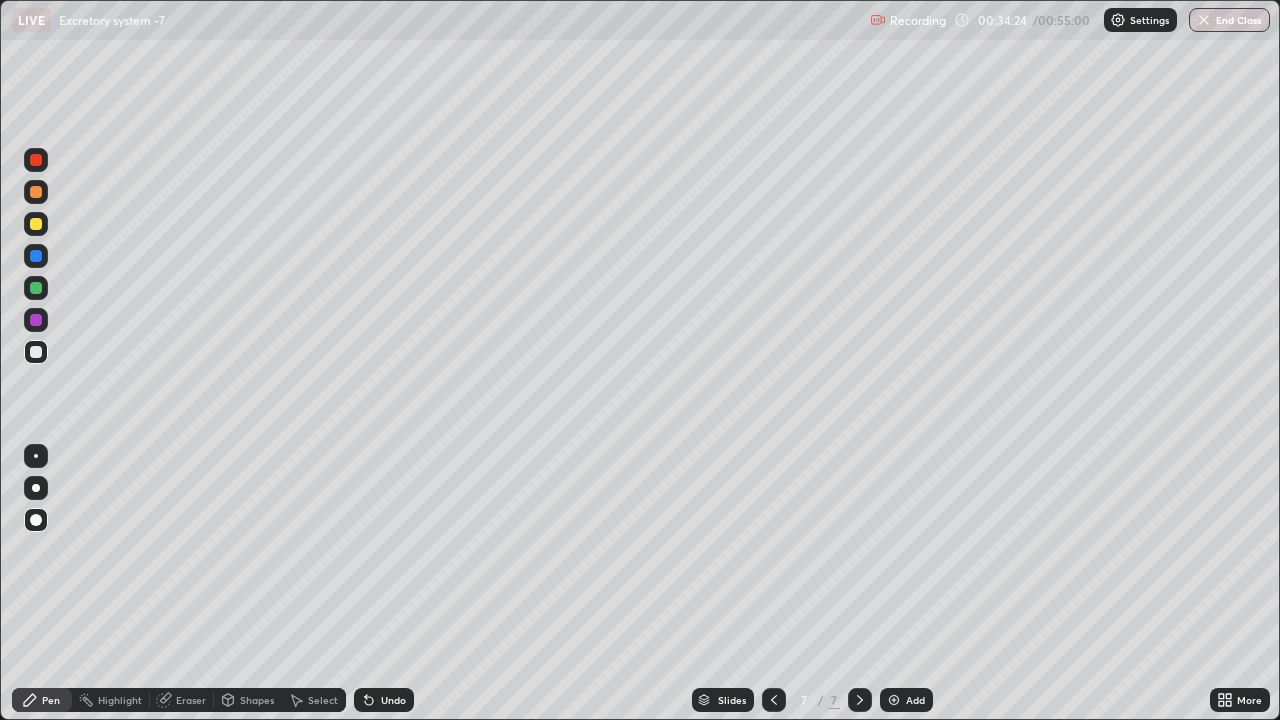 click at bounding box center [36, 288] 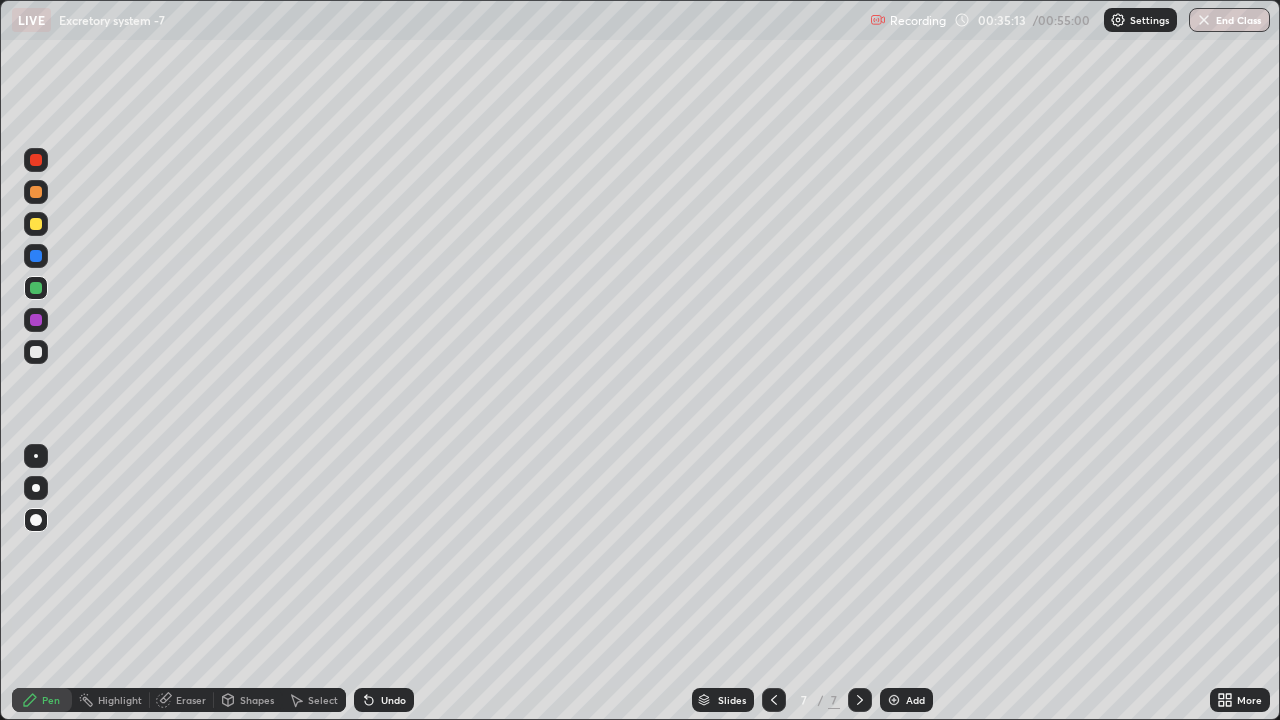 click at bounding box center [36, 192] 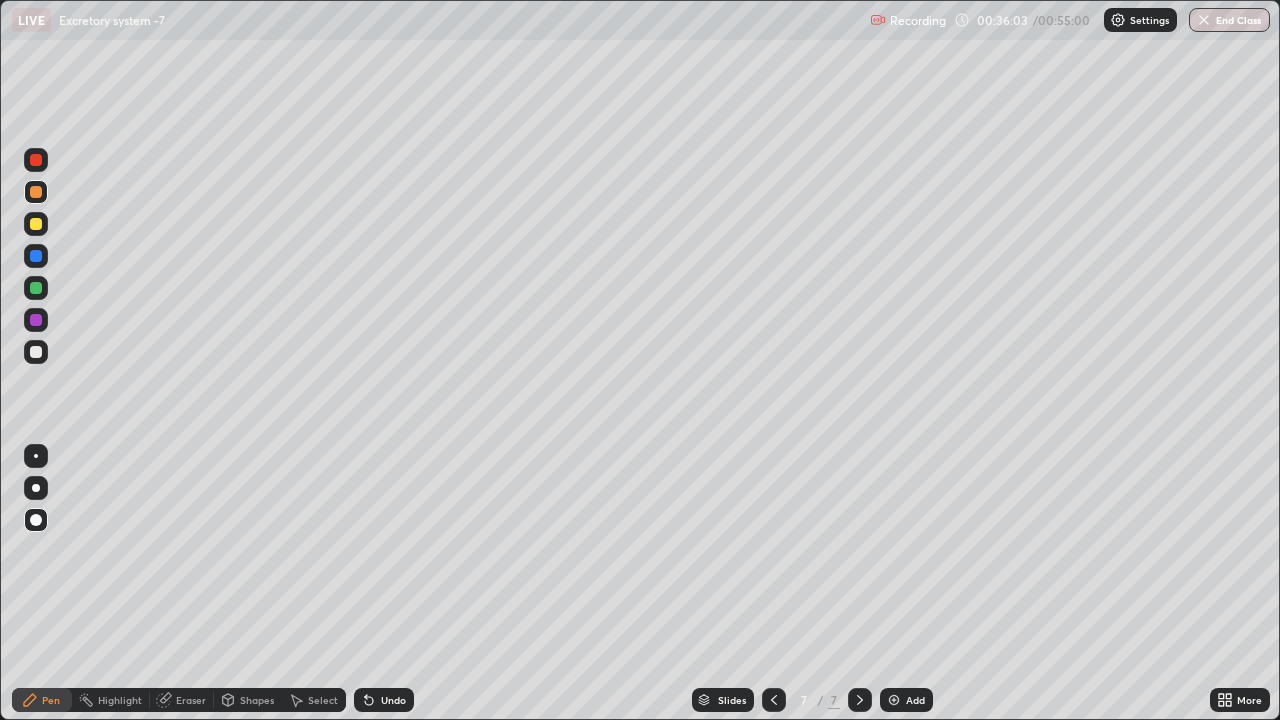 click at bounding box center (36, 288) 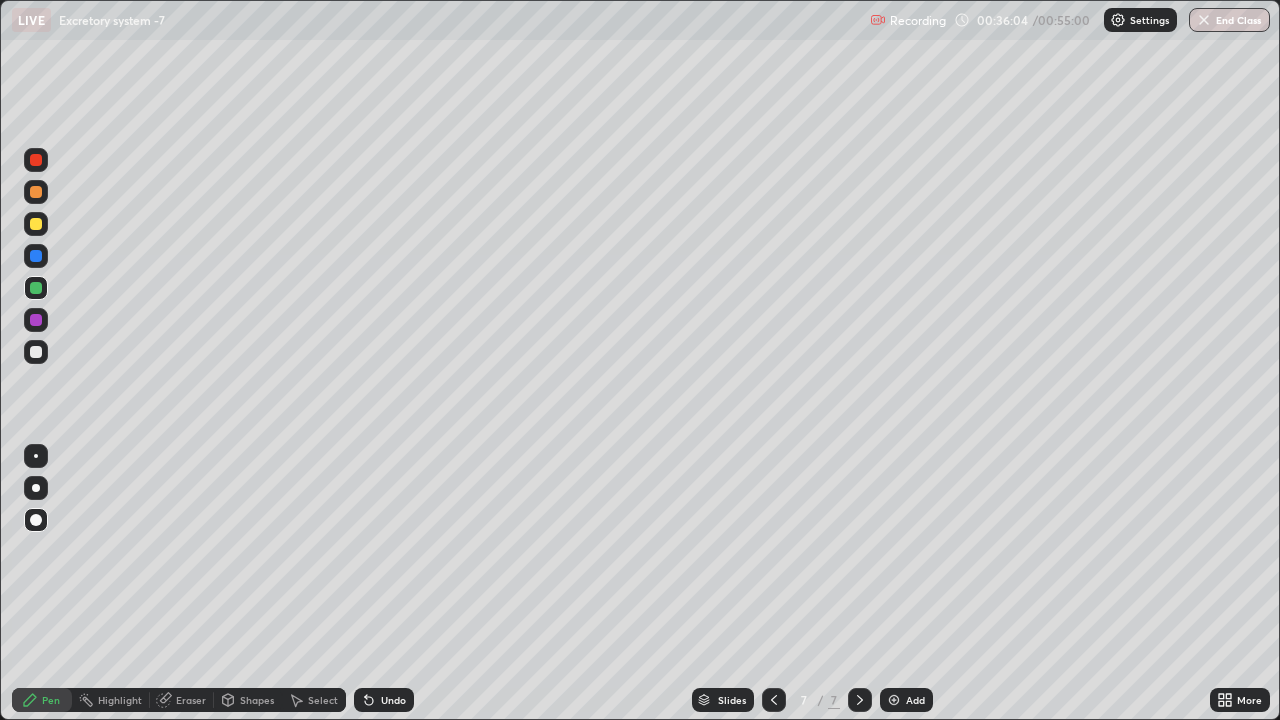 click at bounding box center (36, 352) 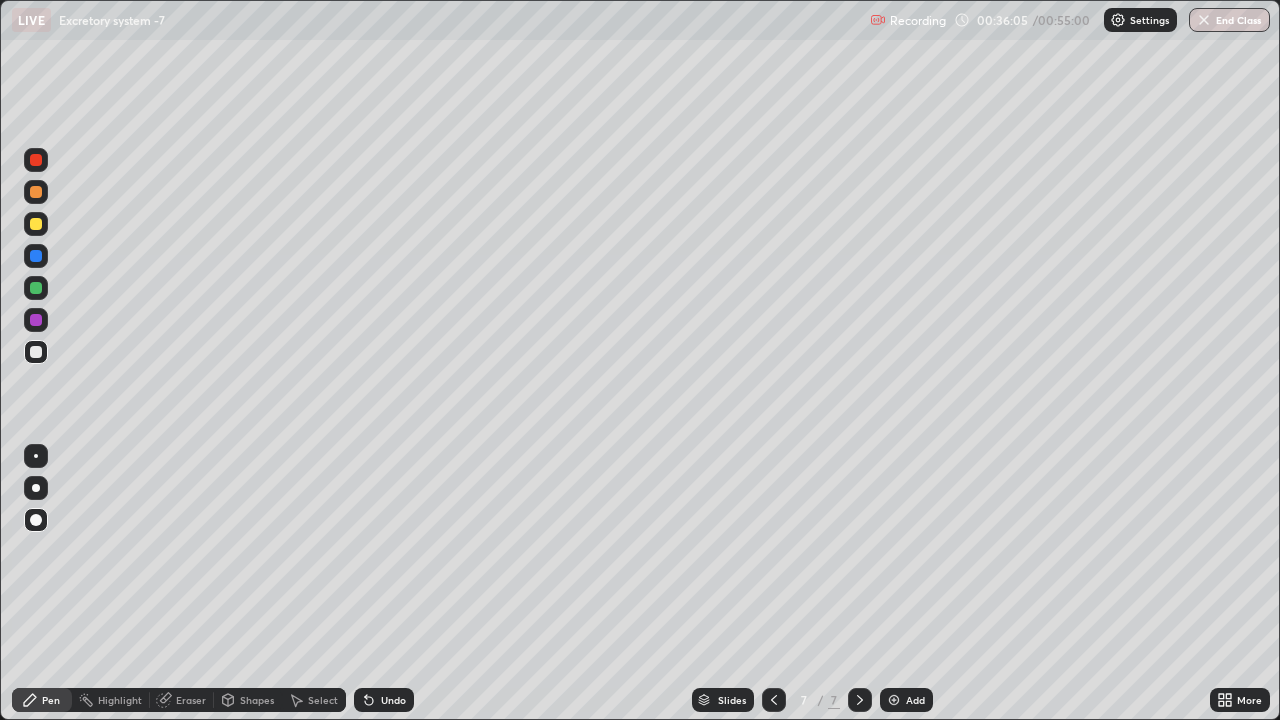 click at bounding box center (36, 352) 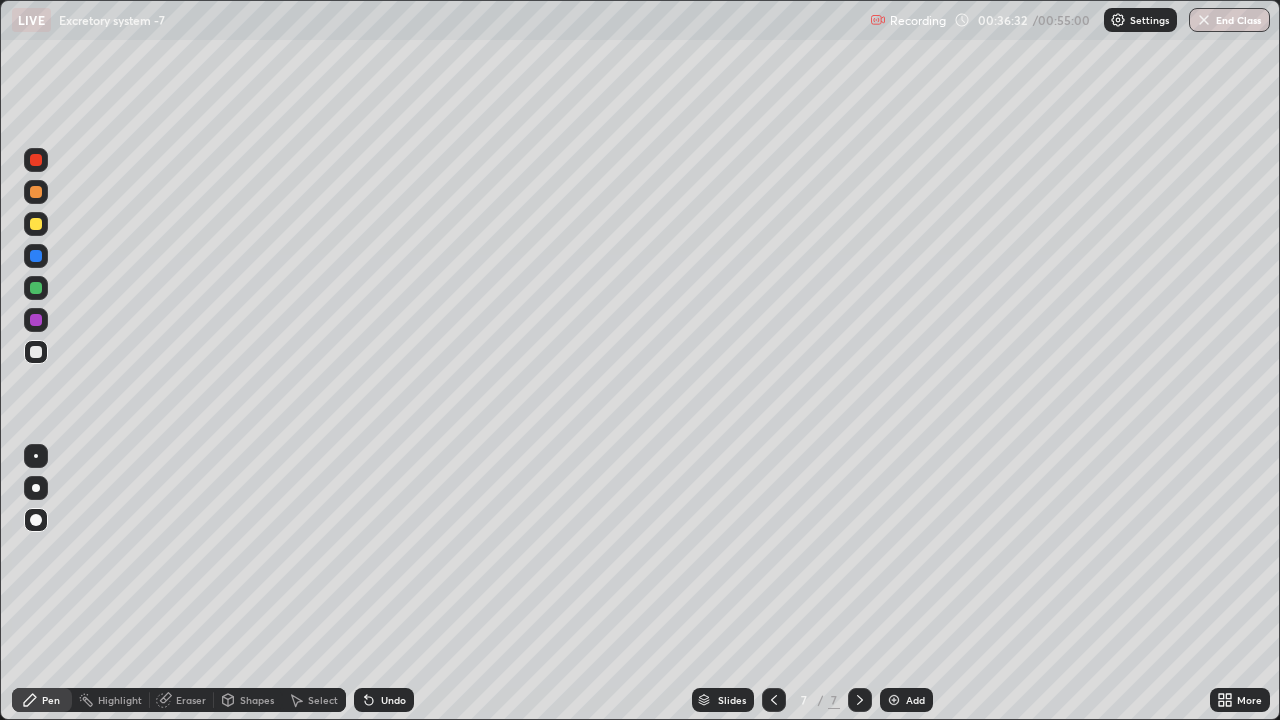 click at bounding box center (36, 256) 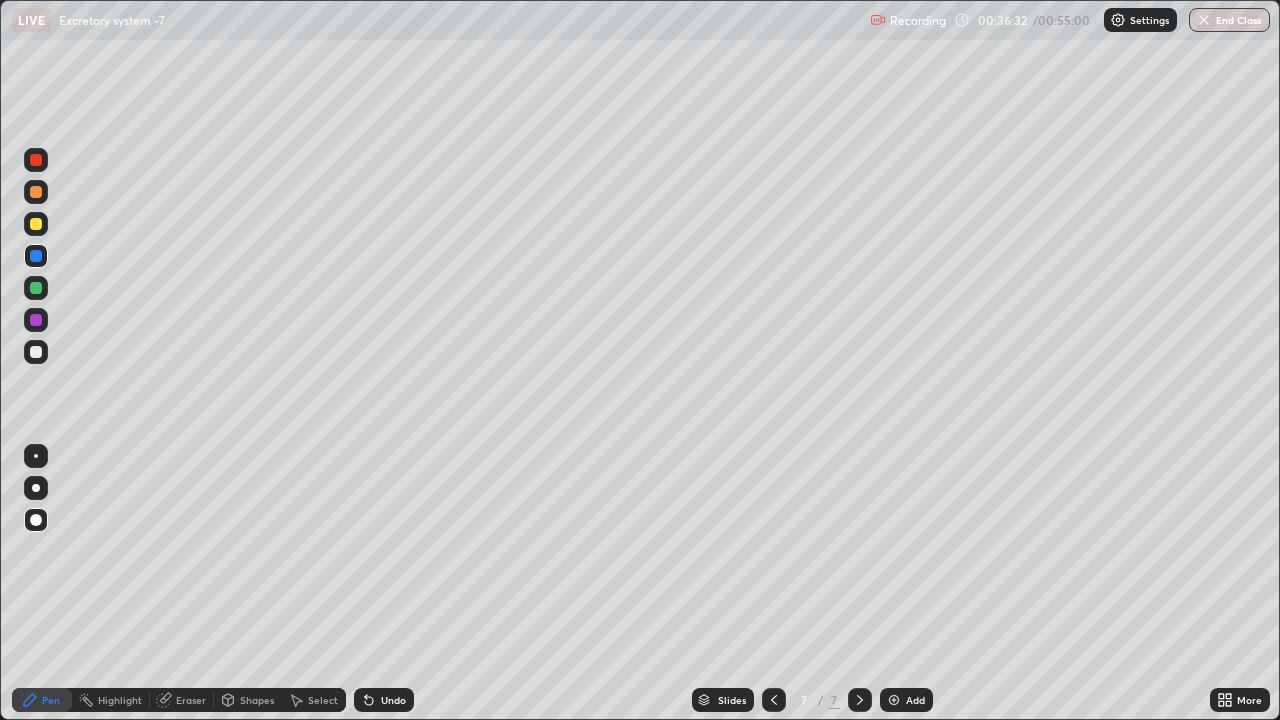 click at bounding box center (36, 256) 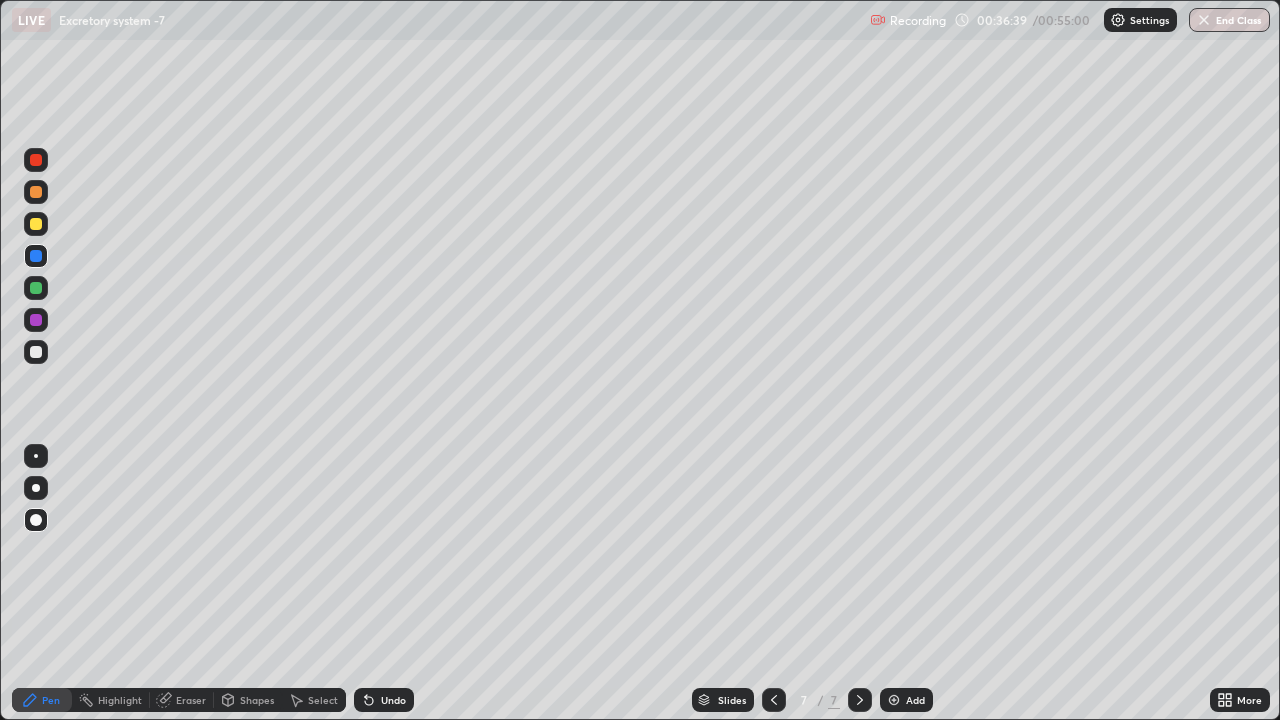 click on "Shapes" at bounding box center [248, 700] 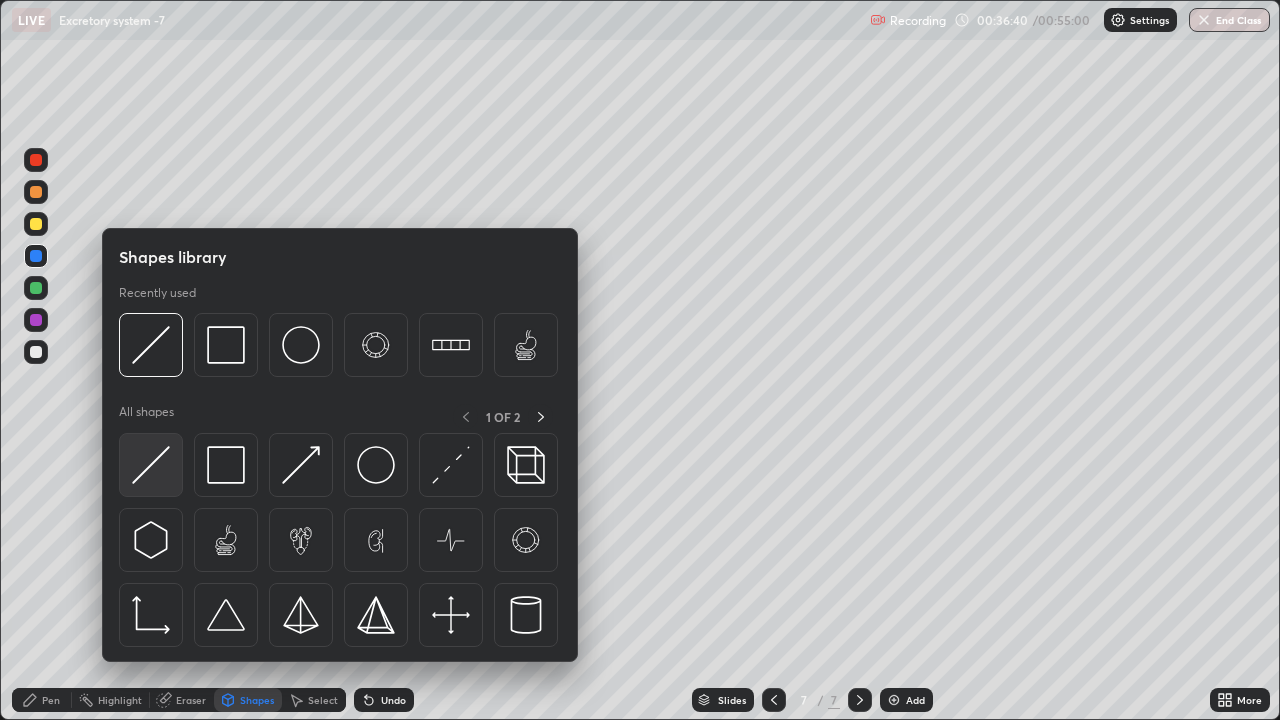 click at bounding box center [151, 465] 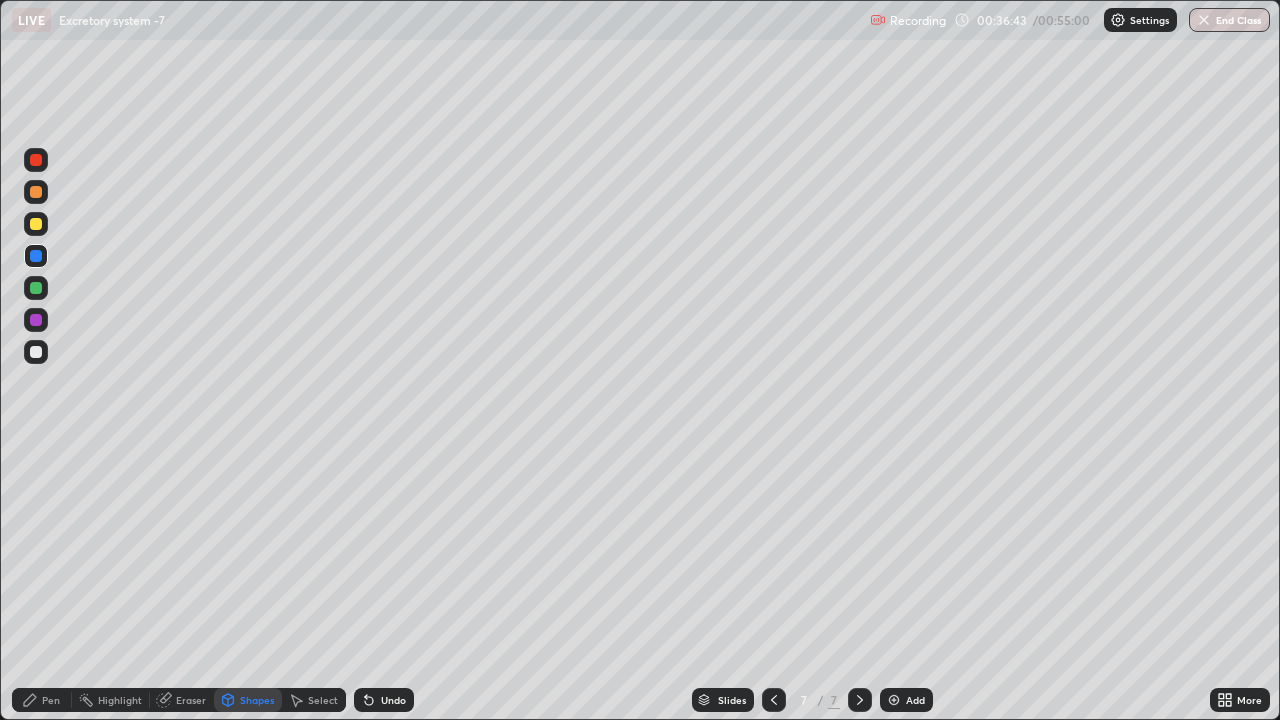 click on "Pen" at bounding box center (51, 700) 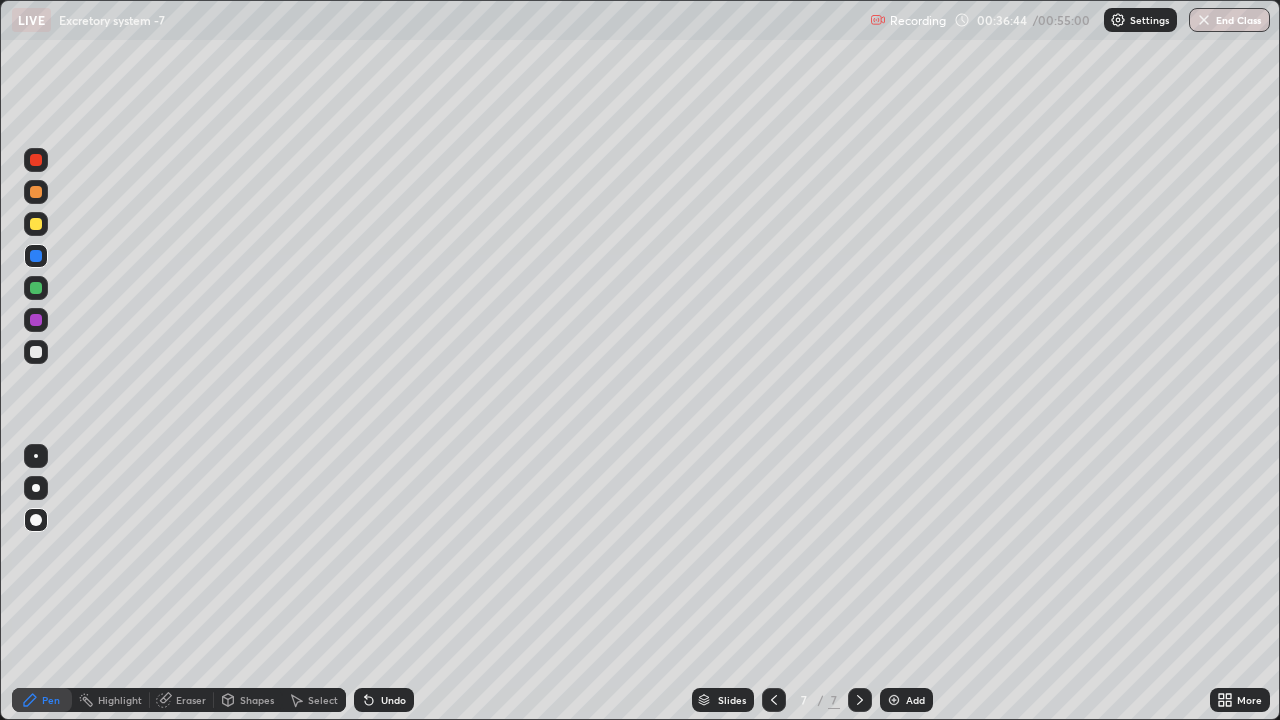 click on "Shapes" at bounding box center [257, 700] 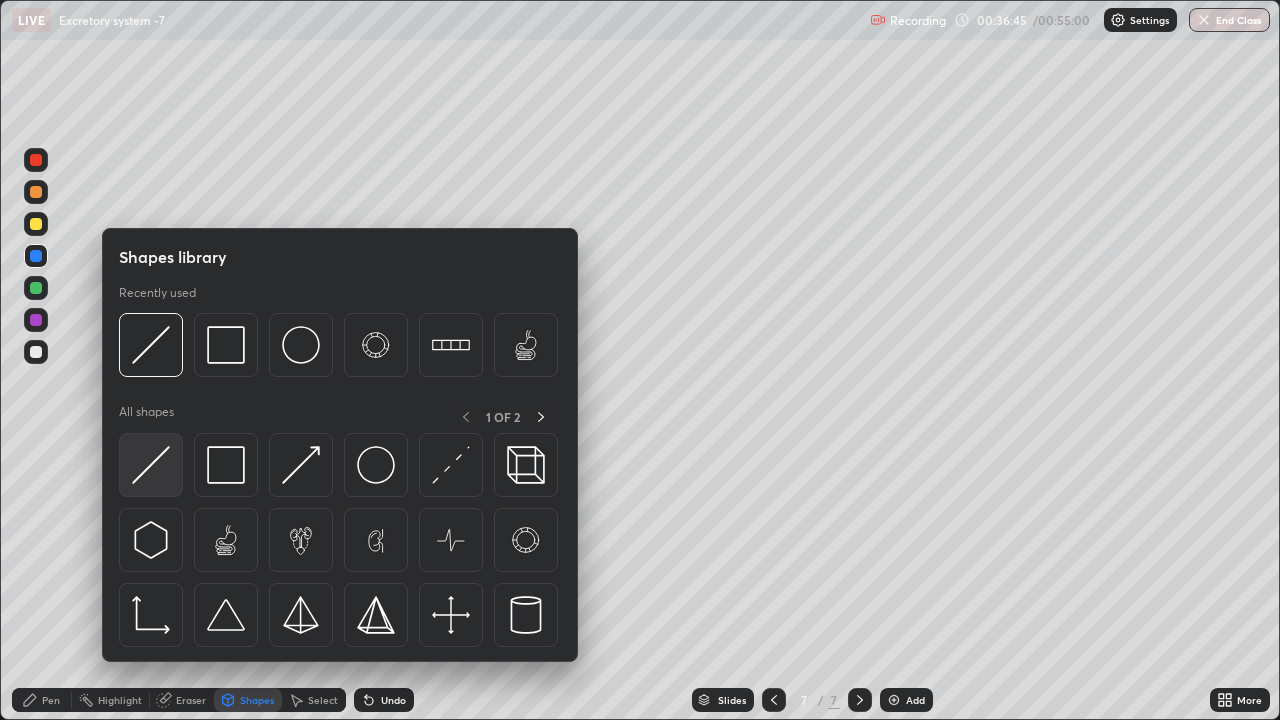 click at bounding box center (151, 465) 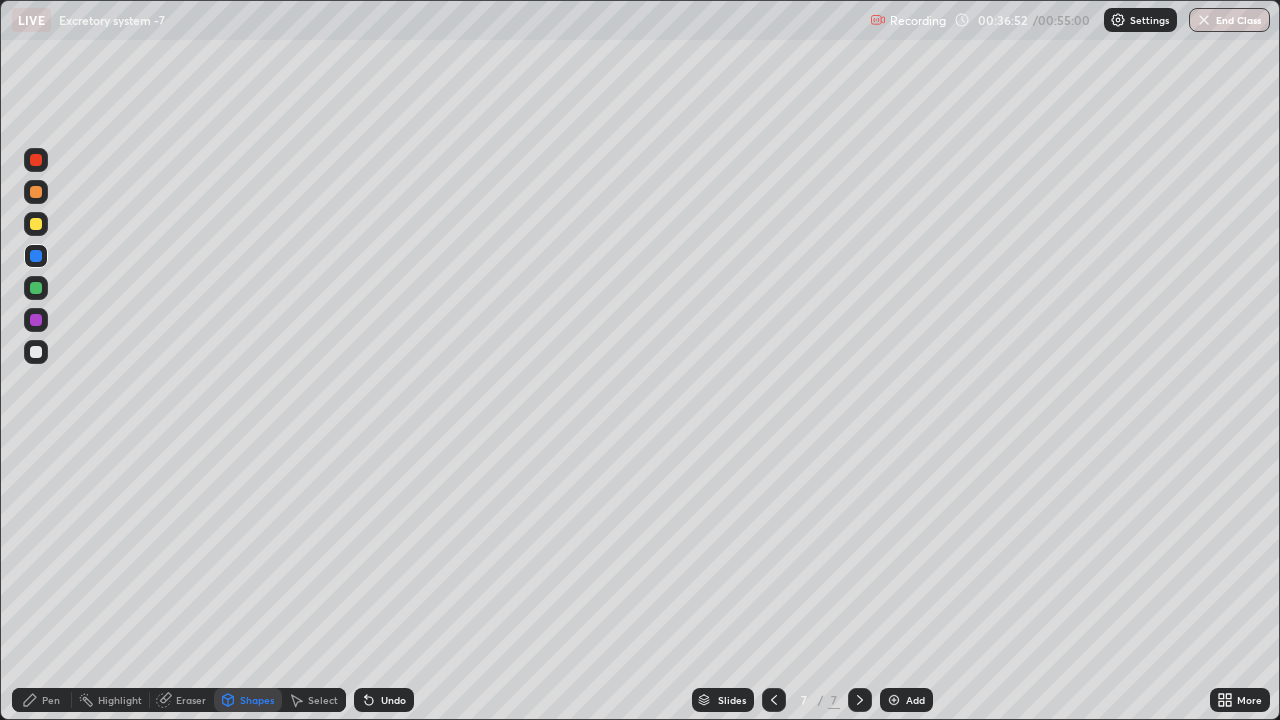 click 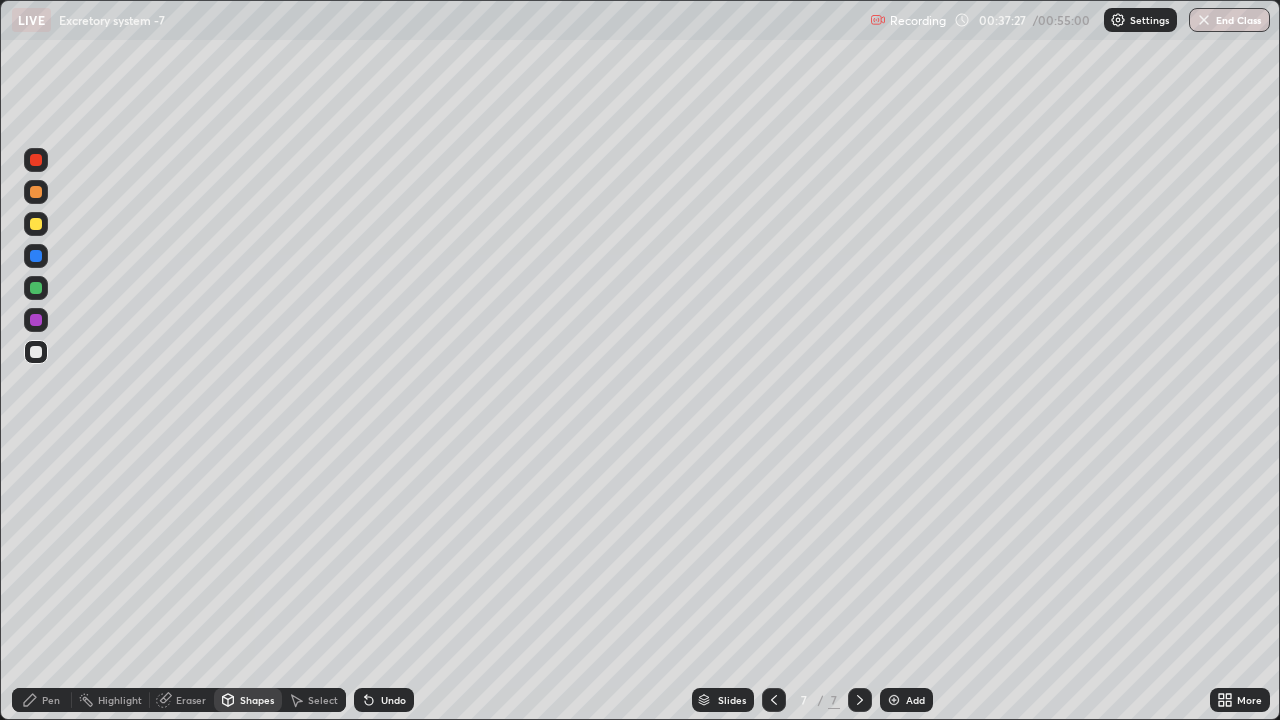 click at bounding box center [36, 192] 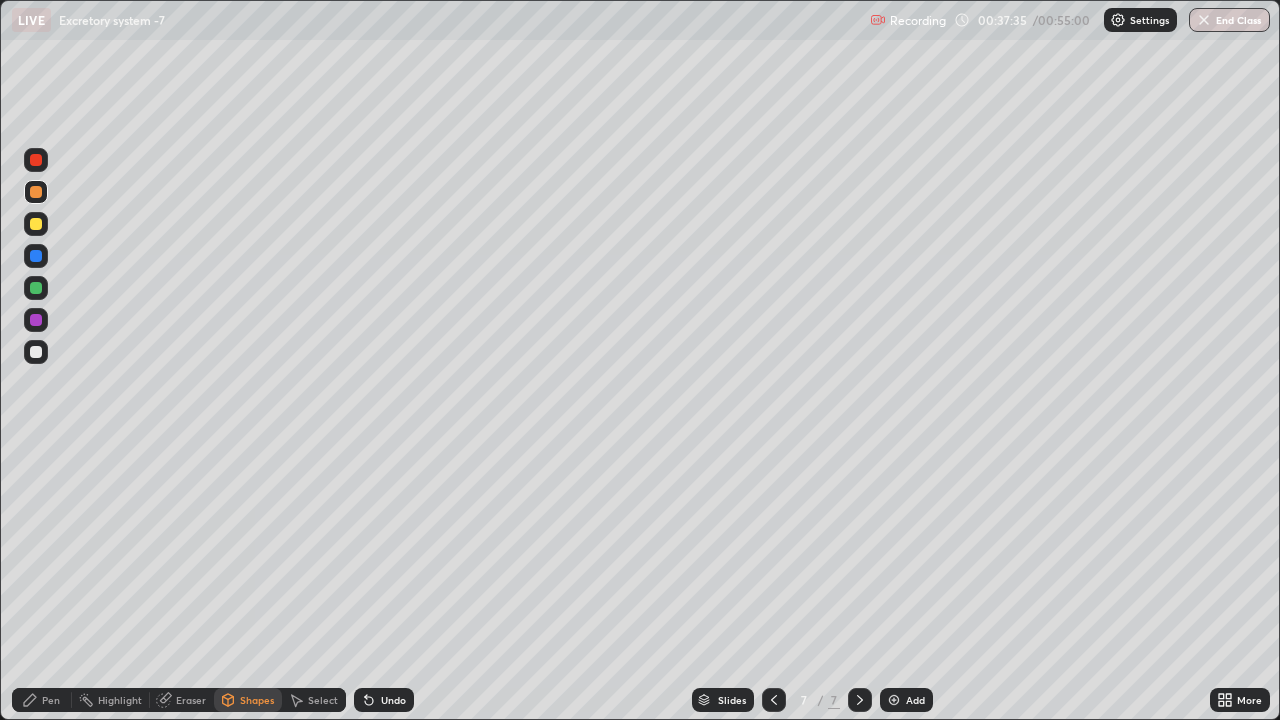 click on "Pen" at bounding box center [51, 700] 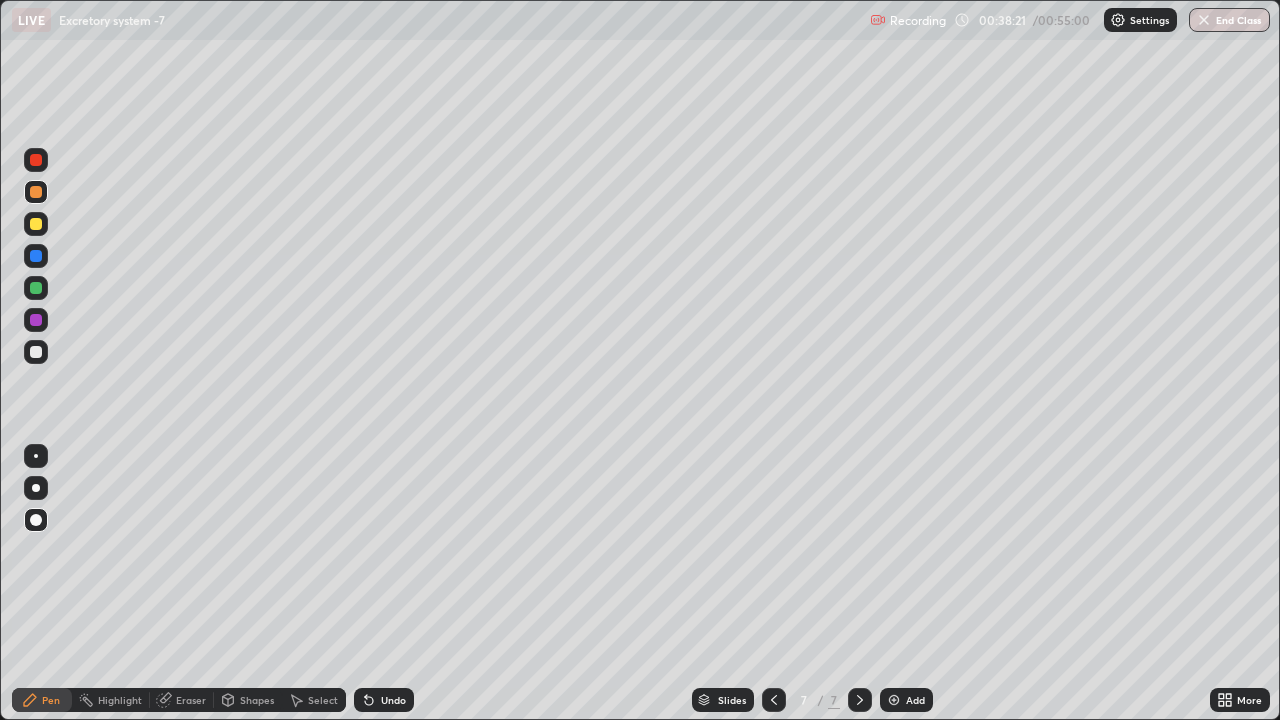 click at bounding box center (36, 288) 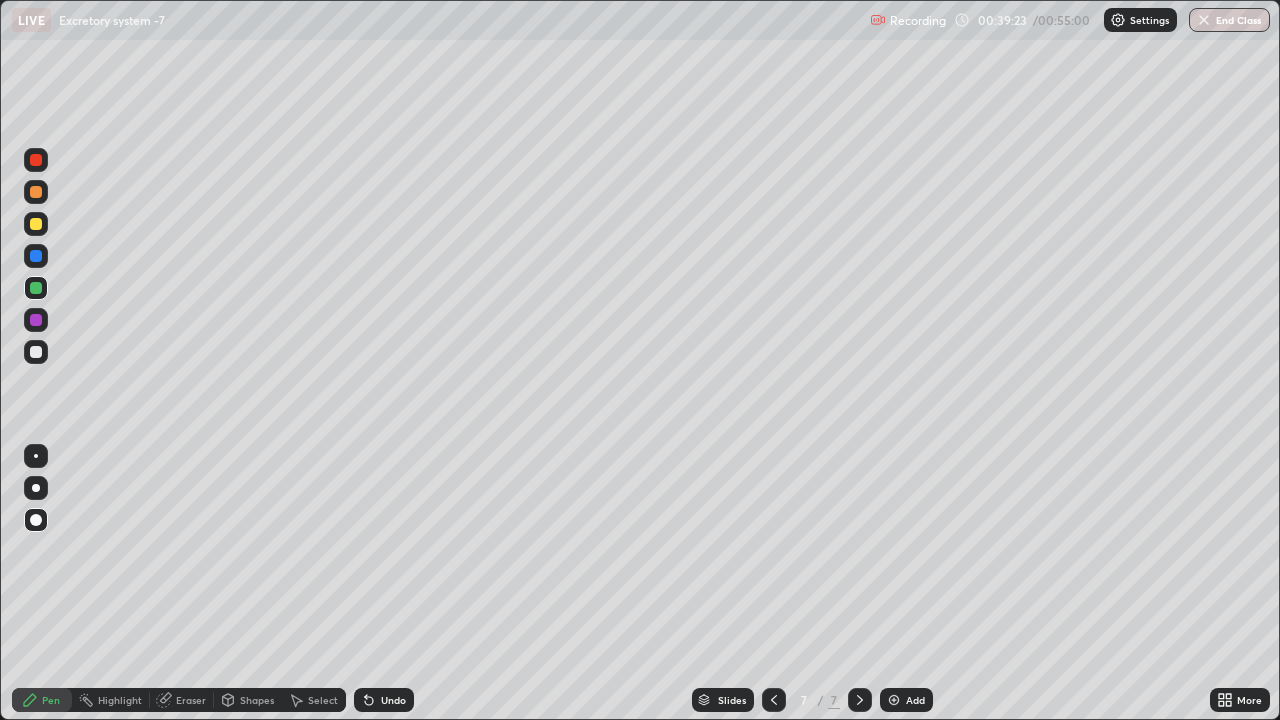 click at bounding box center [36, 160] 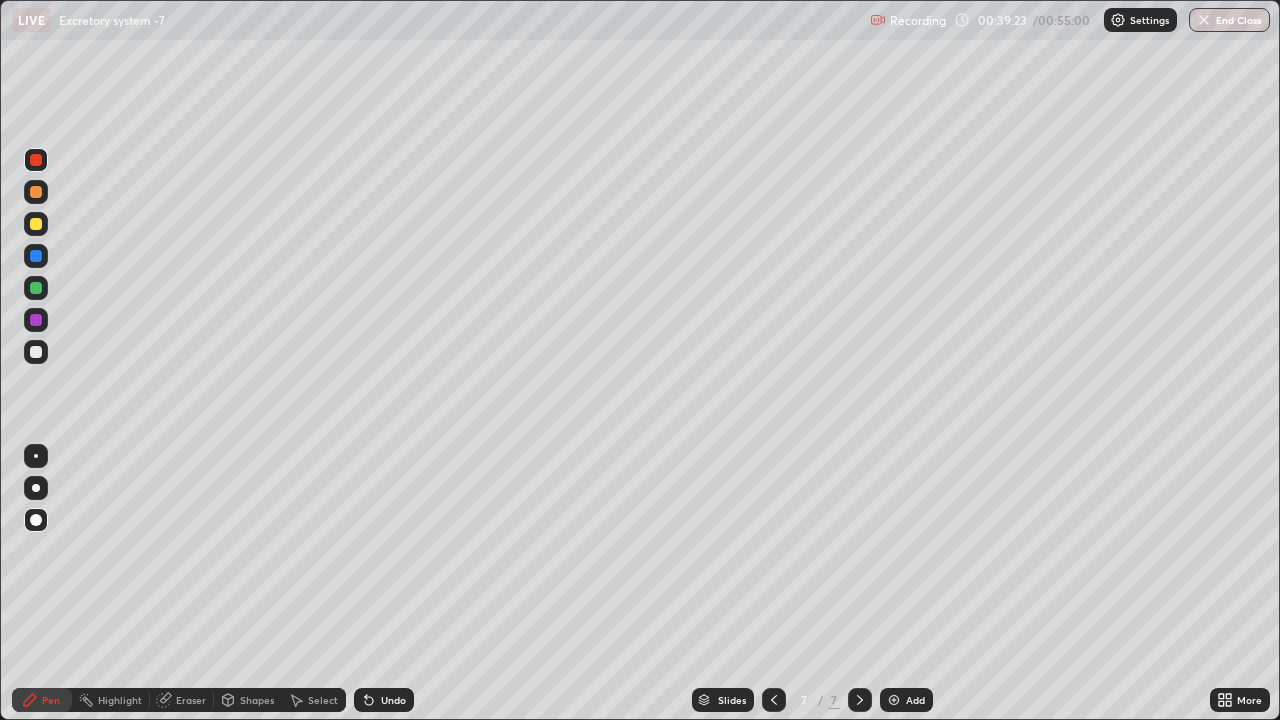 click at bounding box center (36, 160) 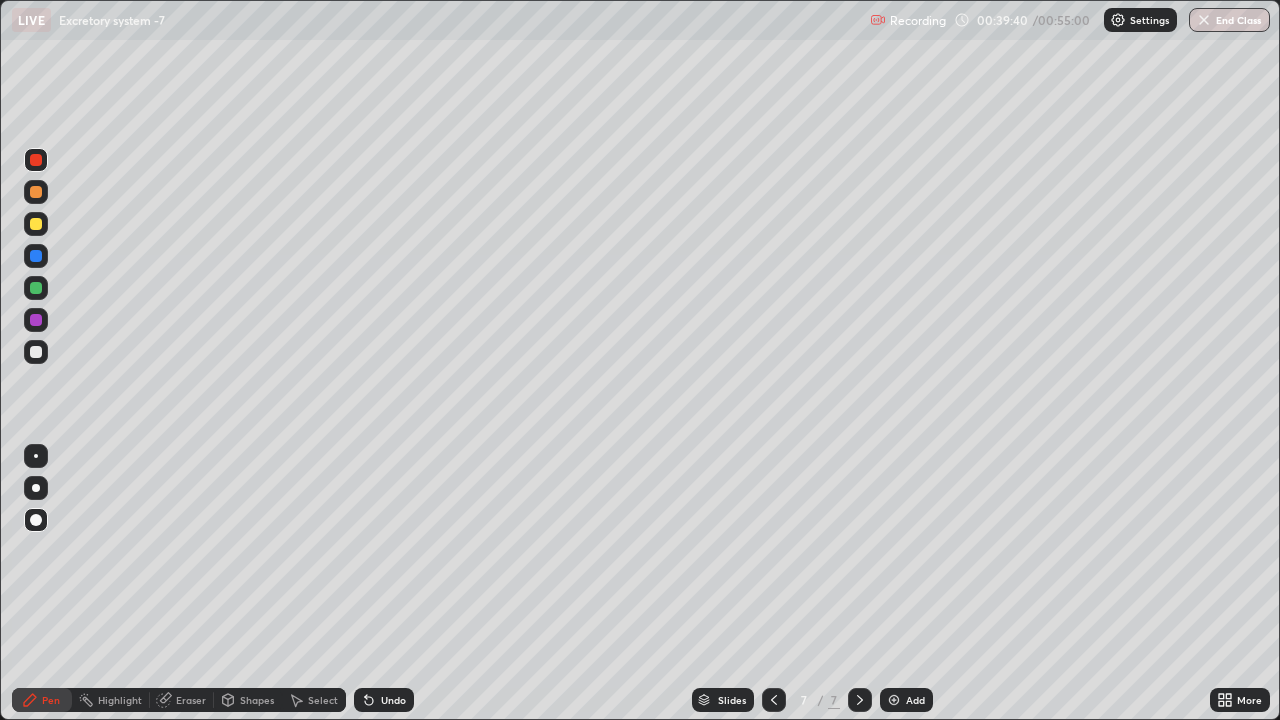 click at bounding box center (894, 700) 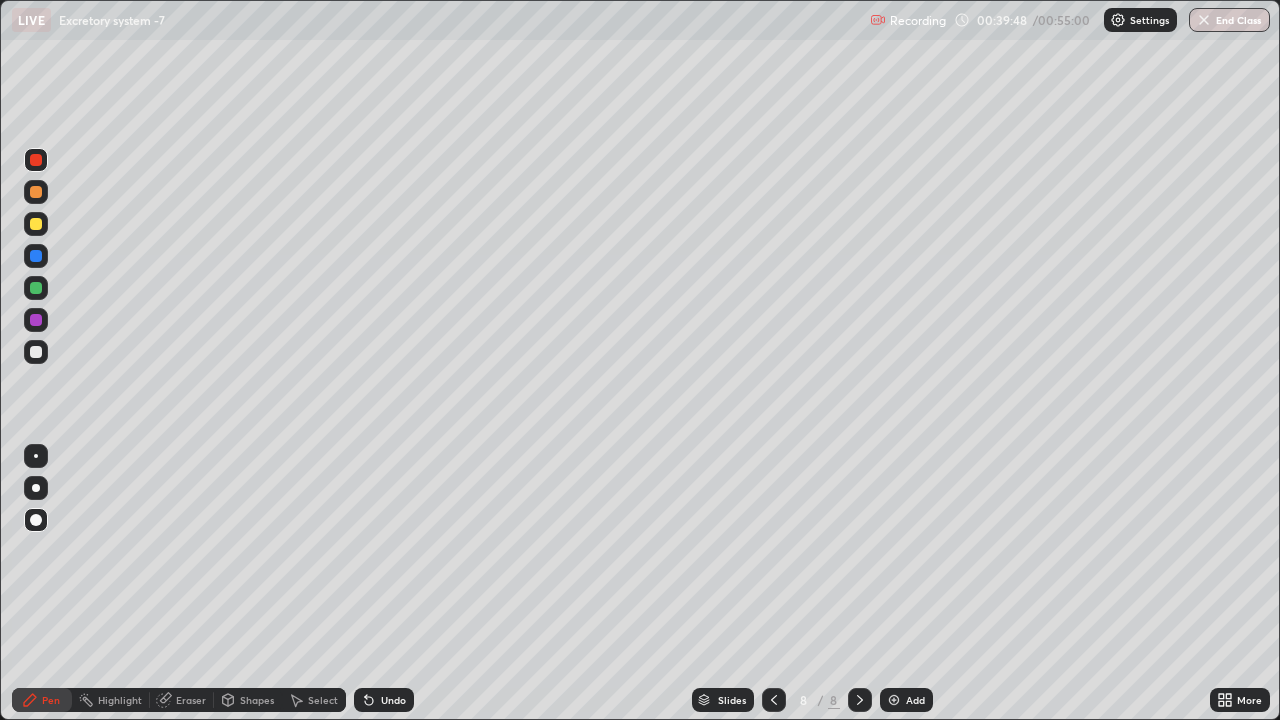 click at bounding box center [36, 288] 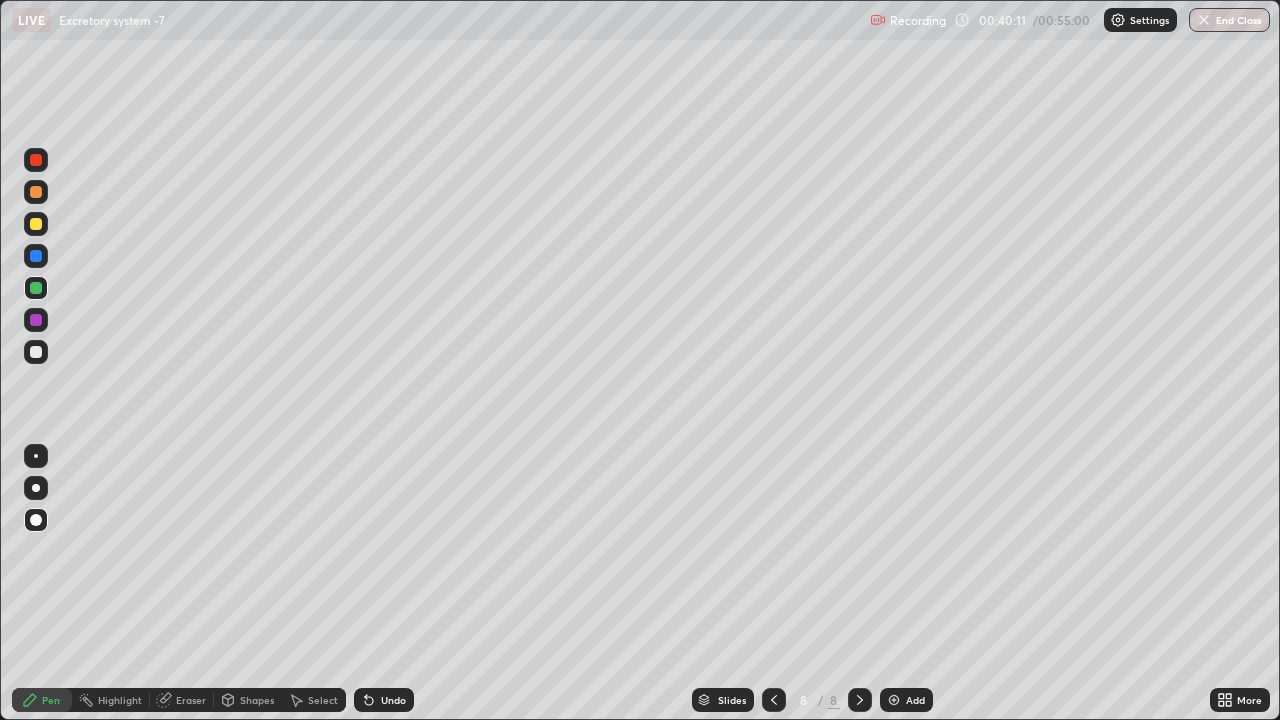click at bounding box center [774, 700] 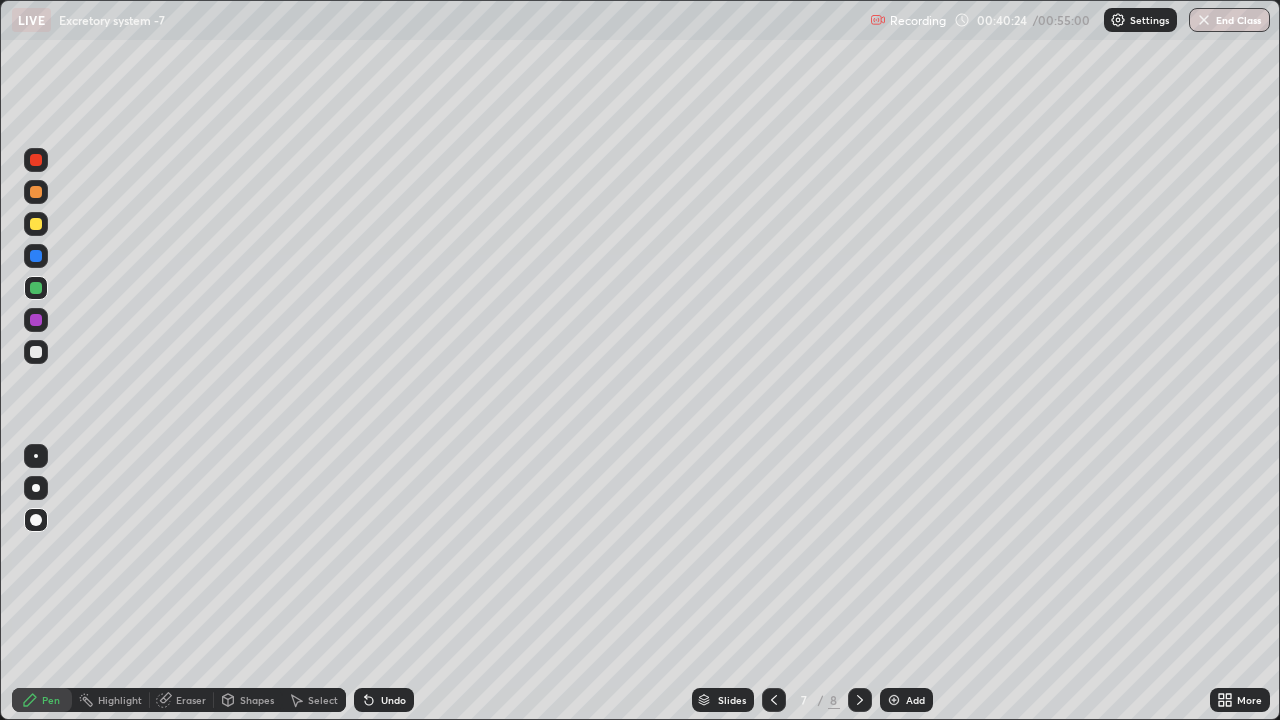 click at bounding box center [36, 320] 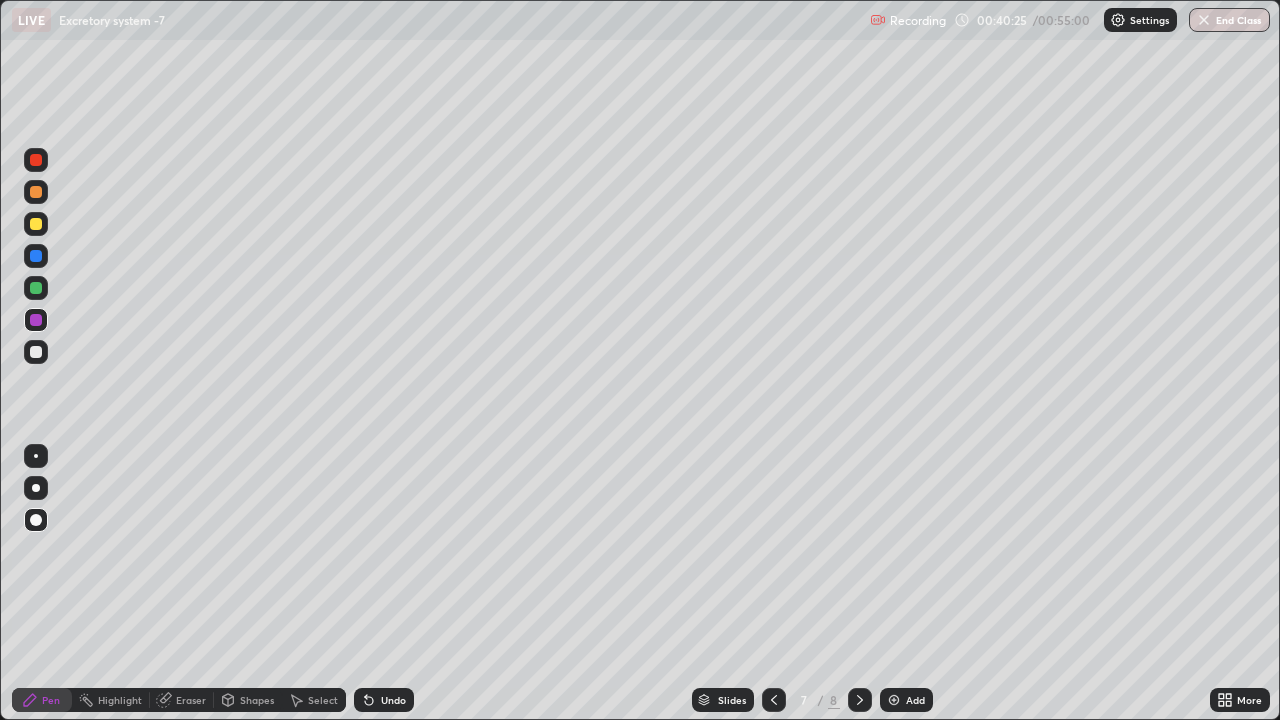 click at bounding box center [36, 320] 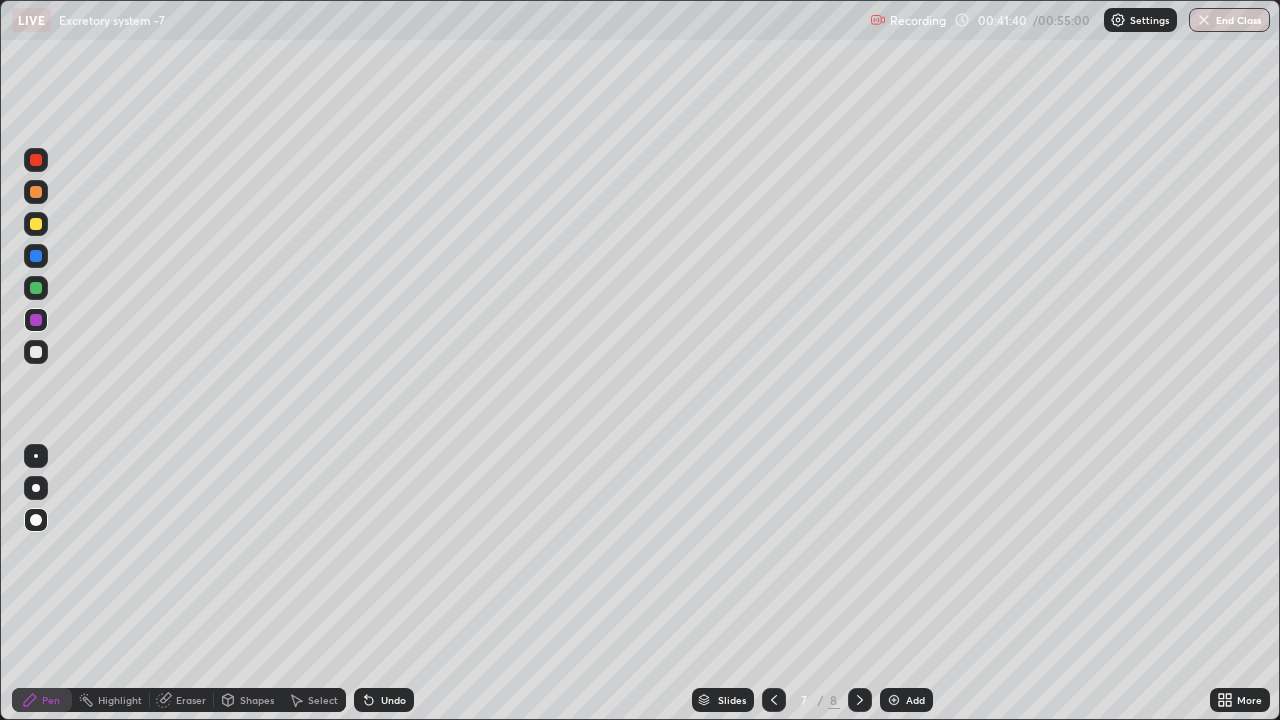 click at bounding box center [36, 160] 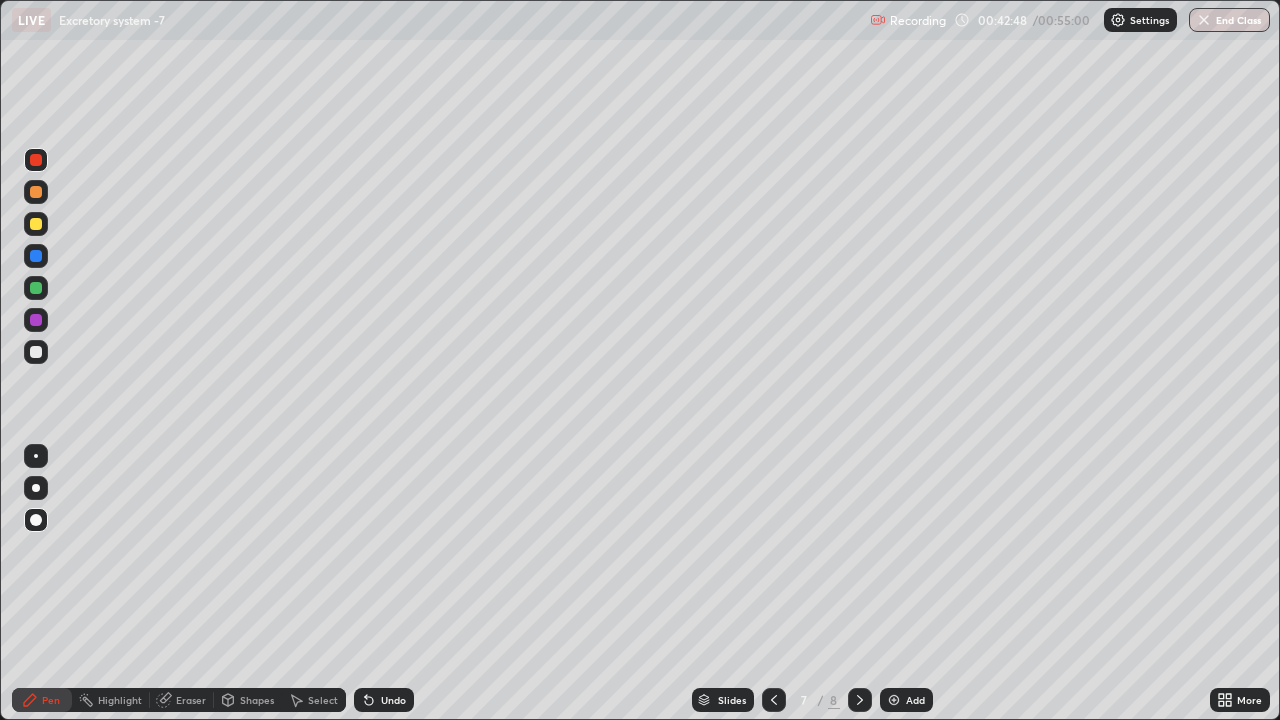 click at bounding box center (36, 288) 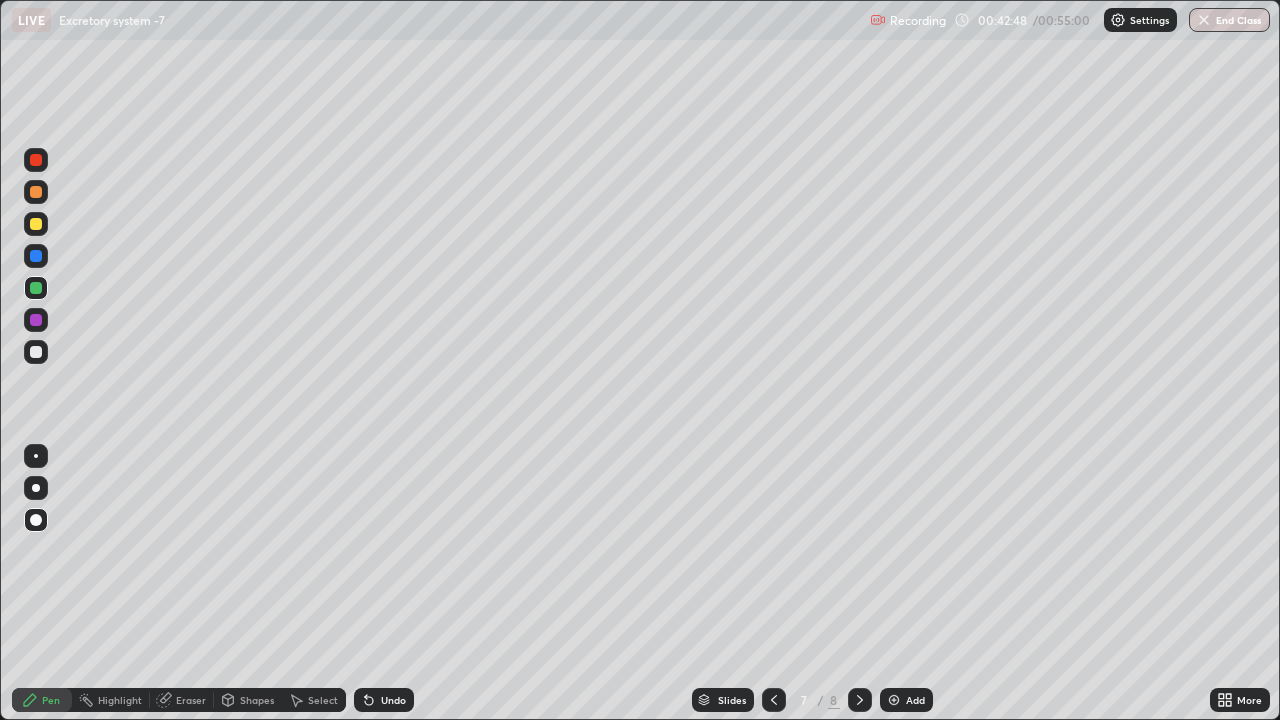 click at bounding box center (36, 256) 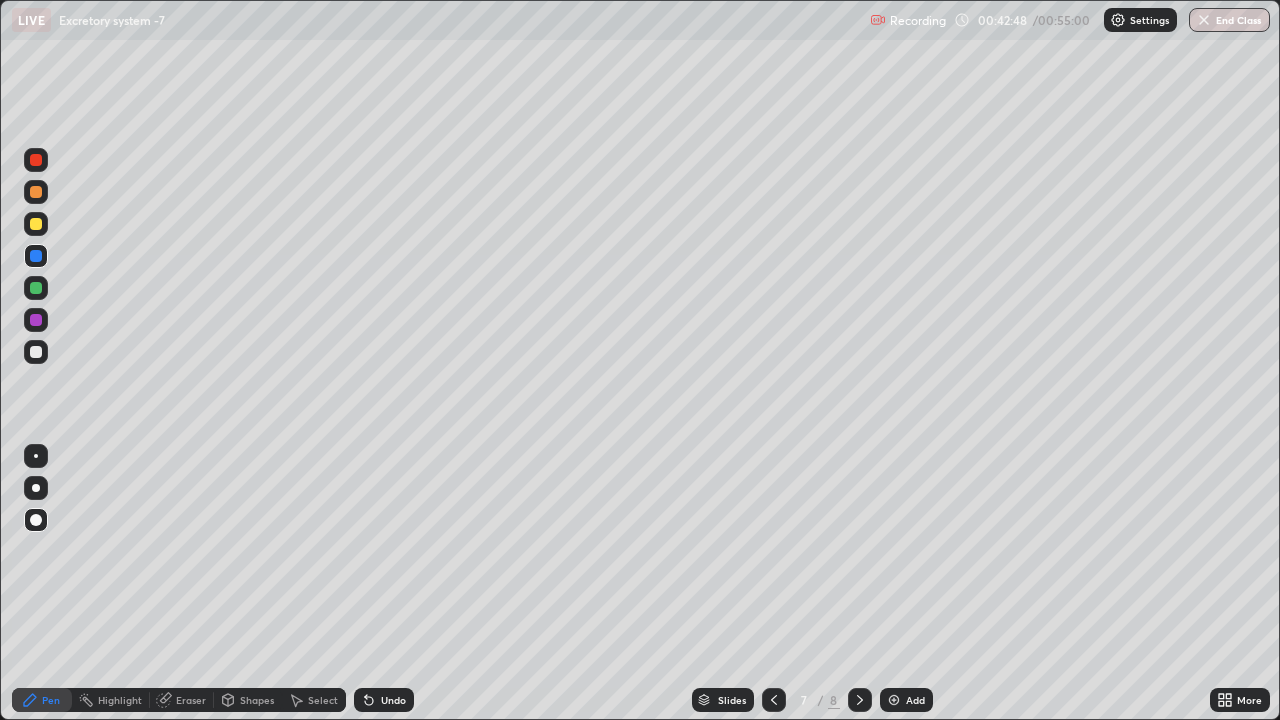 click at bounding box center [36, 256] 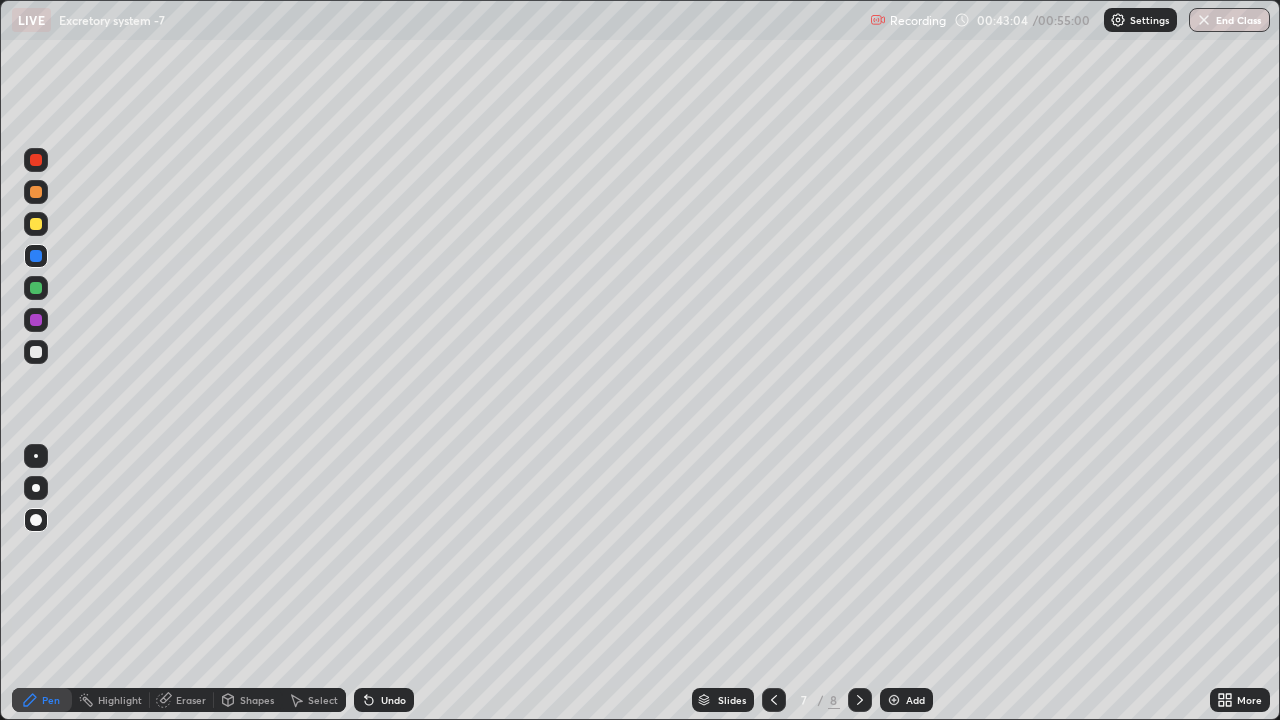 click 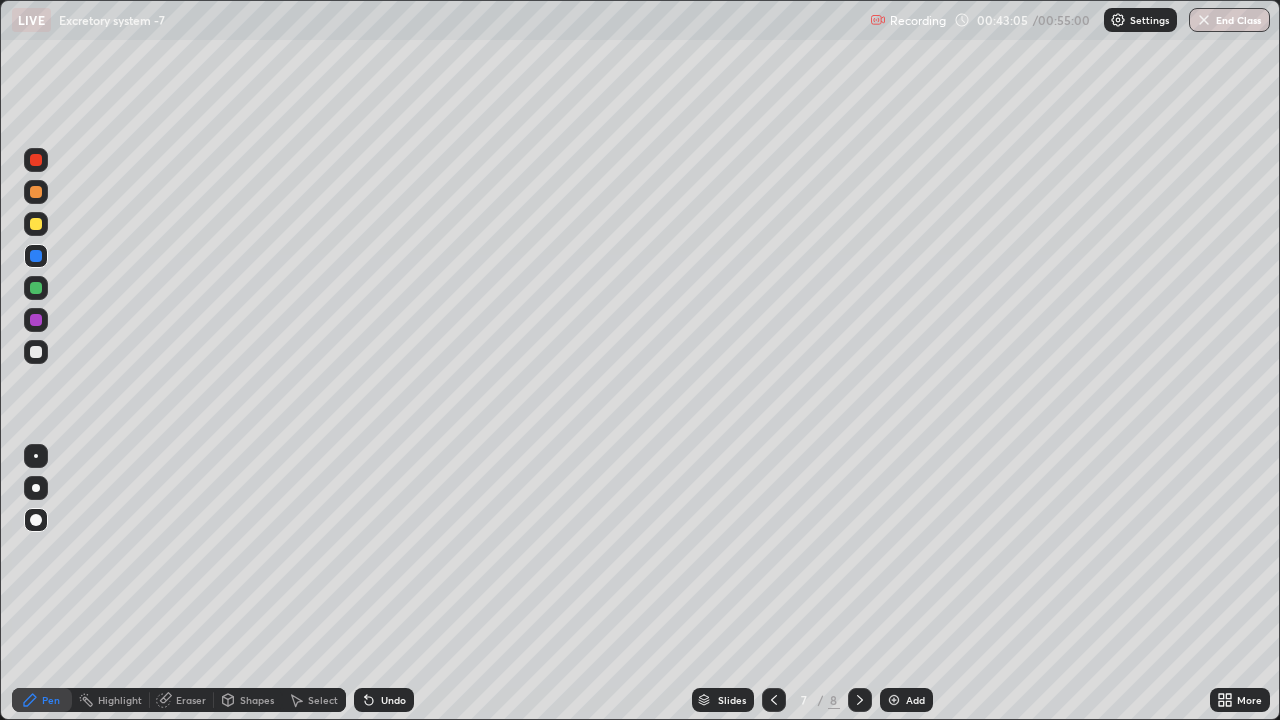 click on "Undo" at bounding box center (384, 700) 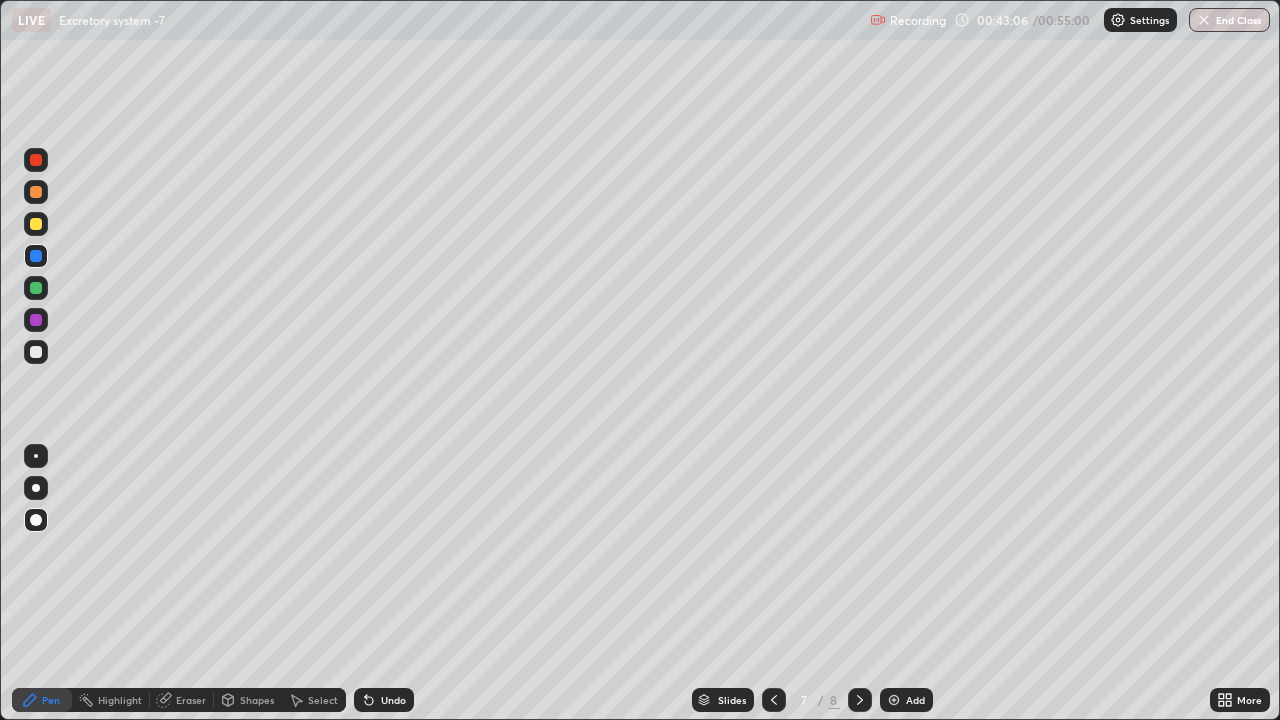 click on "Undo" at bounding box center (384, 700) 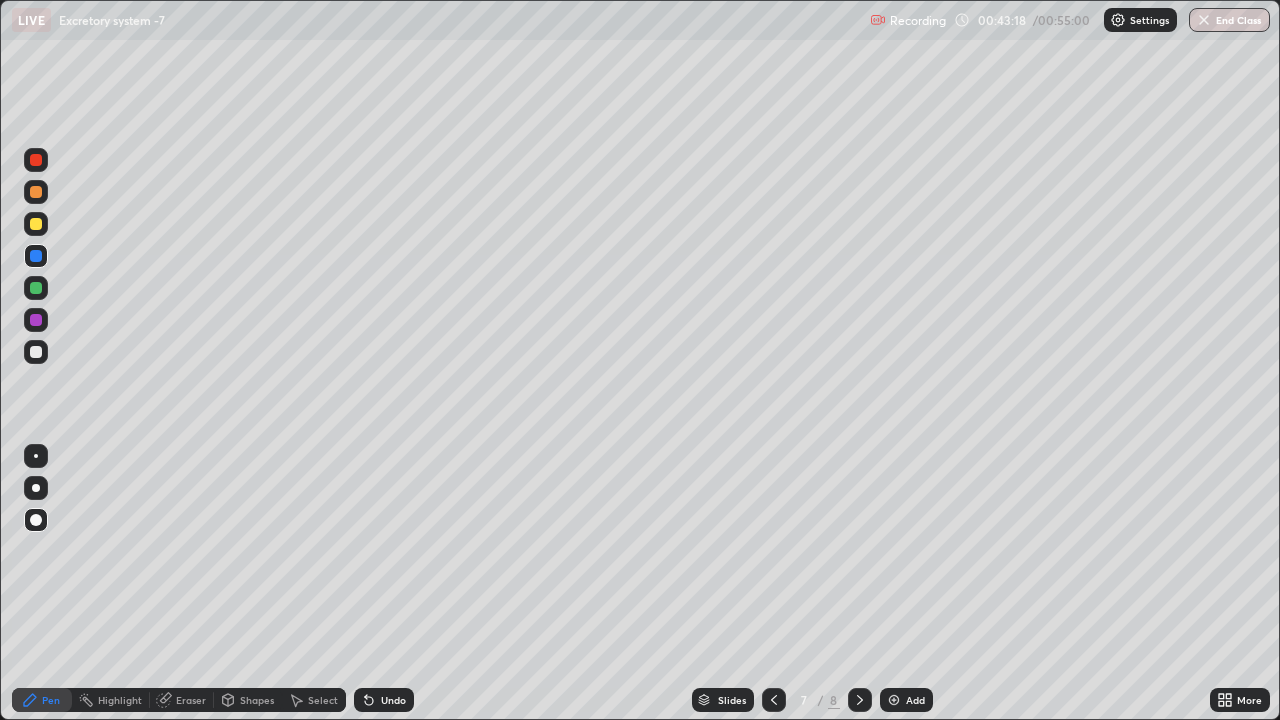 click 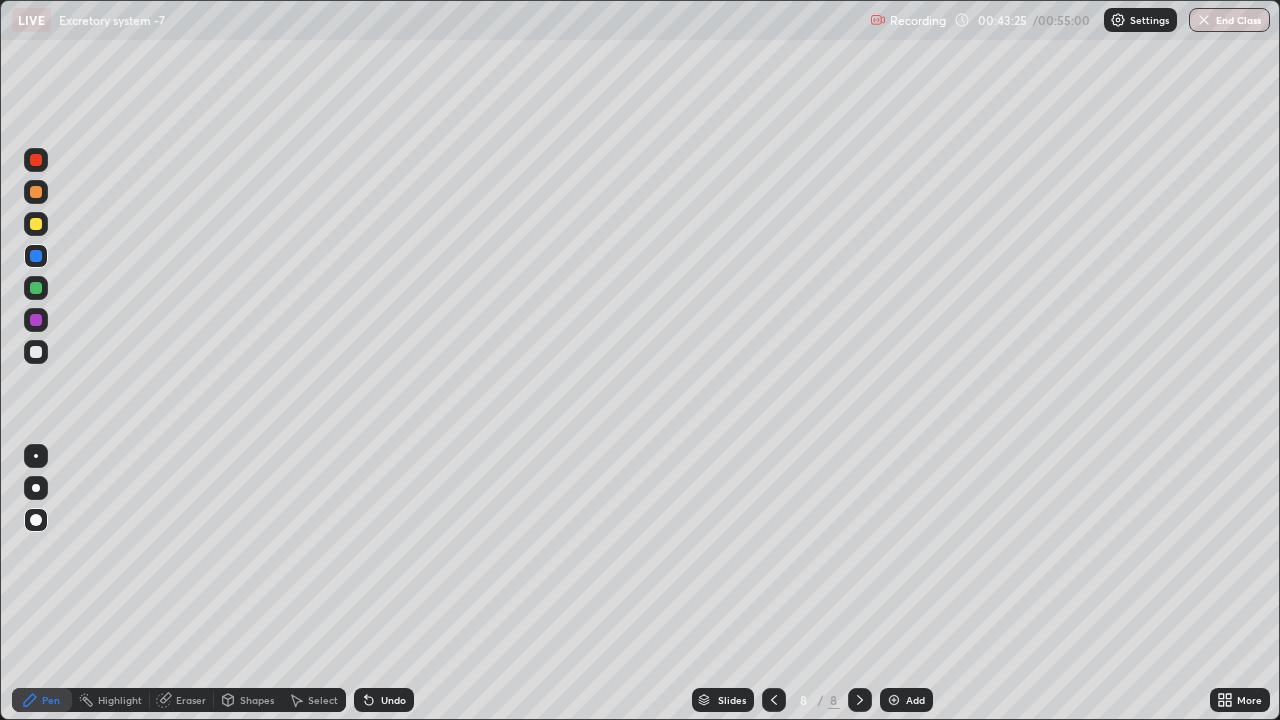 click 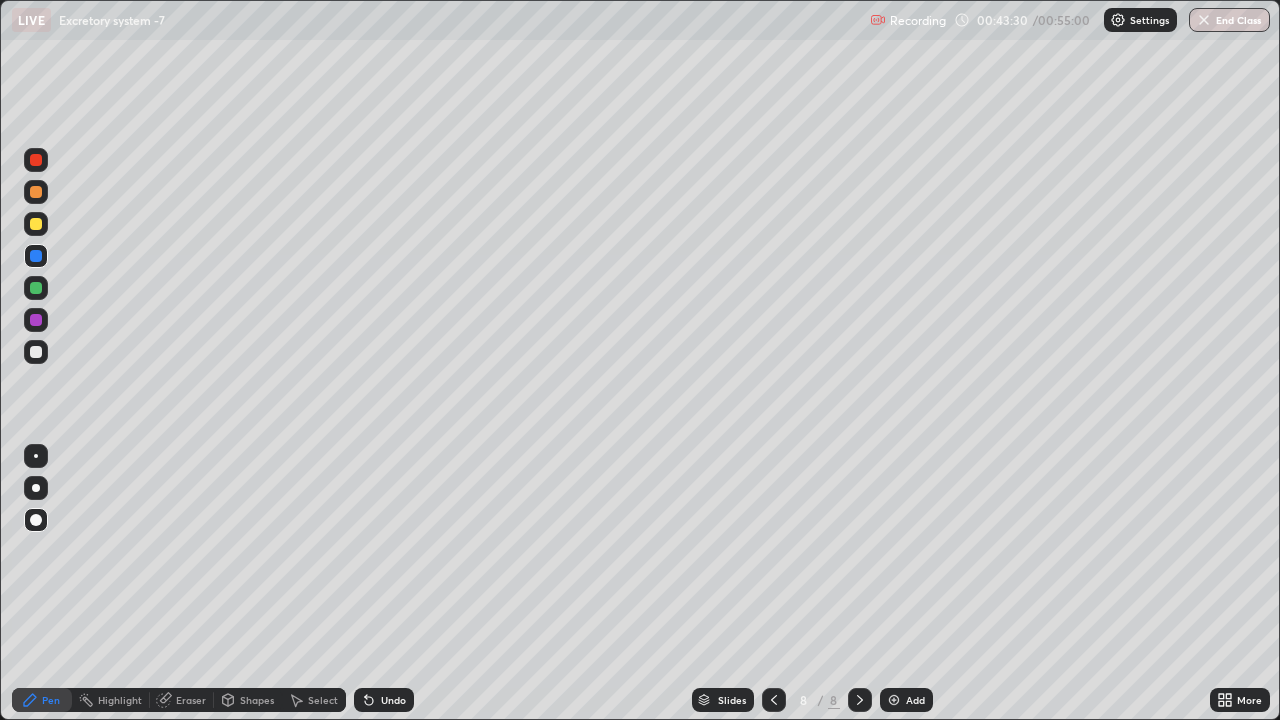 click at bounding box center [36, 352] 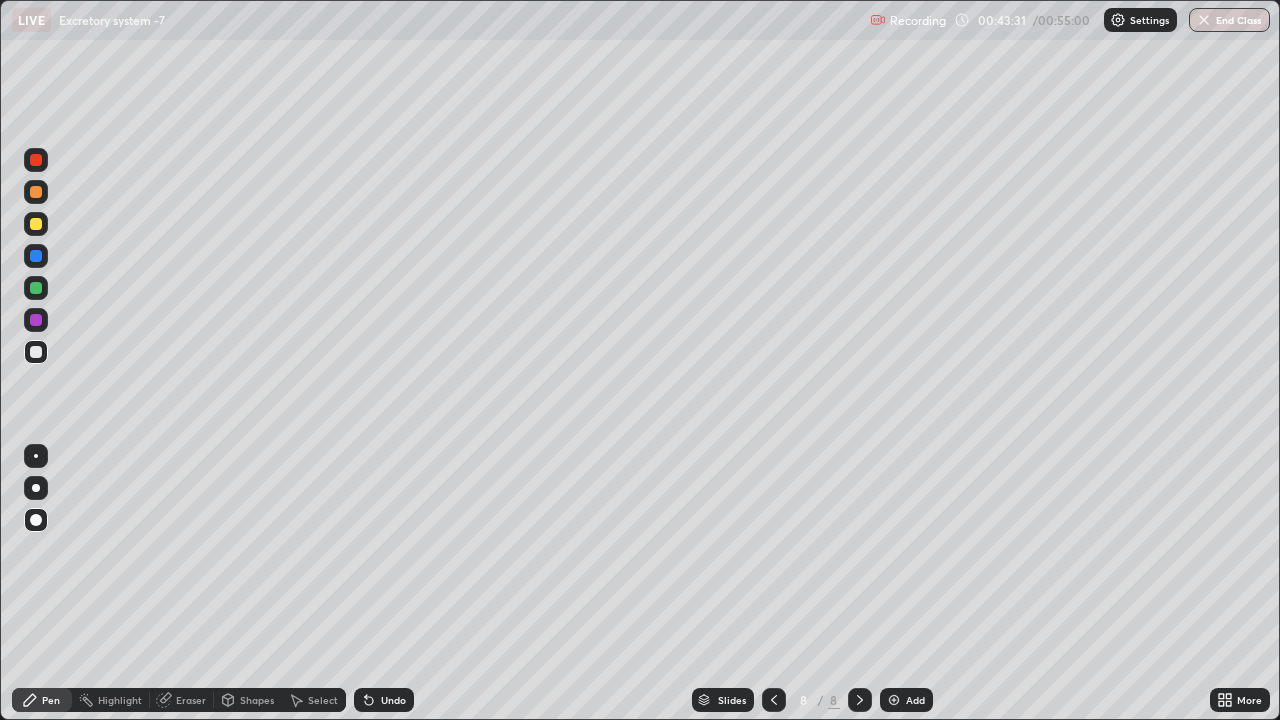 click at bounding box center (36, 352) 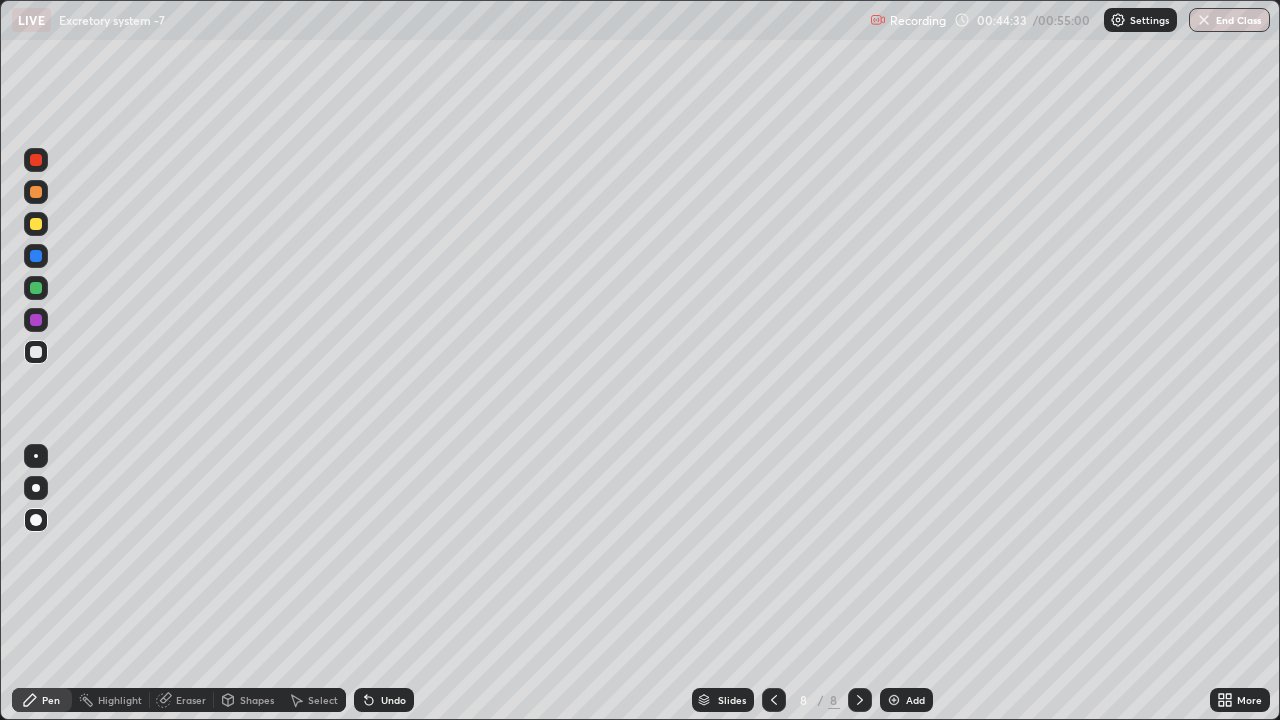 click 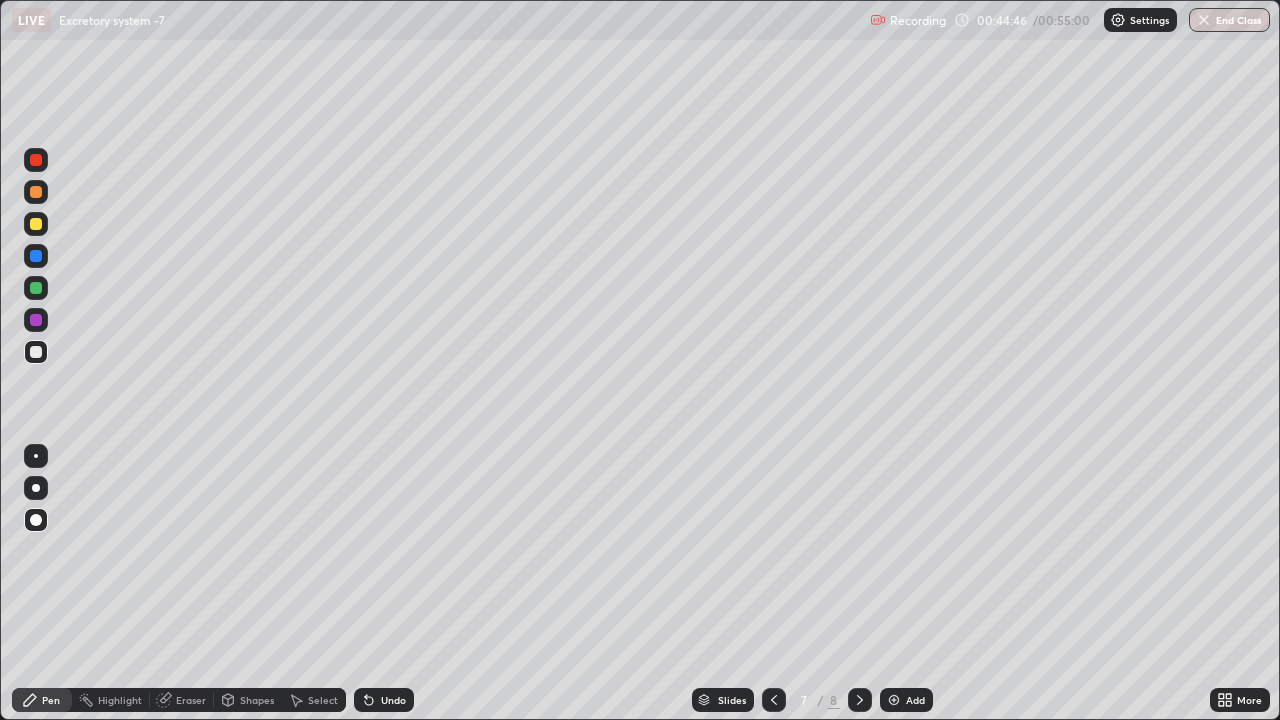 click 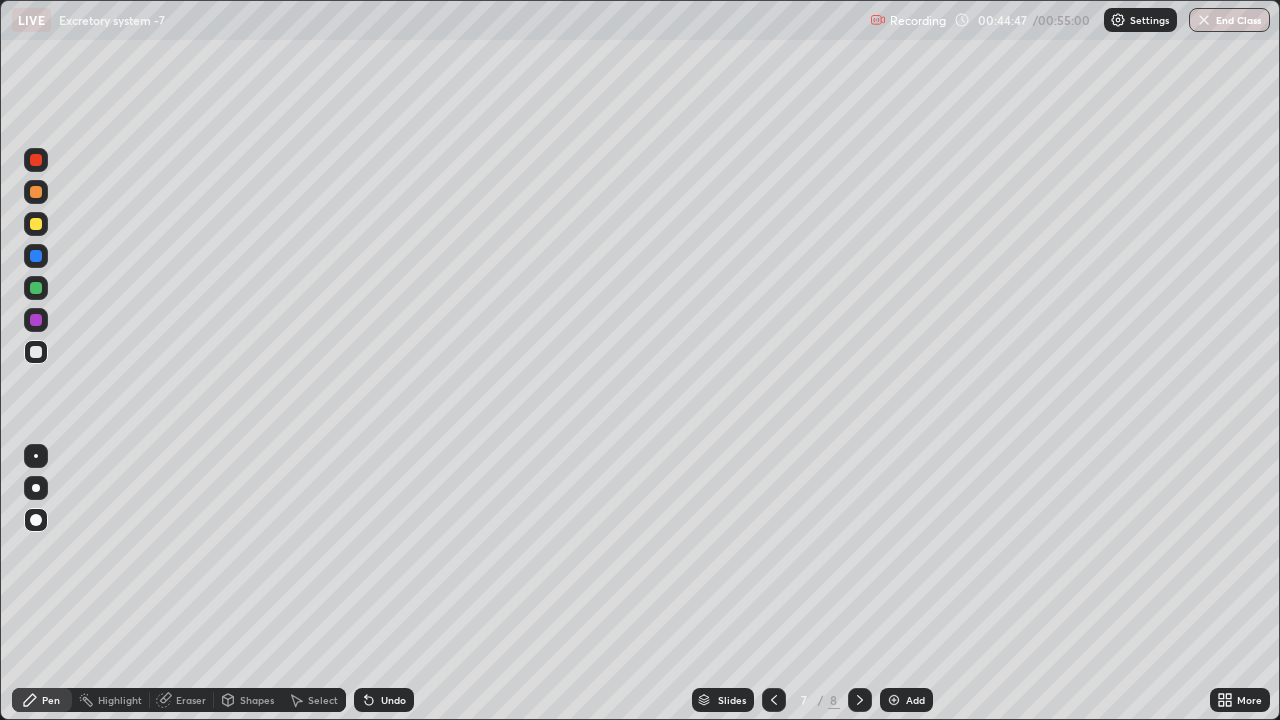 click 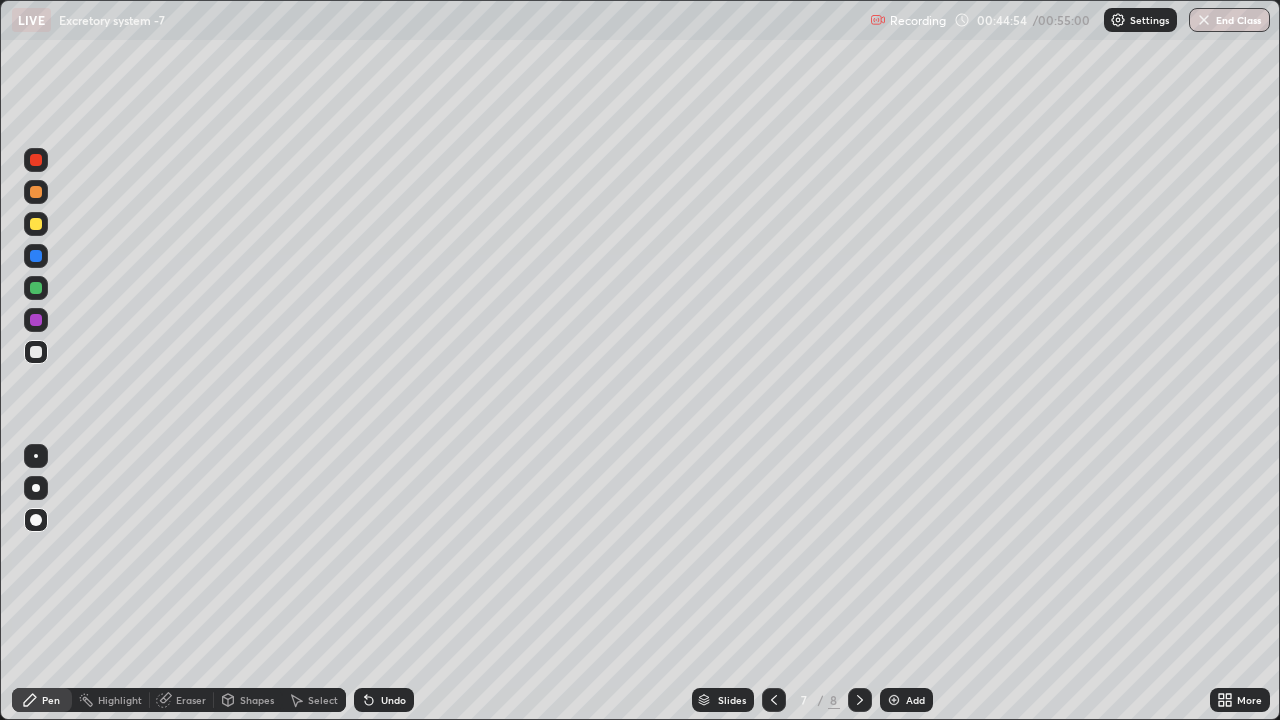 click at bounding box center (36, 288) 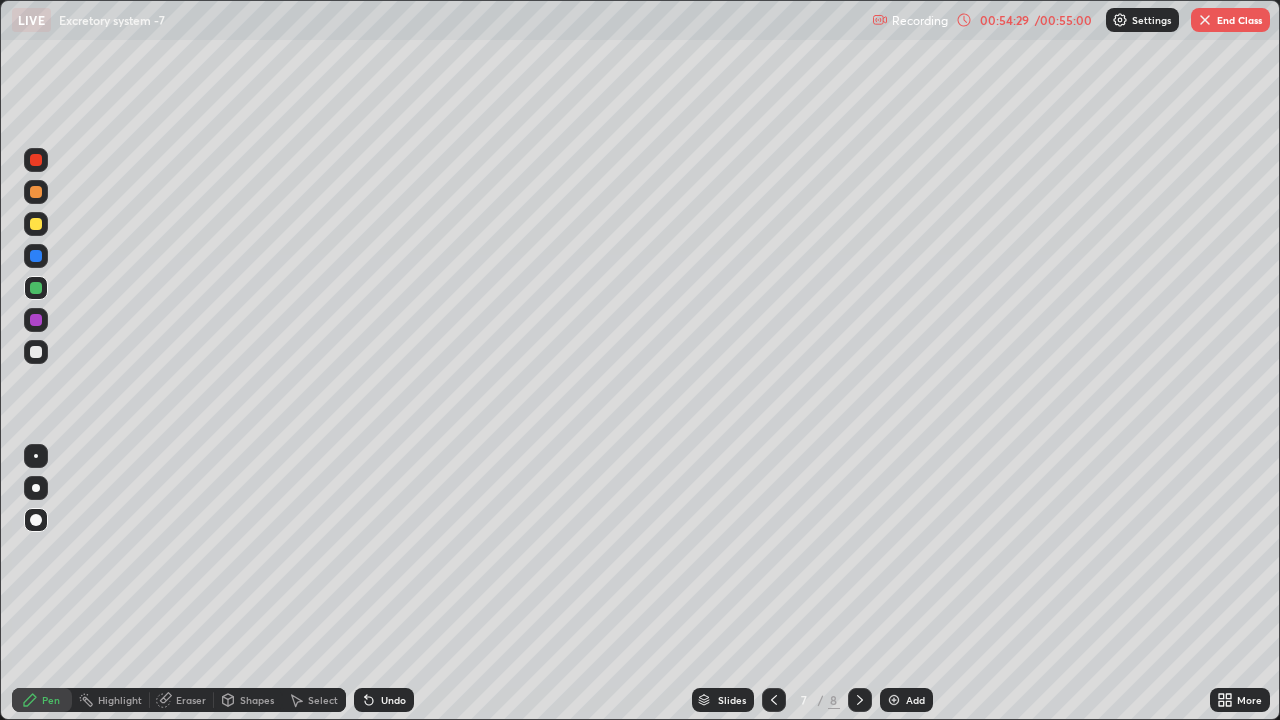 click on "00:54:29" at bounding box center [1004, 20] 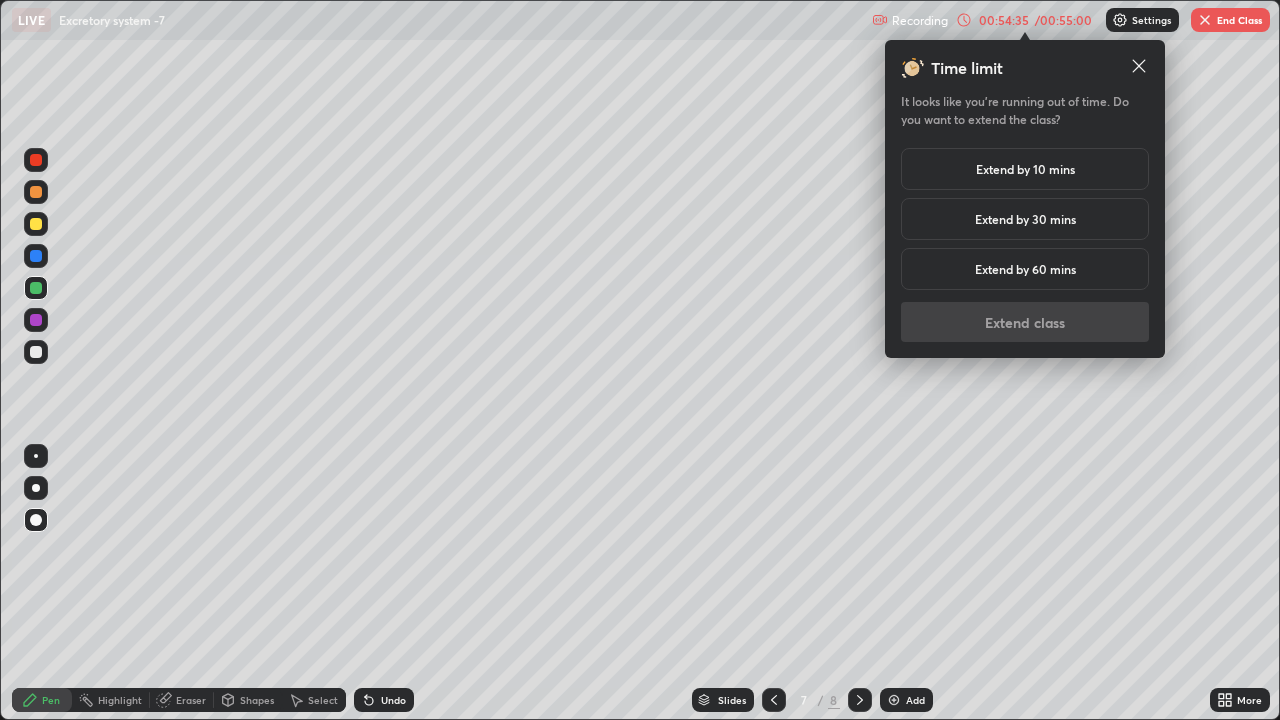 click on "Extend by 10 mins" at bounding box center [1025, 169] 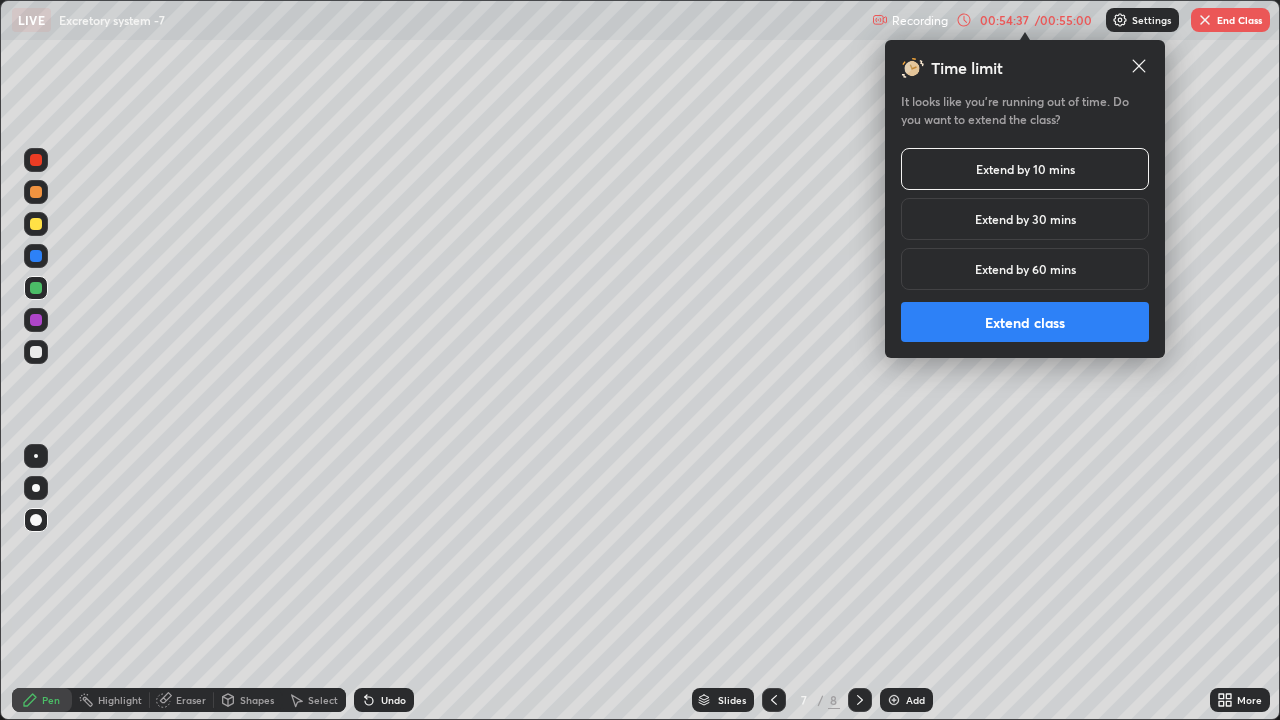 click on "Extend class" at bounding box center (1025, 322) 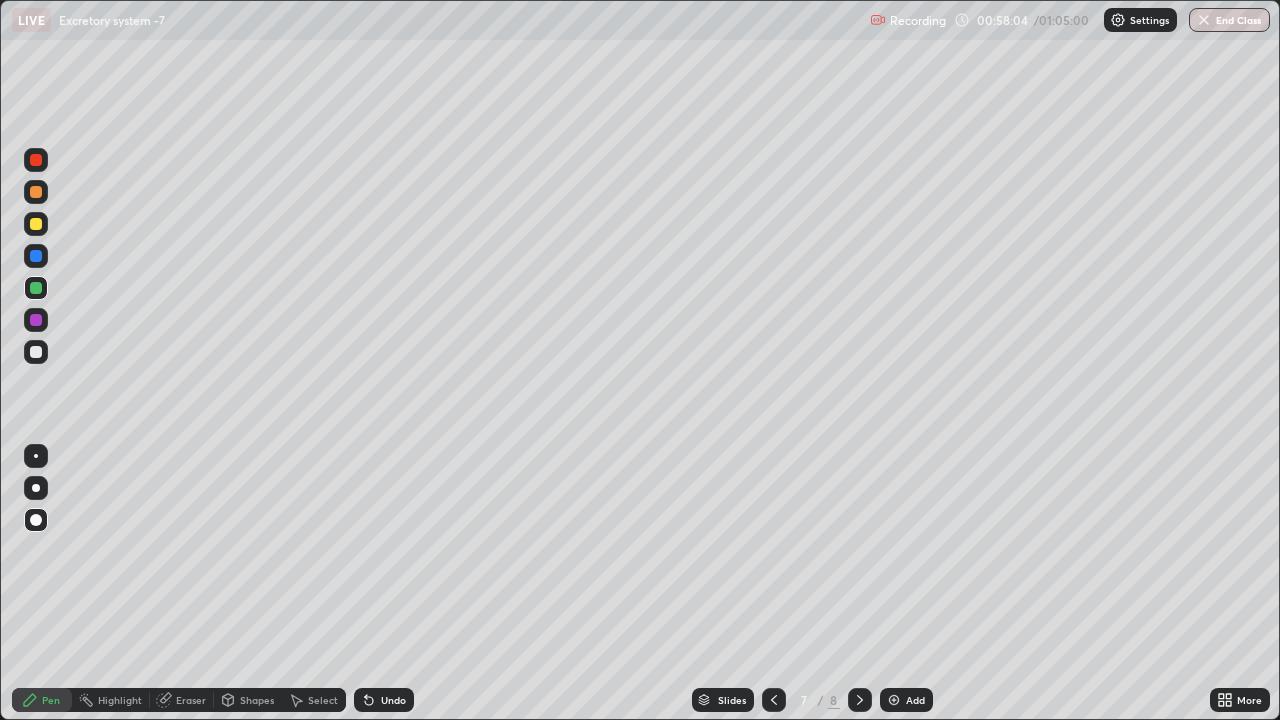 click 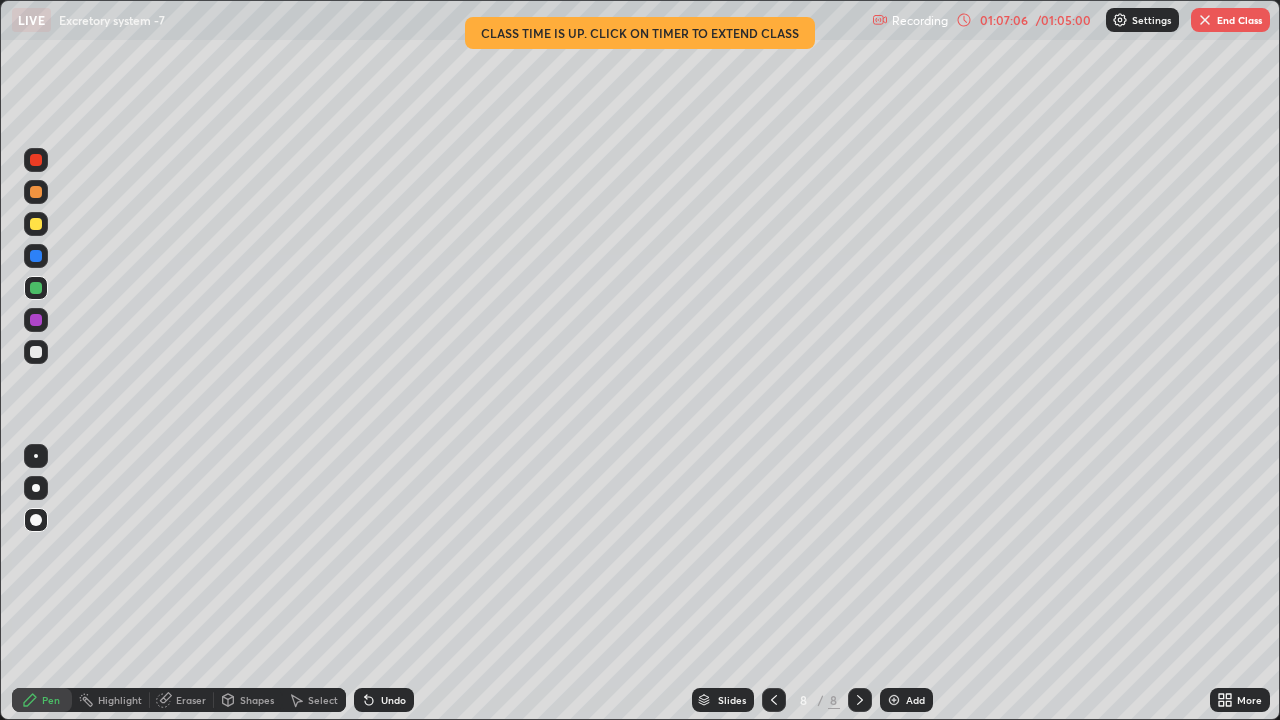 click on "End Class" at bounding box center (1230, 20) 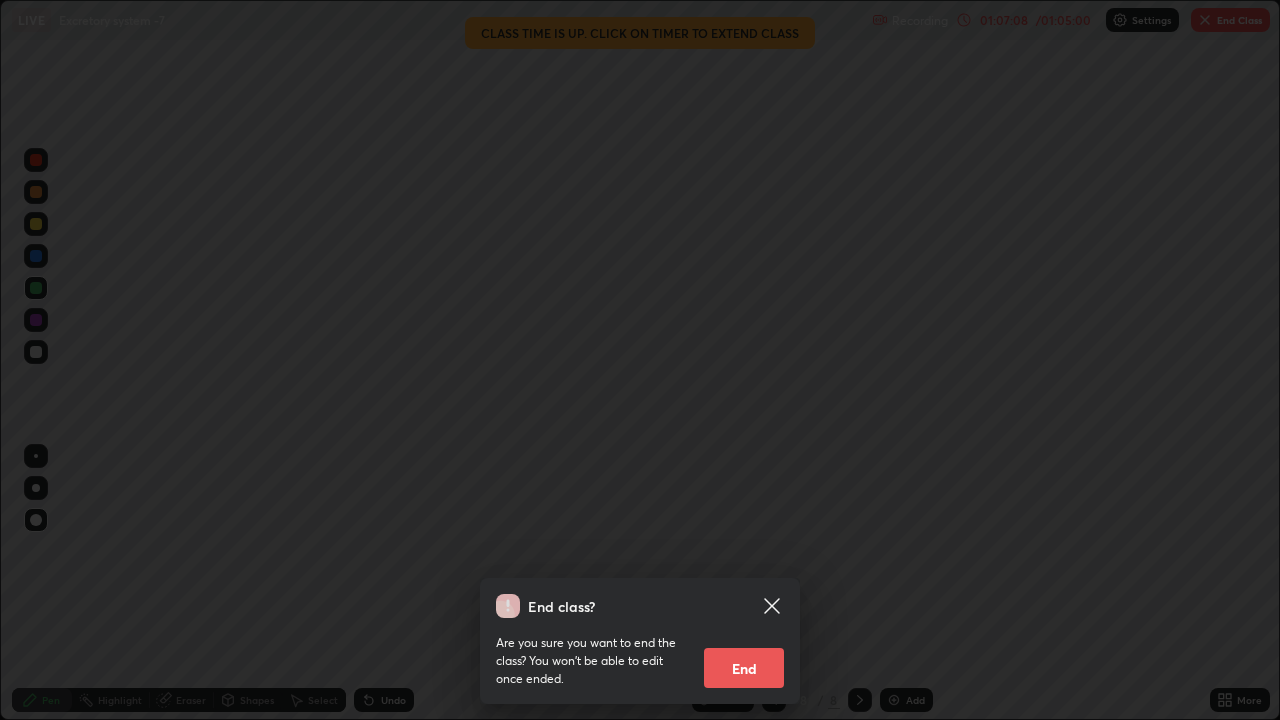 click on "End" at bounding box center (744, 668) 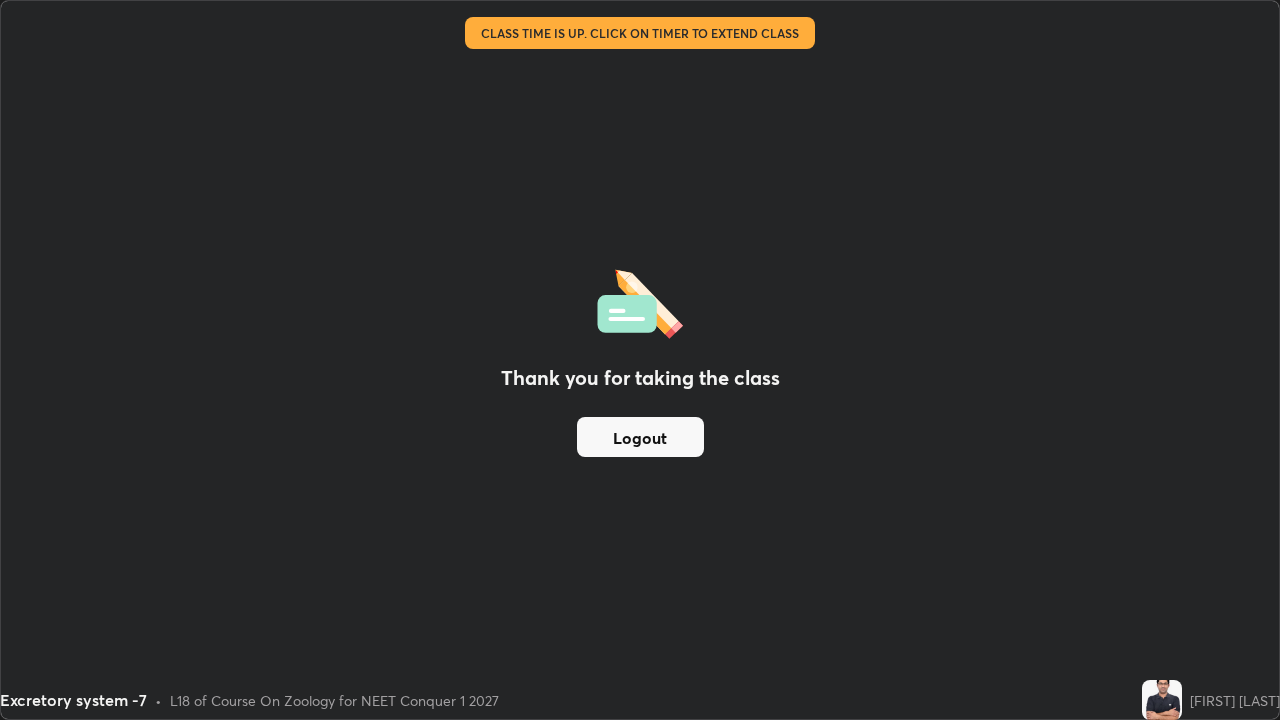 click on "Logout" at bounding box center [640, 437] 